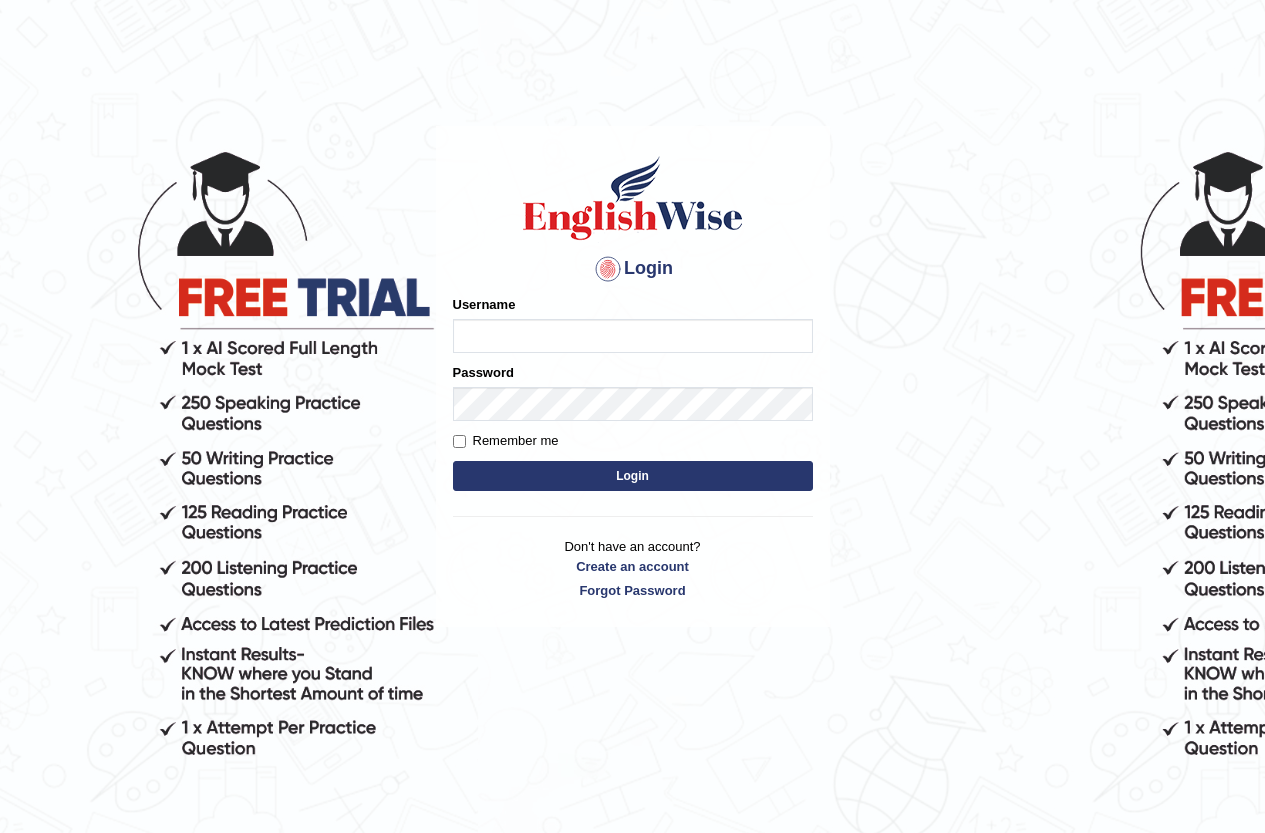 scroll, scrollTop: 0, scrollLeft: 0, axis: both 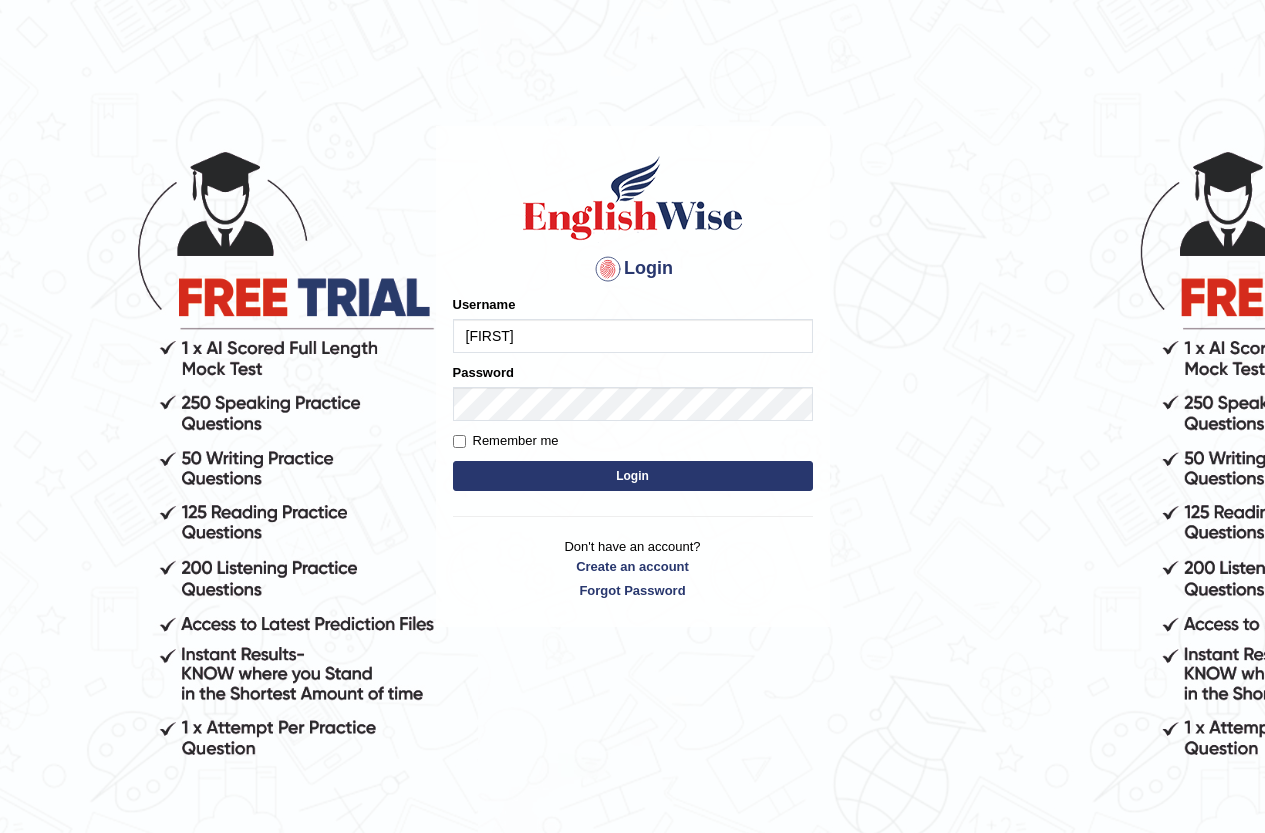 type on "Tia50" 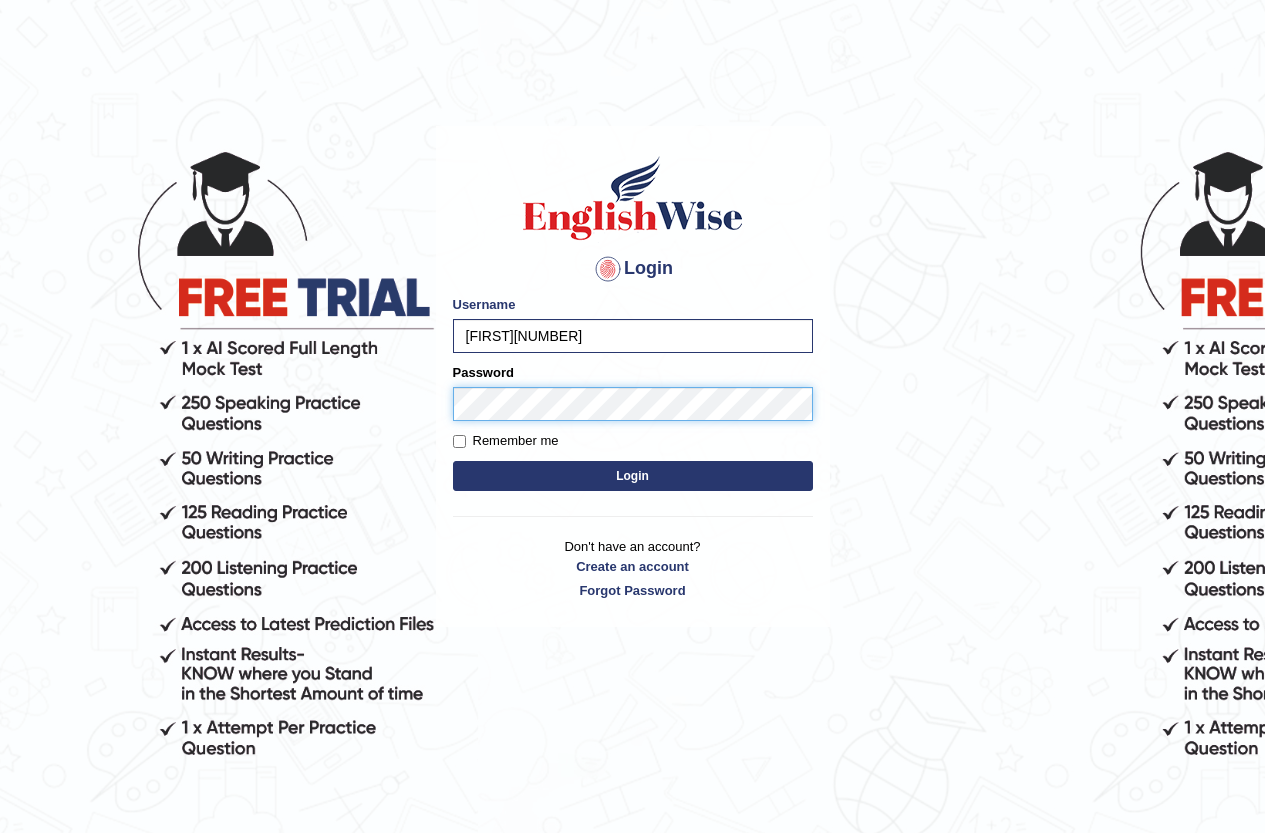 click on "Login" at bounding box center [633, 476] 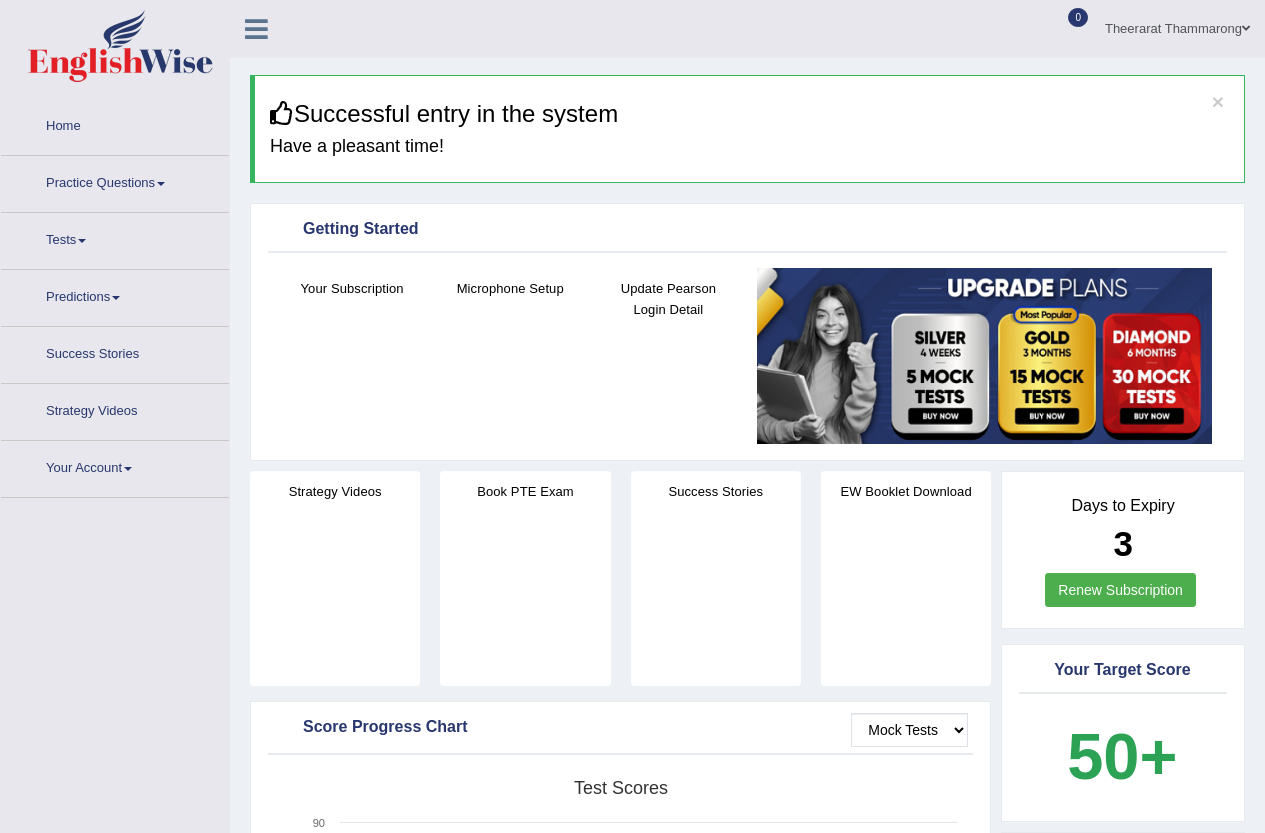 scroll, scrollTop: 0, scrollLeft: 0, axis: both 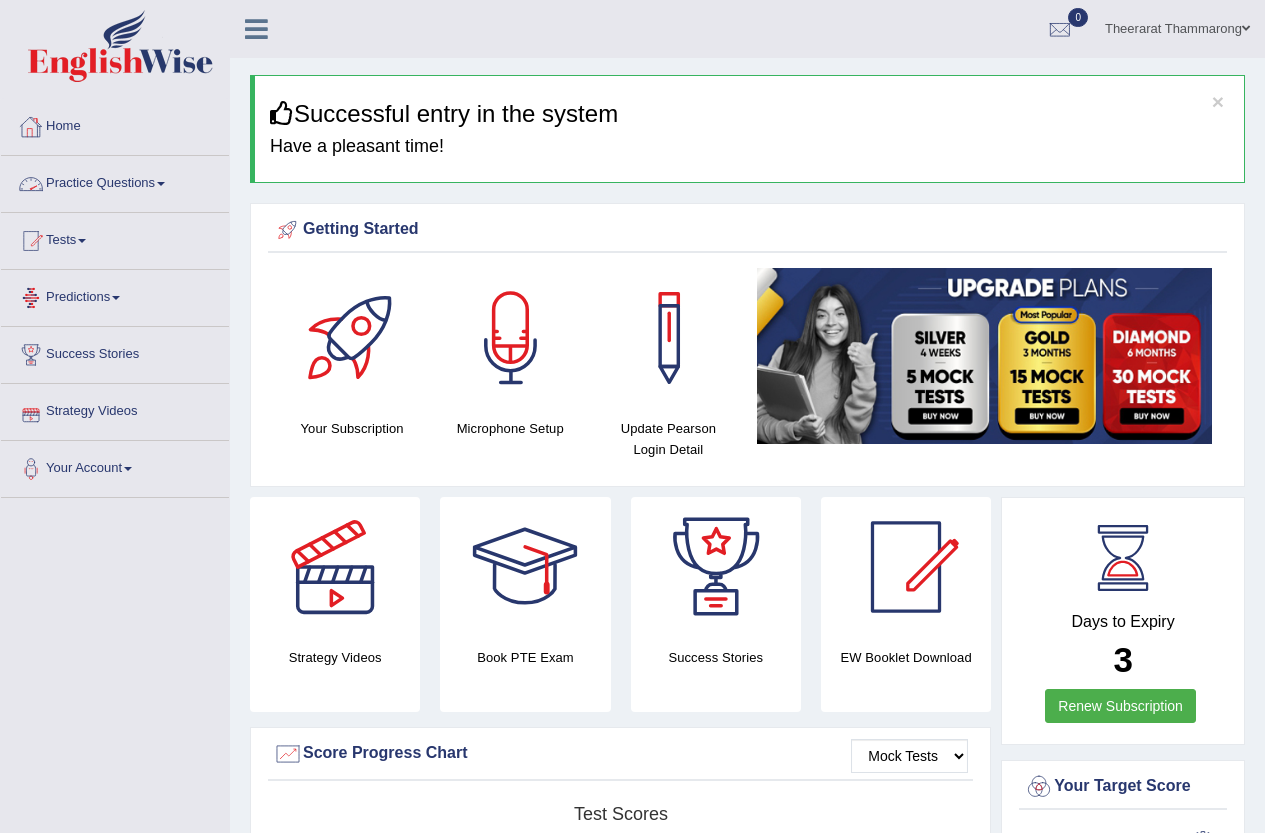 click on "Practice Questions" at bounding box center [115, 181] 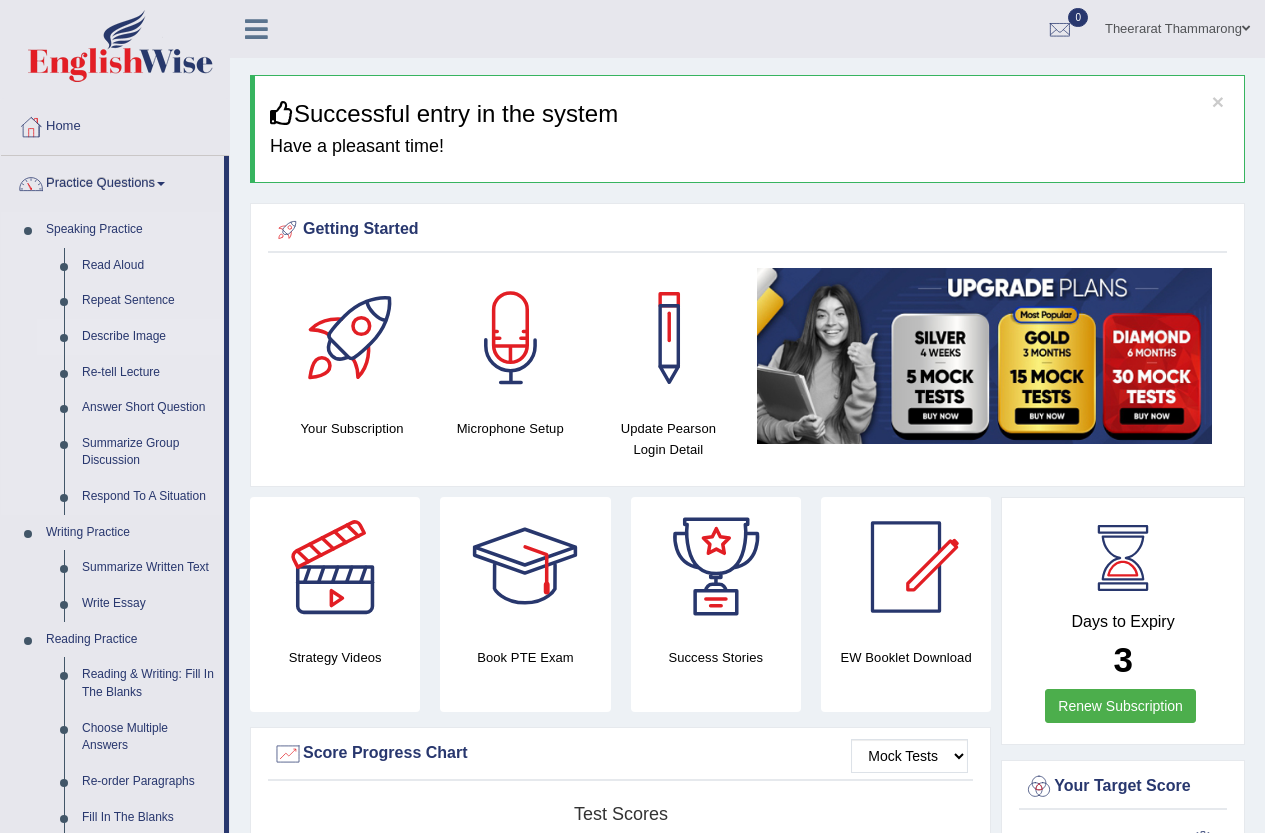click on "Describe Image" at bounding box center (148, 337) 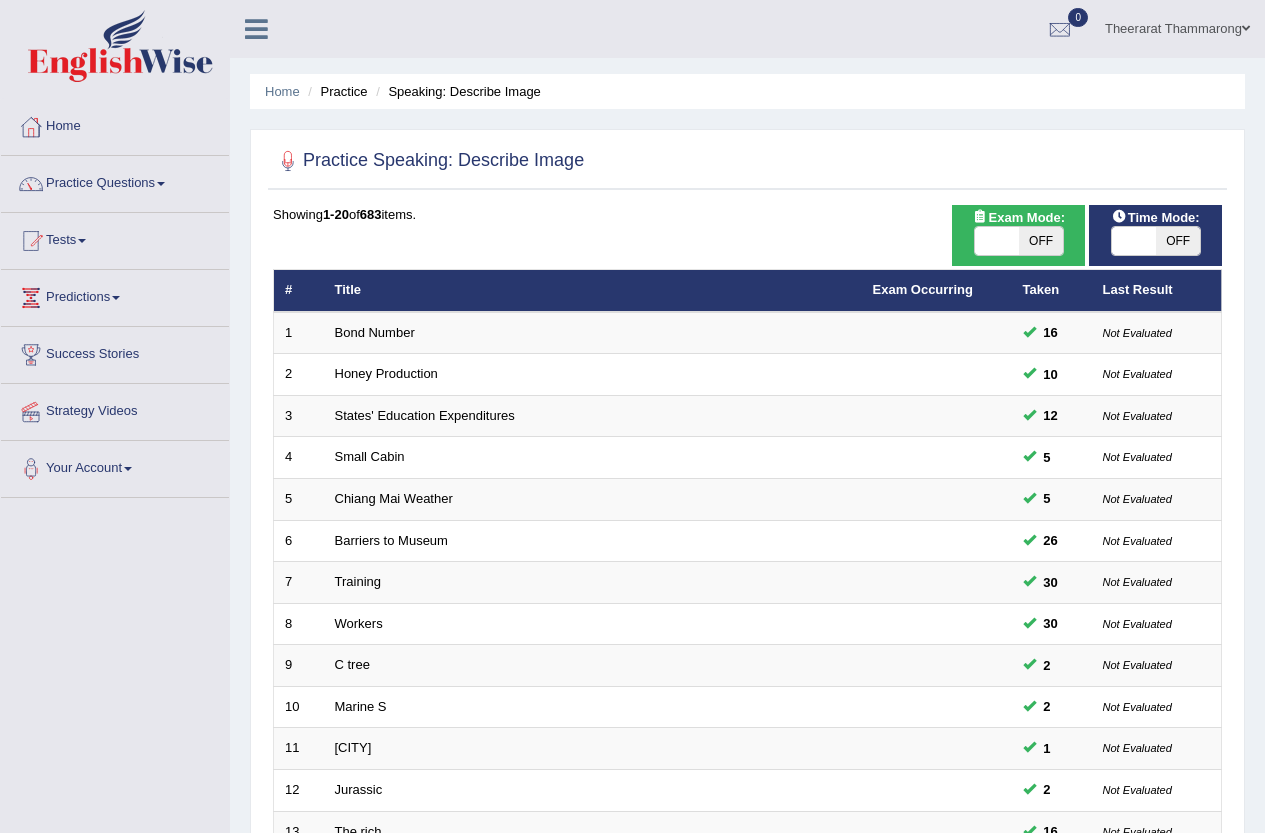 scroll, scrollTop: 405, scrollLeft: 0, axis: vertical 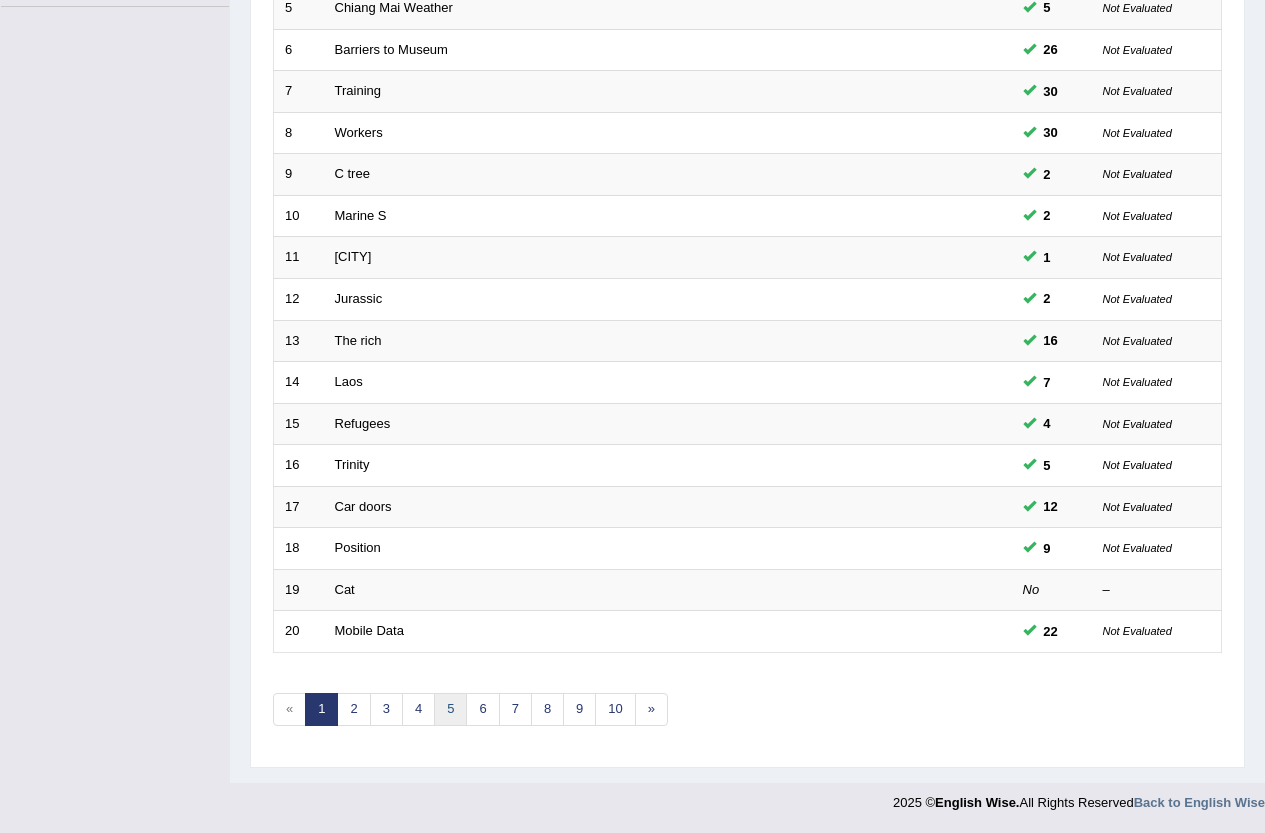 click on "5" at bounding box center (450, 709) 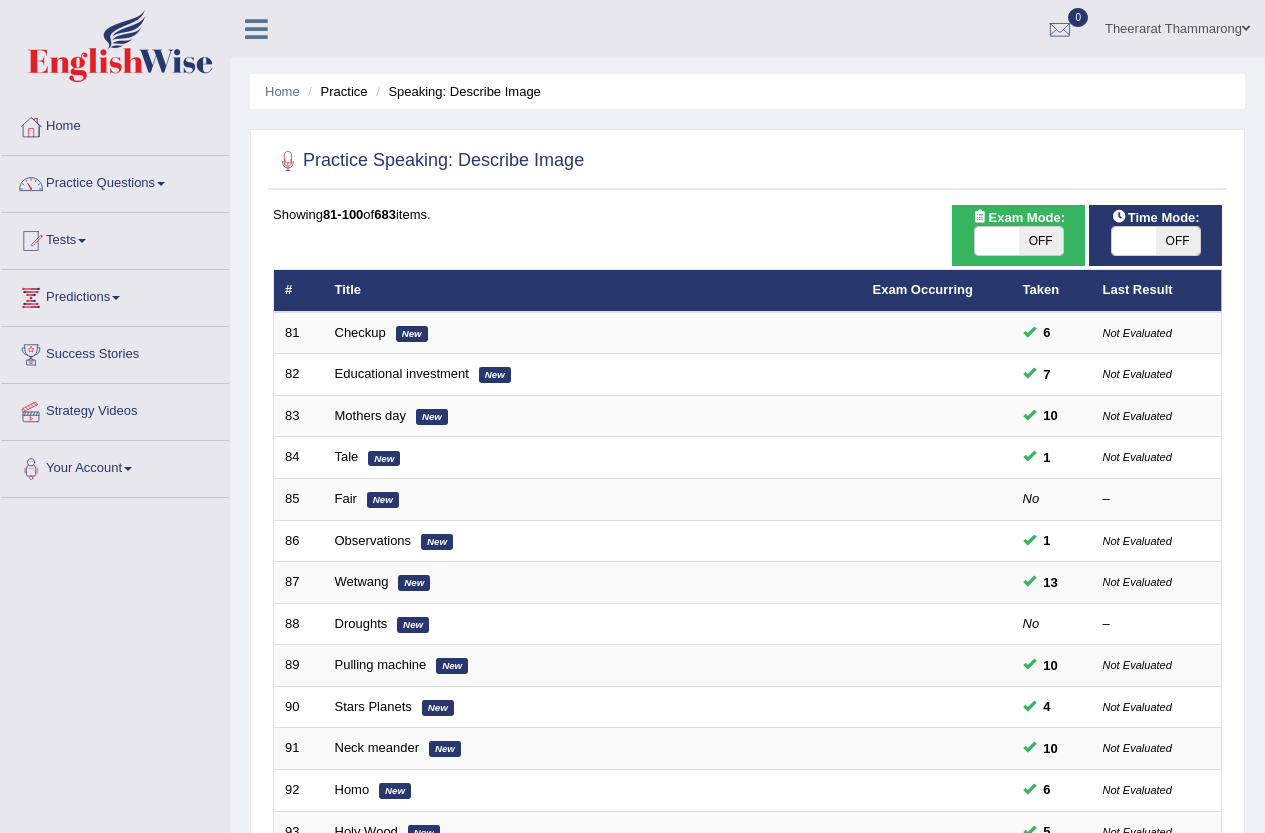 scroll, scrollTop: 200, scrollLeft: 0, axis: vertical 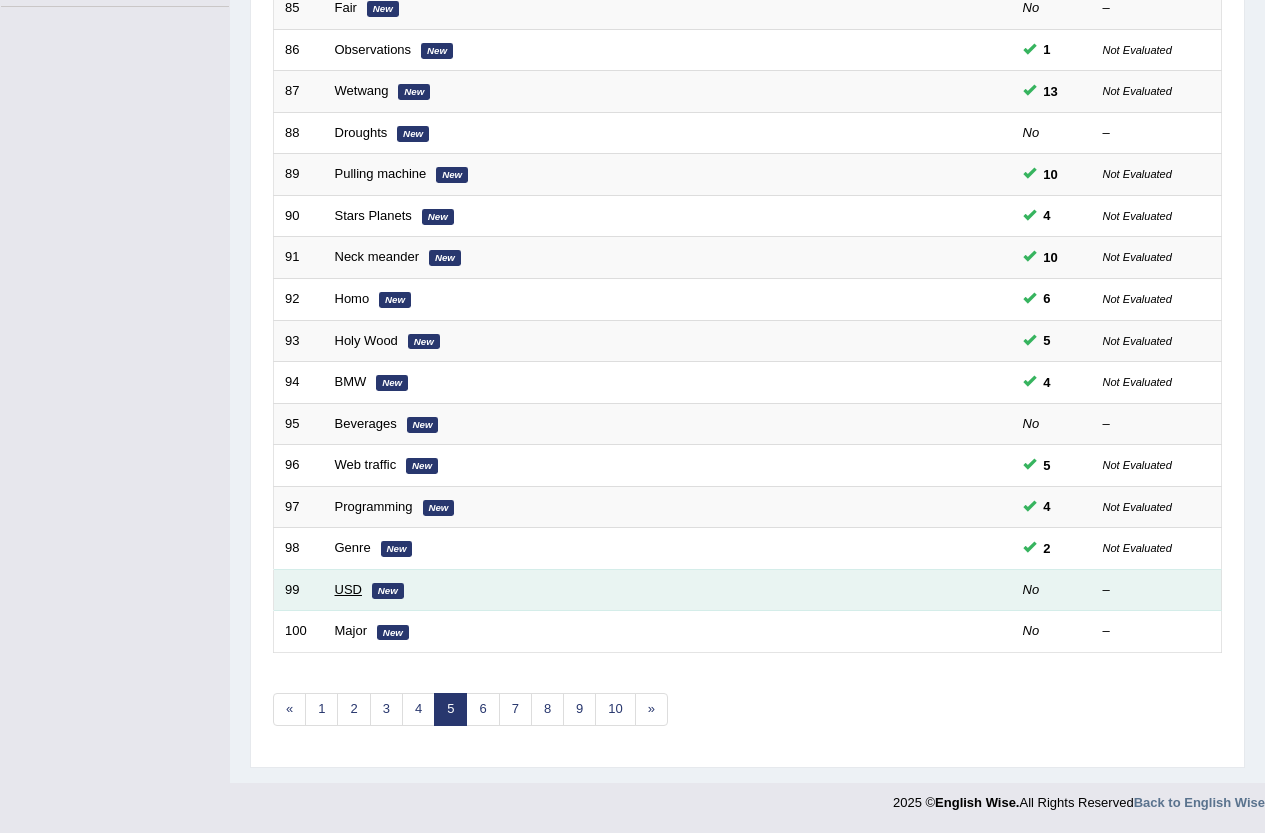 click on "USD" at bounding box center (348, 589) 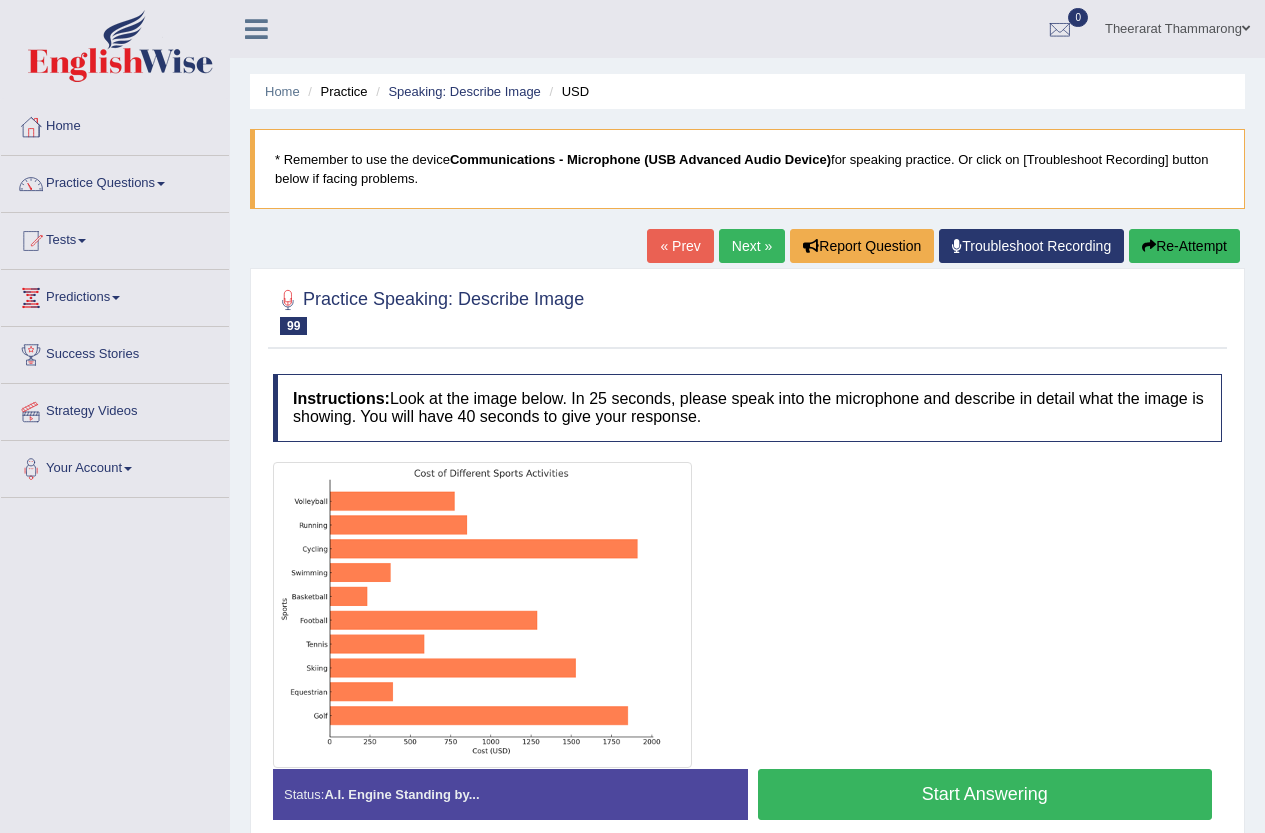 scroll, scrollTop: 0, scrollLeft: 0, axis: both 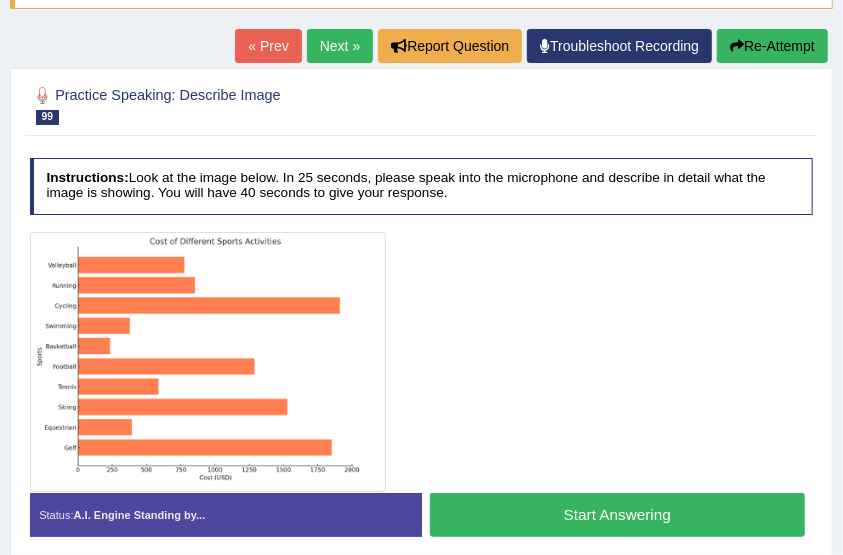 click on "Next »" at bounding box center [340, 46] 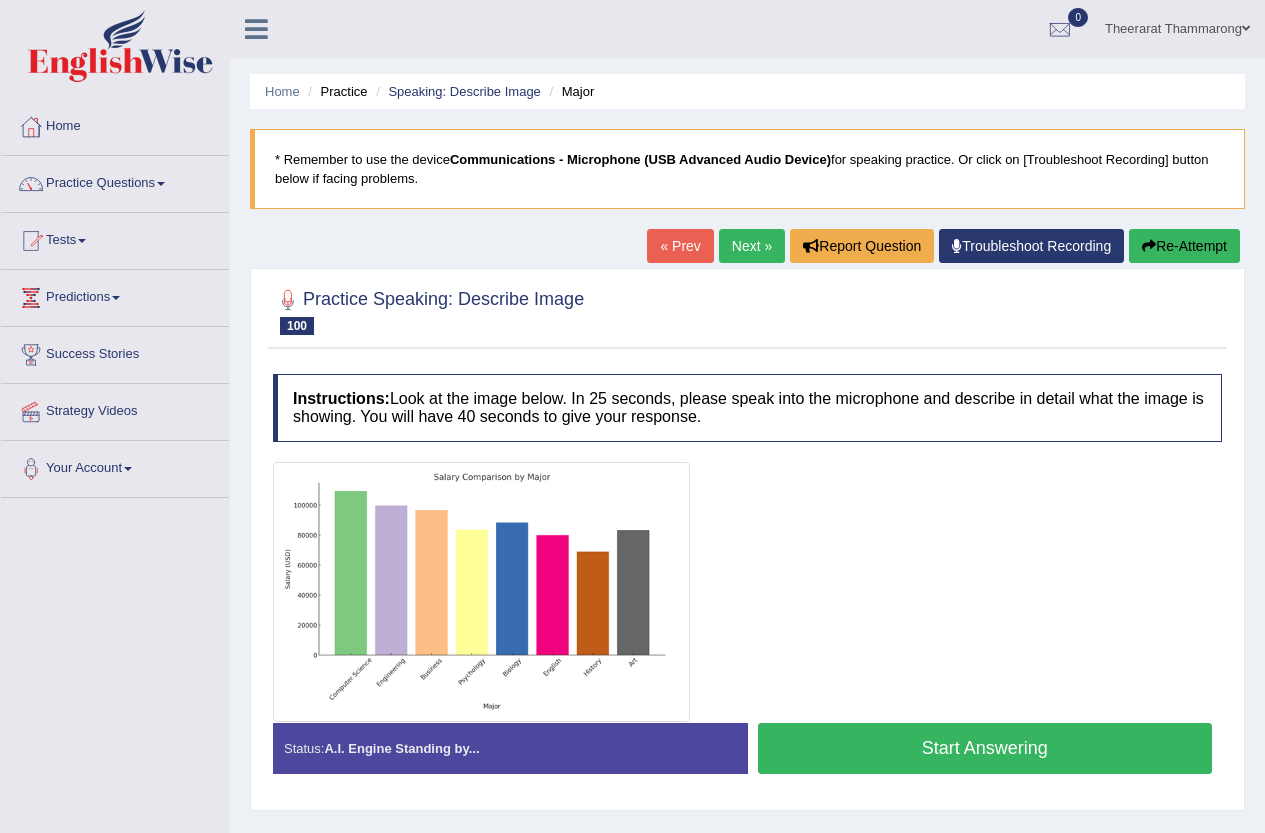 scroll, scrollTop: 0, scrollLeft: 0, axis: both 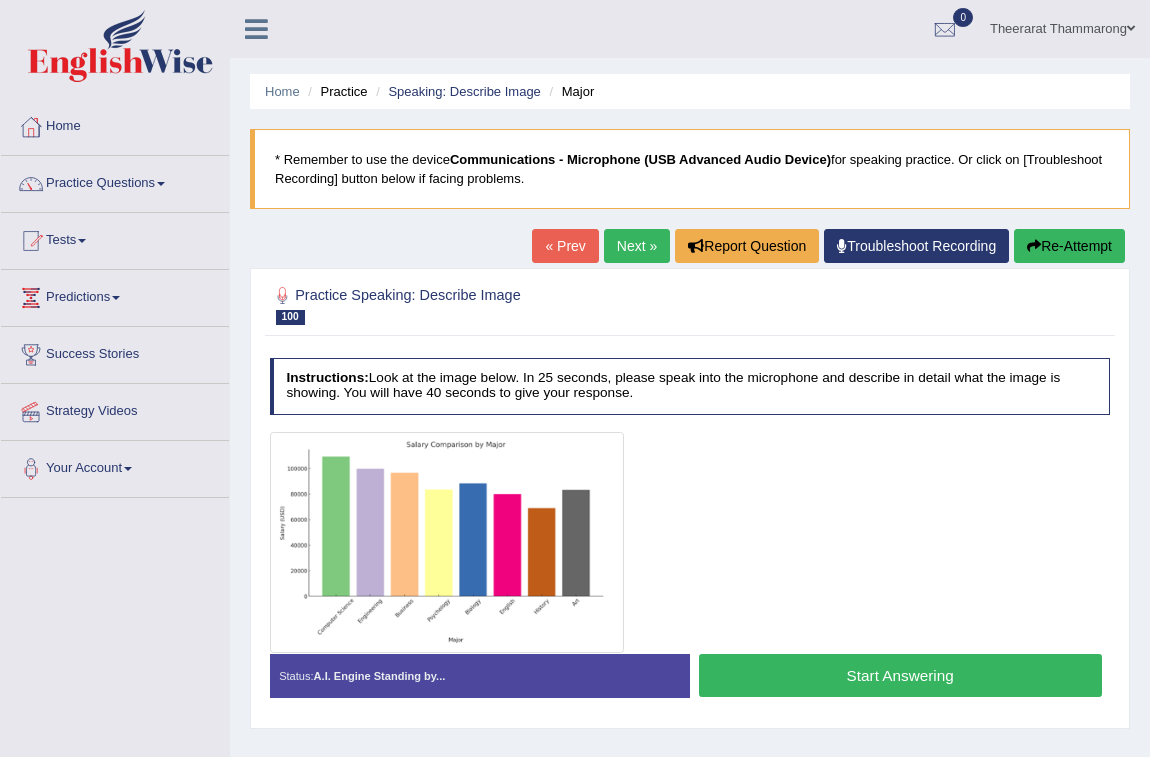 click on "Next »" at bounding box center [637, 246] 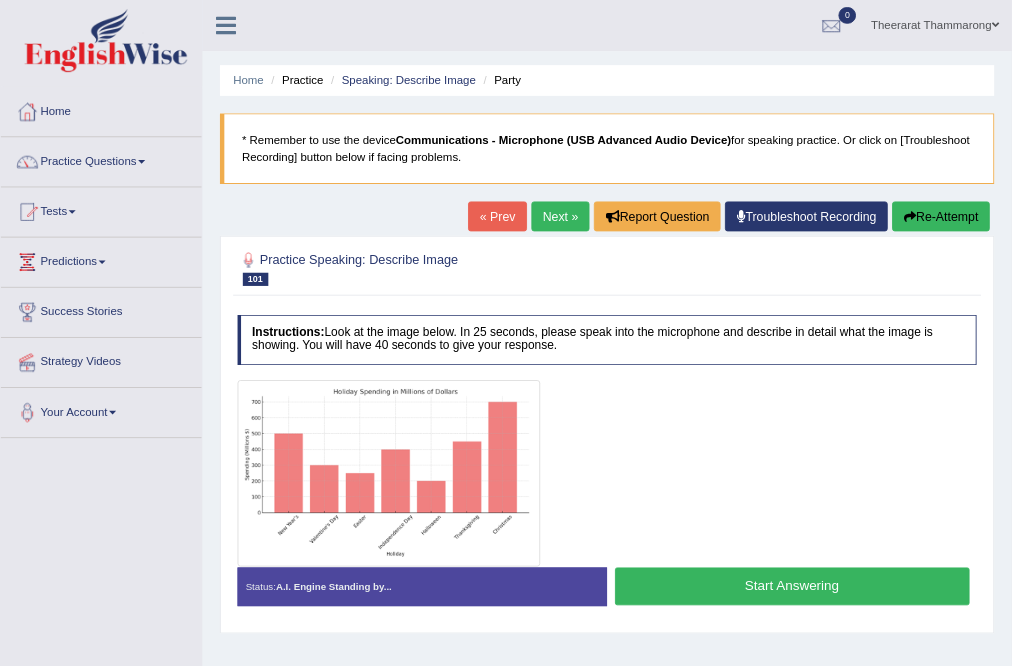 scroll, scrollTop: 0, scrollLeft: 0, axis: both 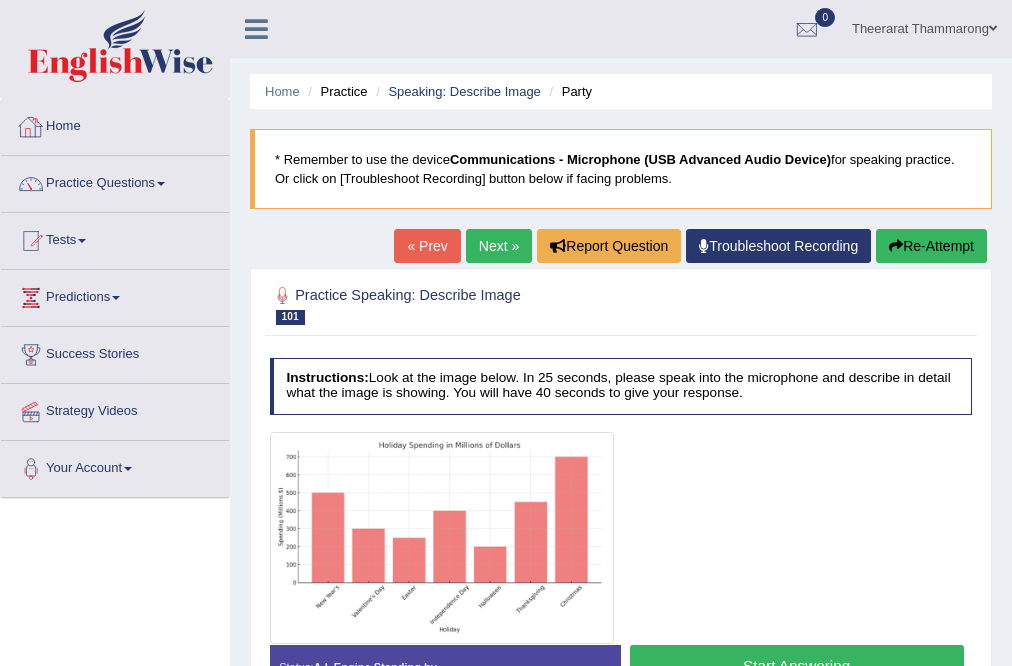 click on "Home" at bounding box center [115, 124] 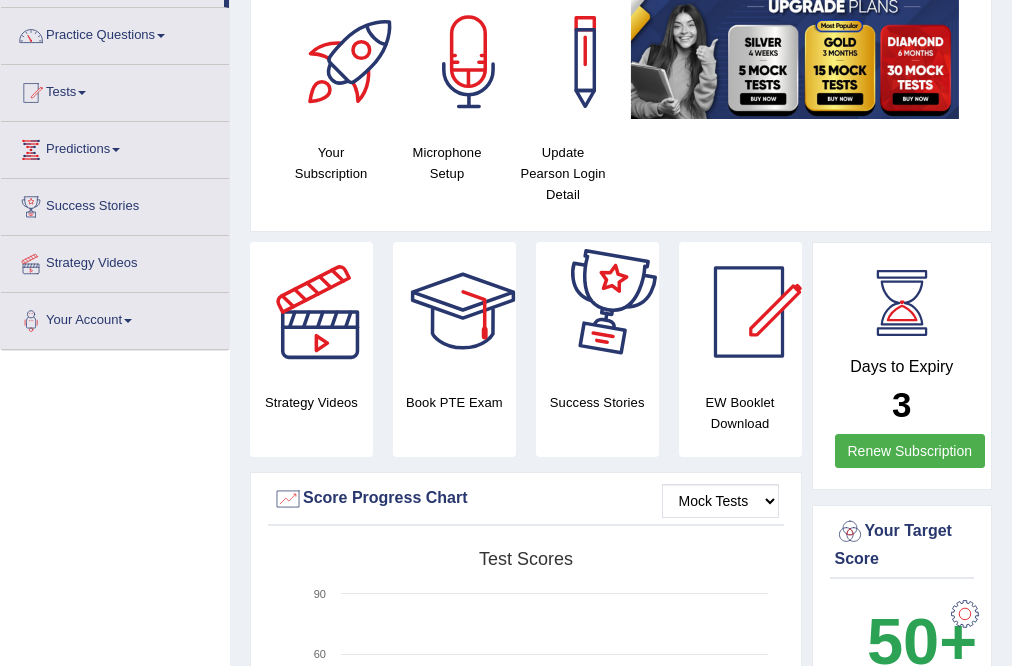 scroll, scrollTop: 160, scrollLeft: 0, axis: vertical 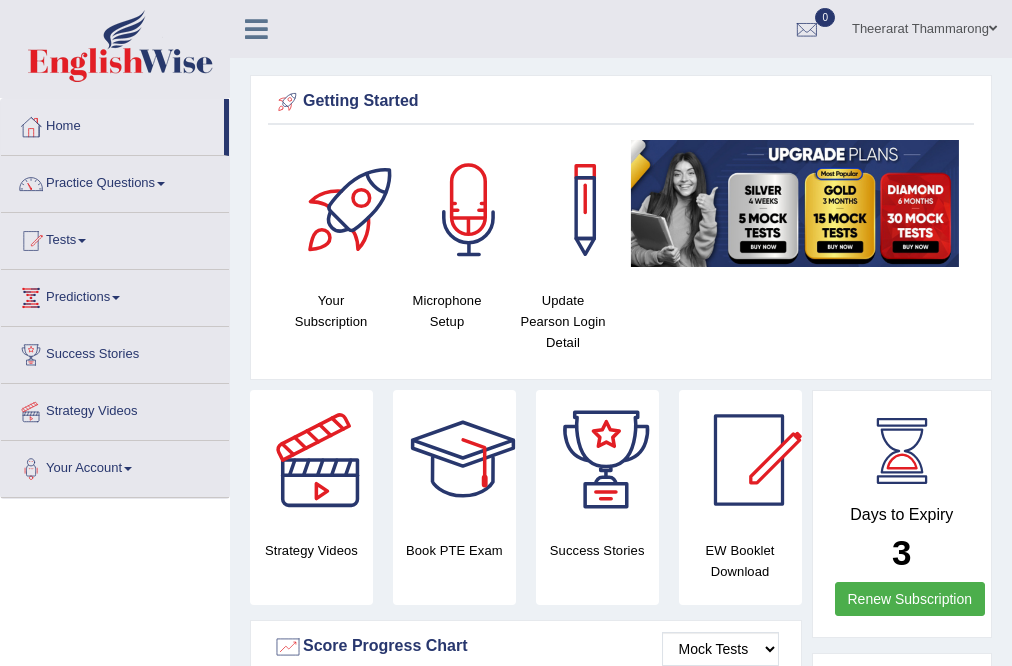 click on "Tests" at bounding box center (115, 238) 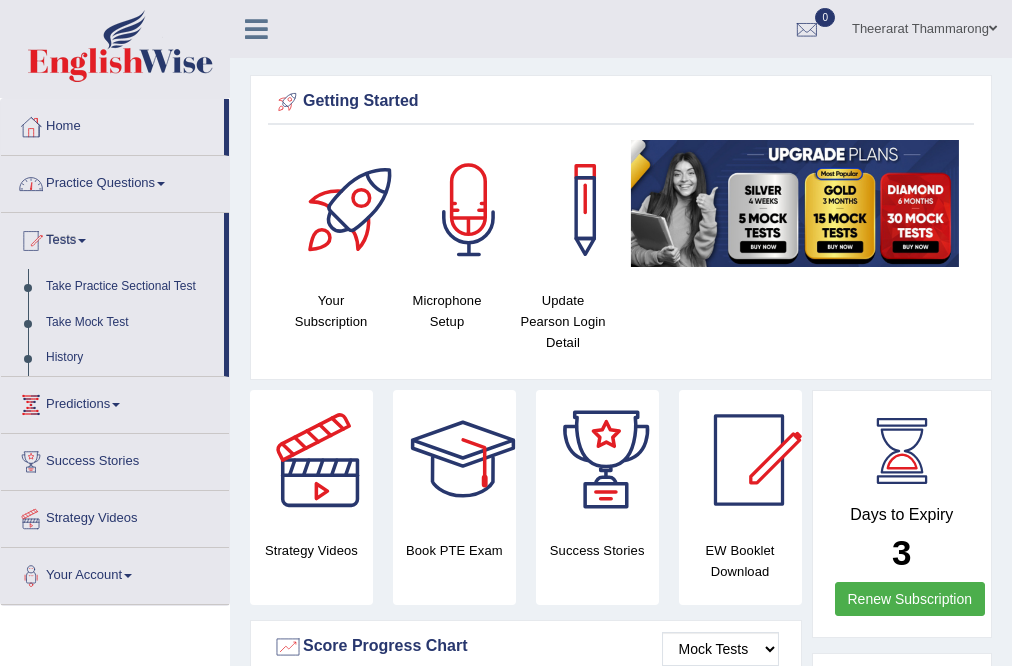click on "Practice Questions" at bounding box center [115, 181] 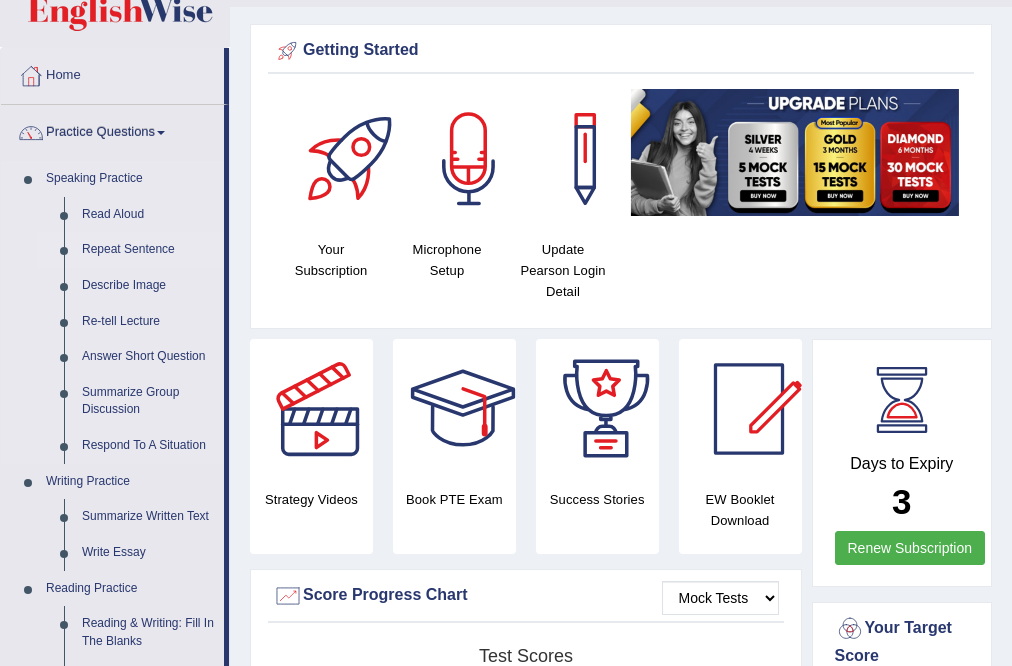 scroll, scrollTop: 80, scrollLeft: 0, axis: vertical 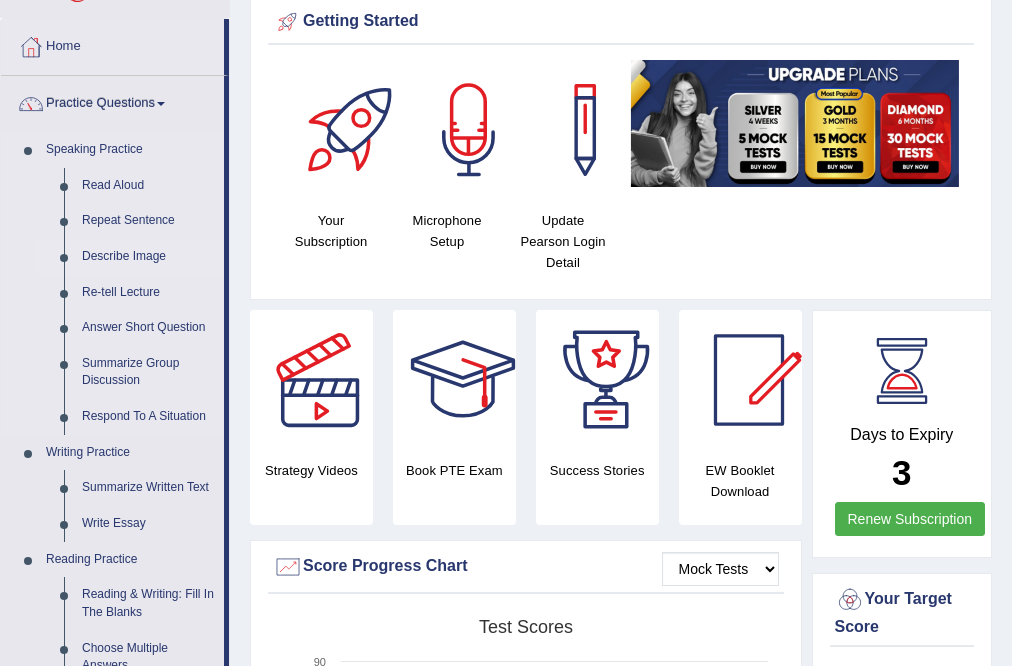 click on "Describe Image" at bounding box center (148, 257) 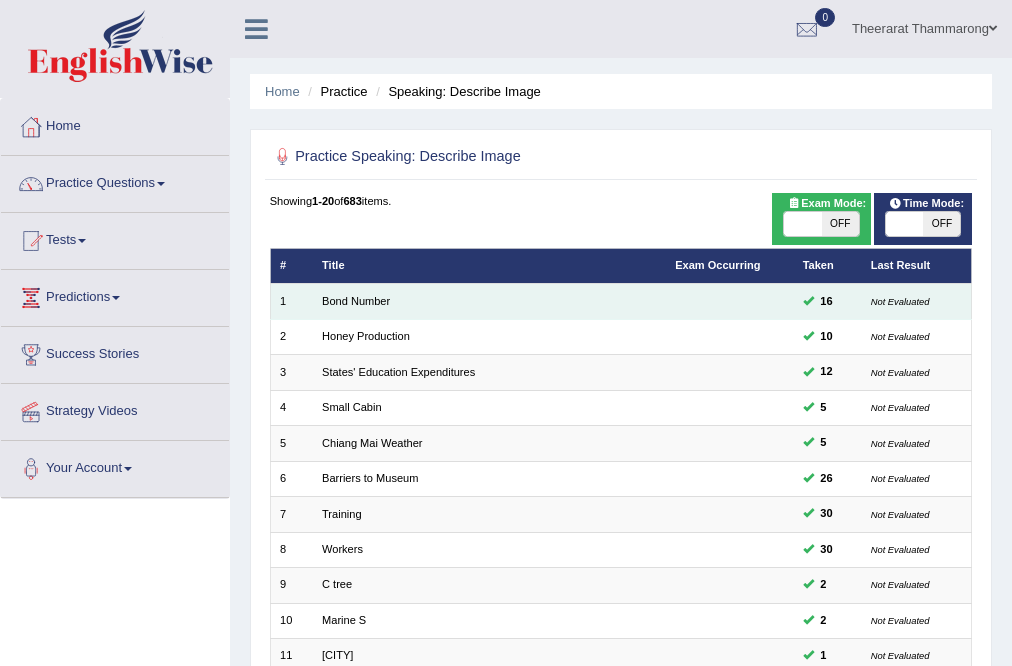 scroll, scrollTop: 188, scrollLeft: 0, axis: vertical 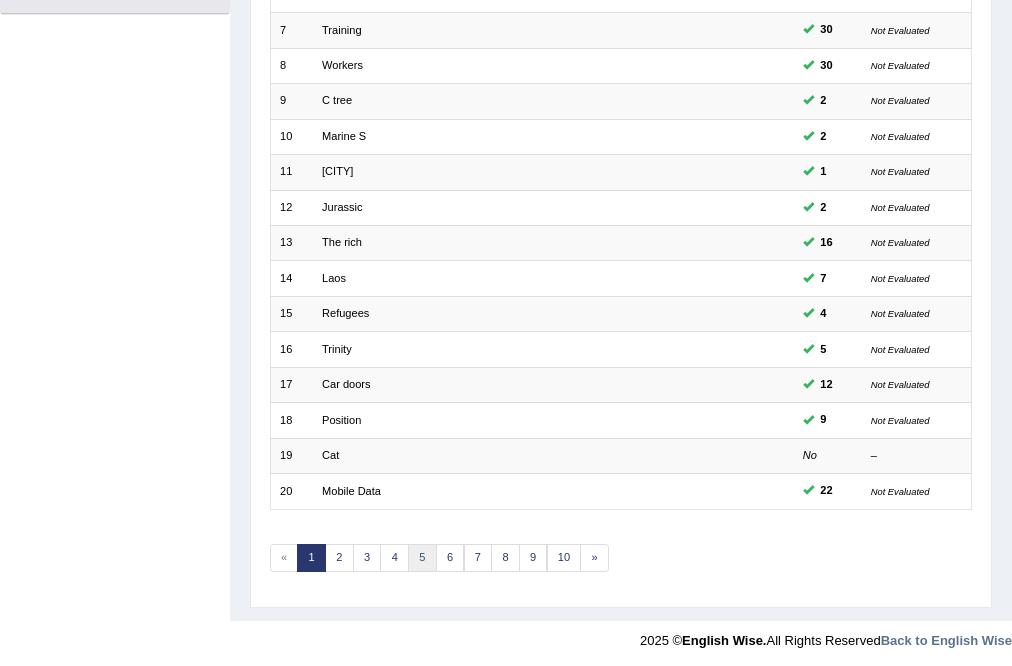 click on "5" at bounding box center (422, 558) 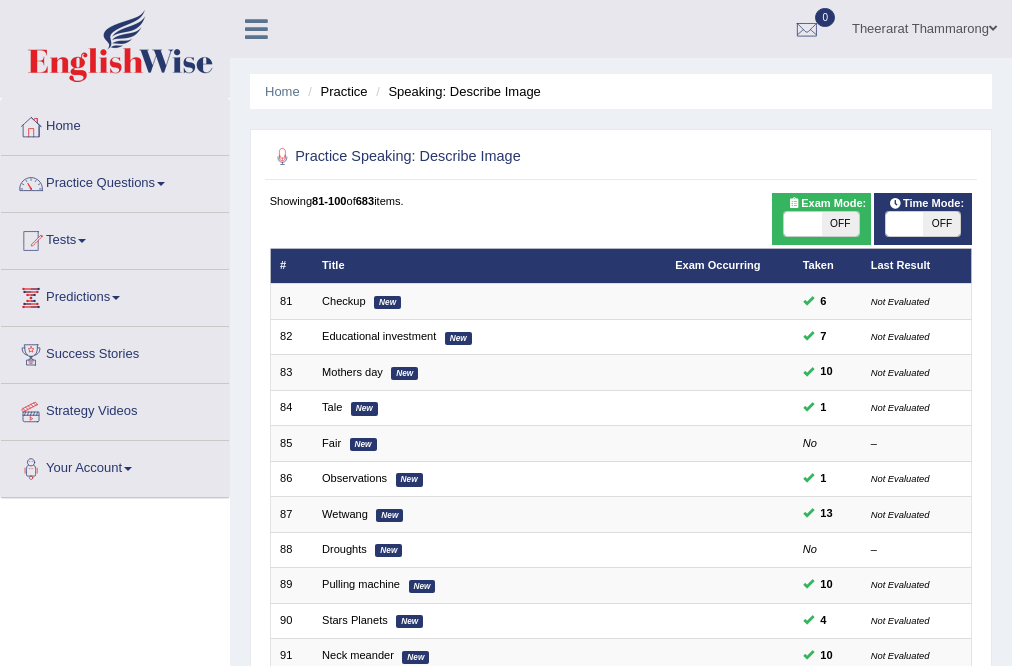 scroll, scrollTop: 0, scrollLeft: 0, axis: both 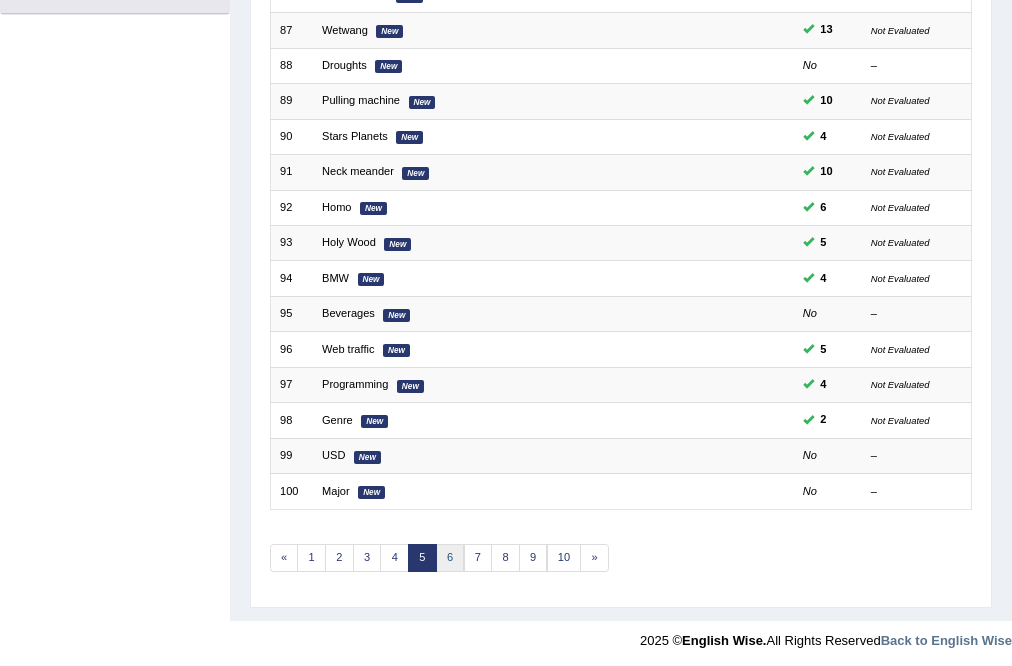 click on "6" at bounding box center (450, 558) 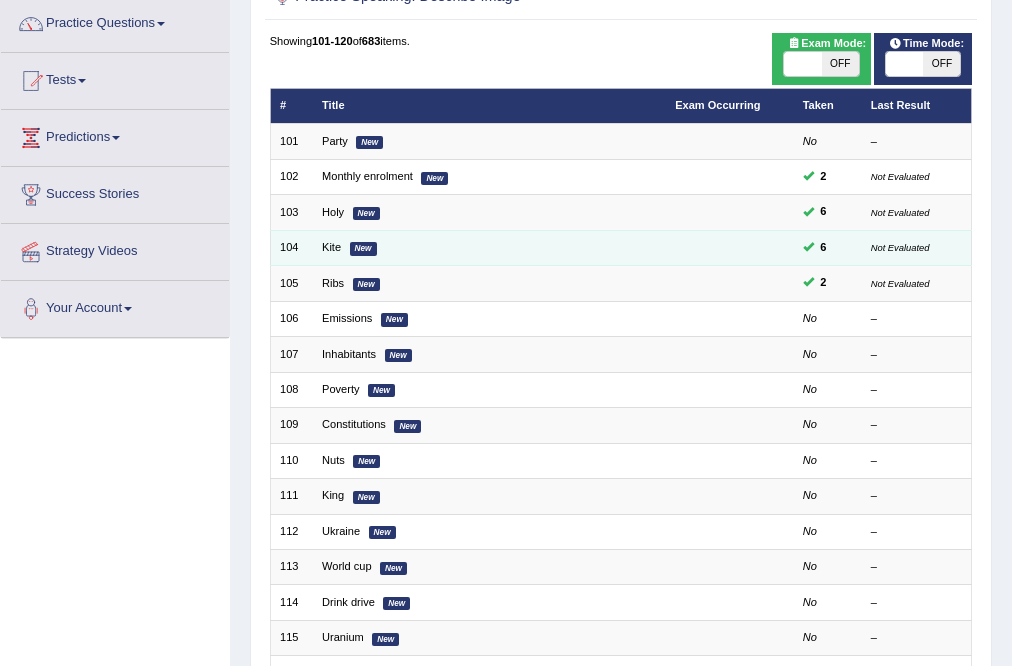 scroll, scrollTop: 160, scrollLeft: 0, axis: vertical 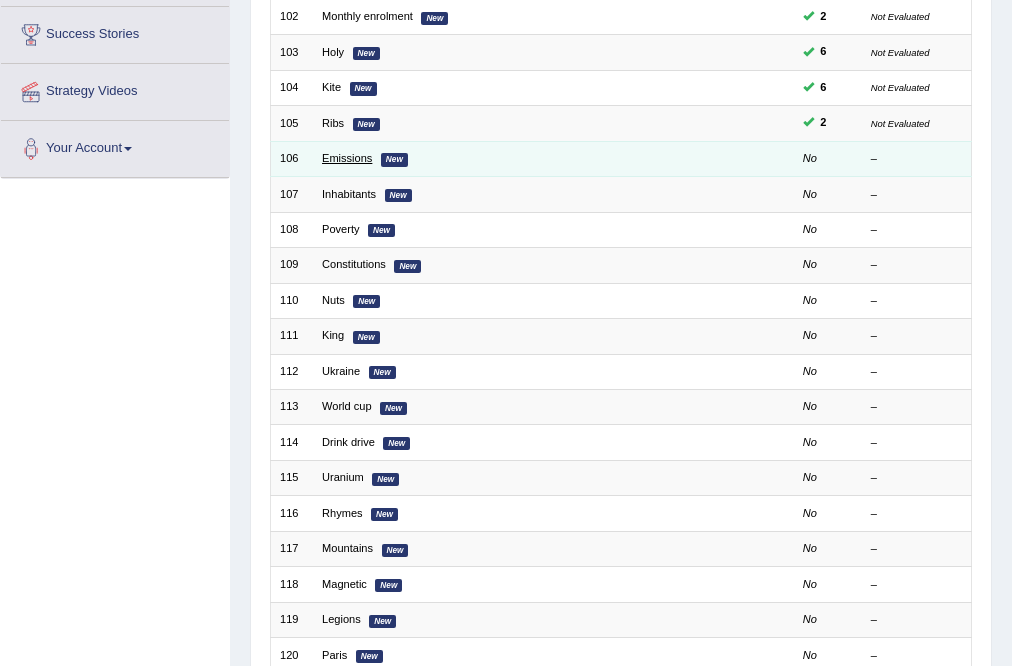 click on "Emissions" at bounding box center (347, 158) 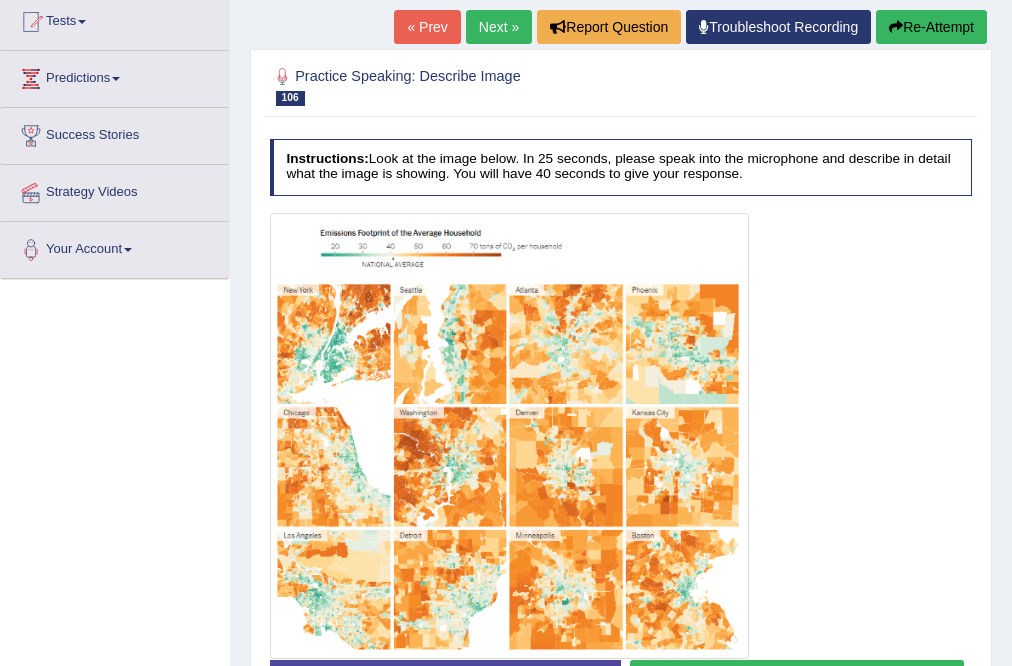 scroll, scrollTop: 327, scrollLeft: 0, axis: vertical 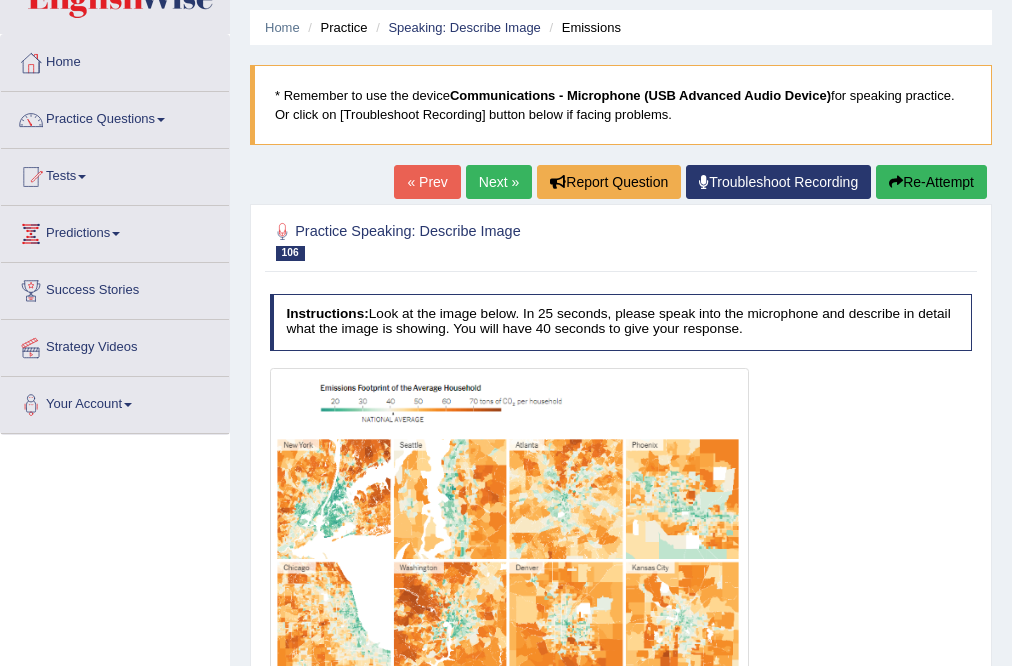 click on "Next »" at bounding box center [499, 182] 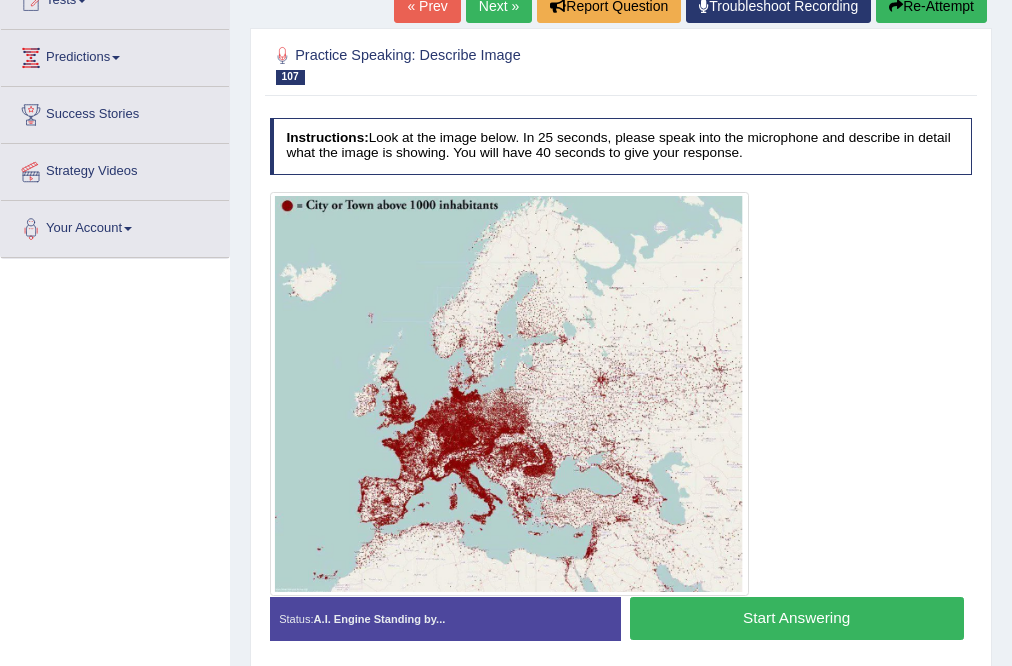 scroll, scrollTop: 250, scrollLeft: 0, axis: vertical 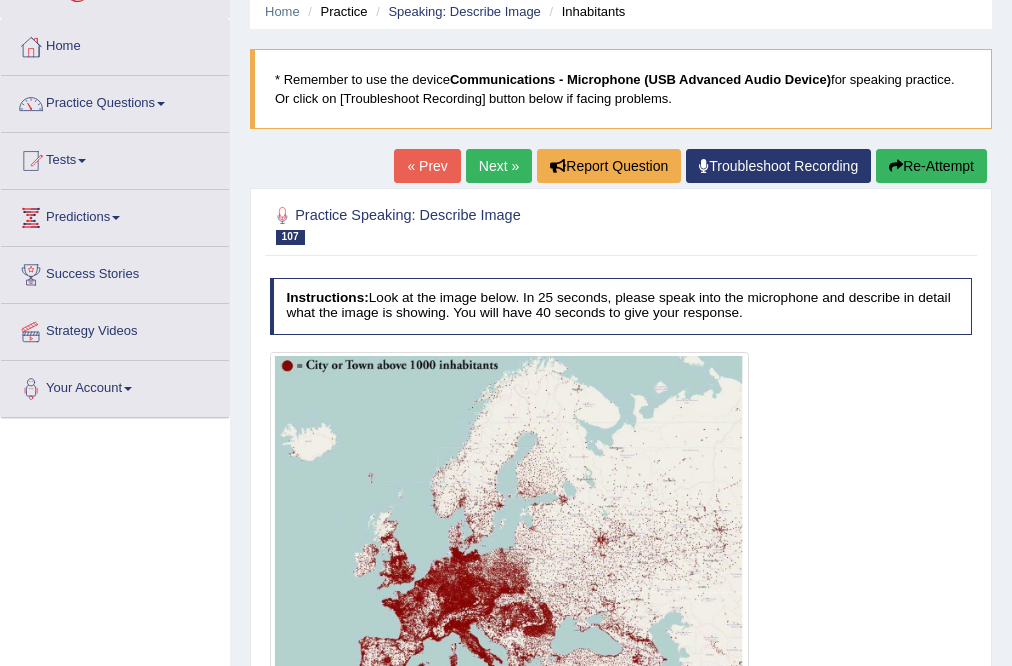 click on "Next »" at bounding box center (499, 166) 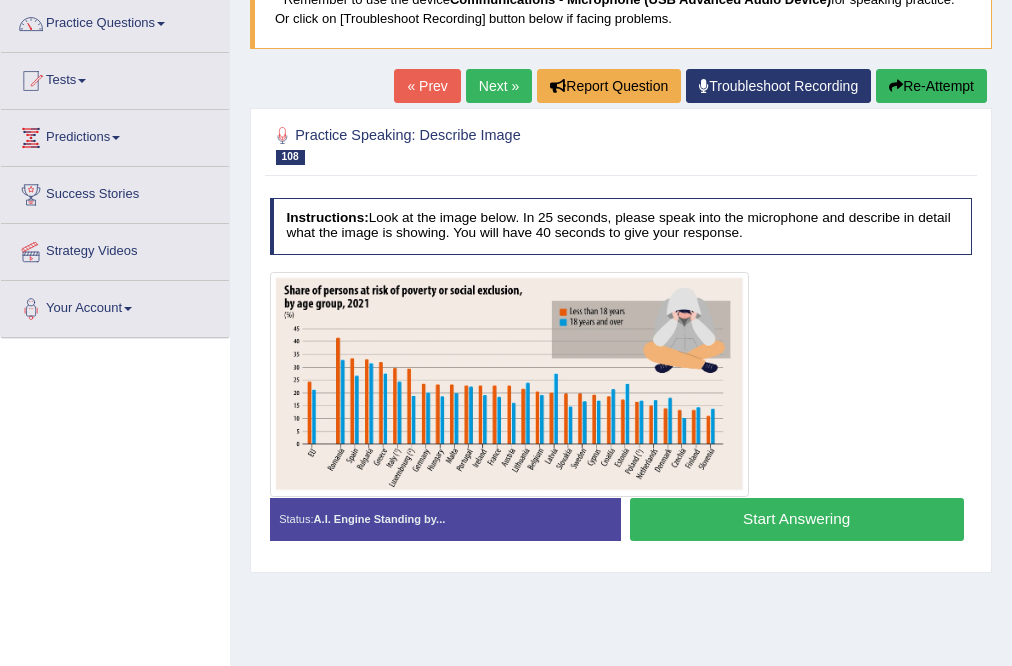 scroll, scrollTop: 239, scrollLeft: 0, axis: vertical 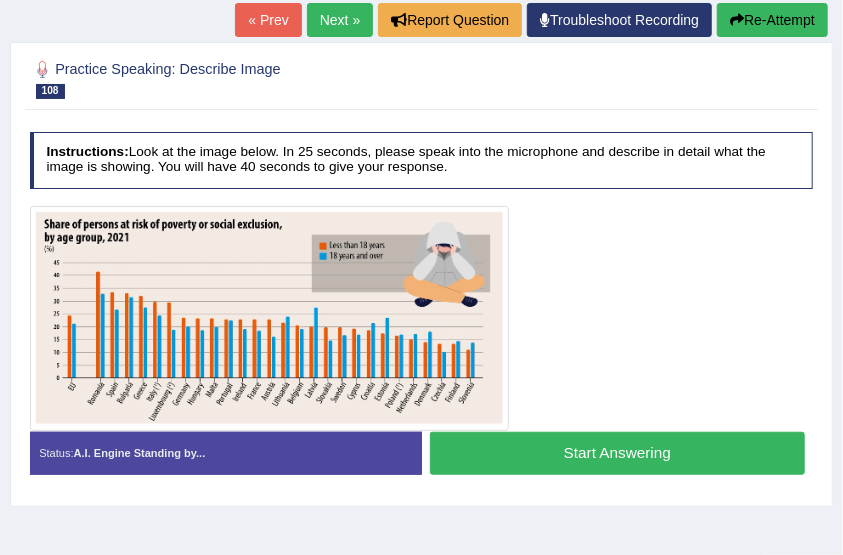 click on "Next »" at bounding box center [340, 20] 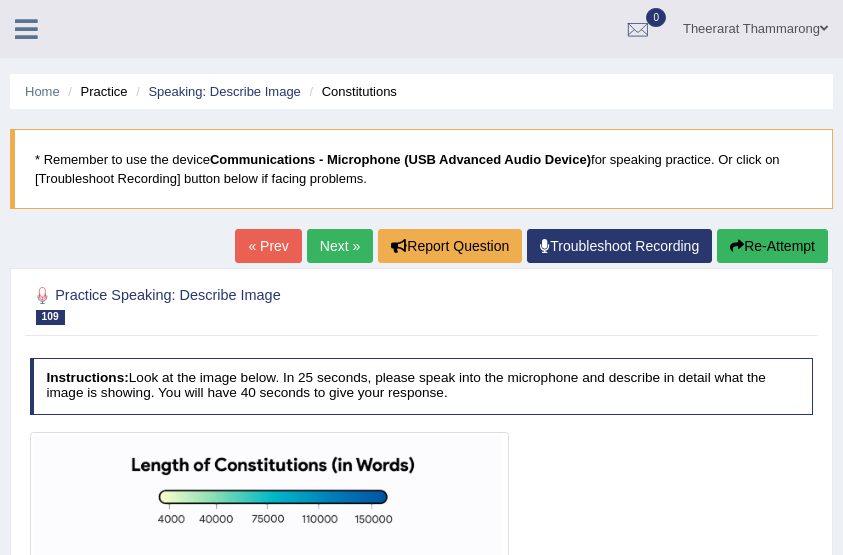 scroll, scrollTop: 0, scrollLeft: 0, axis: both 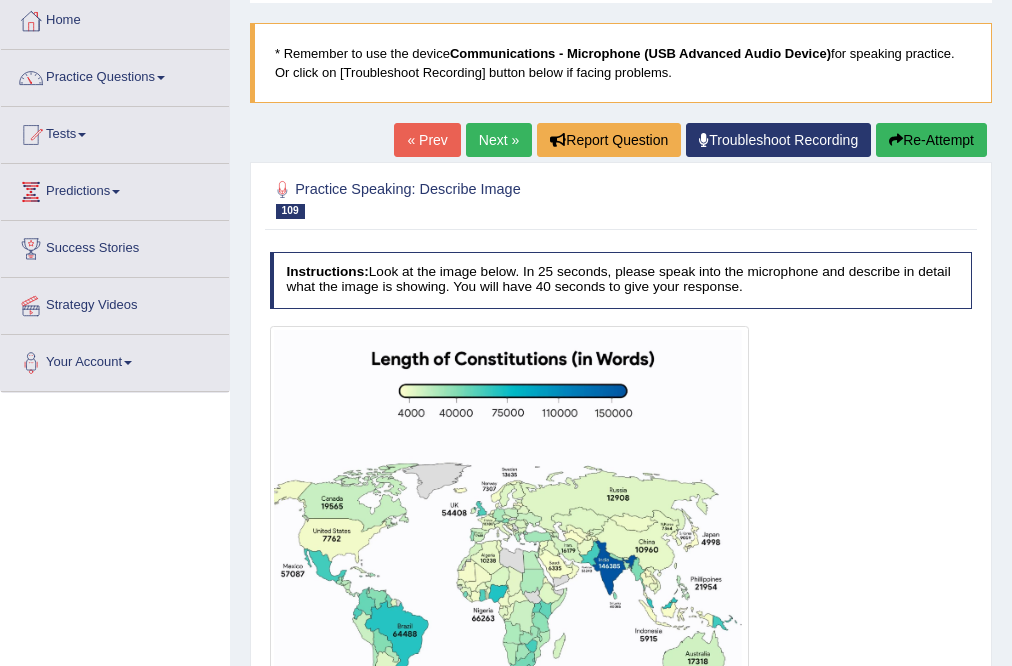 click on "Next »" at bounding box center (499, 140) 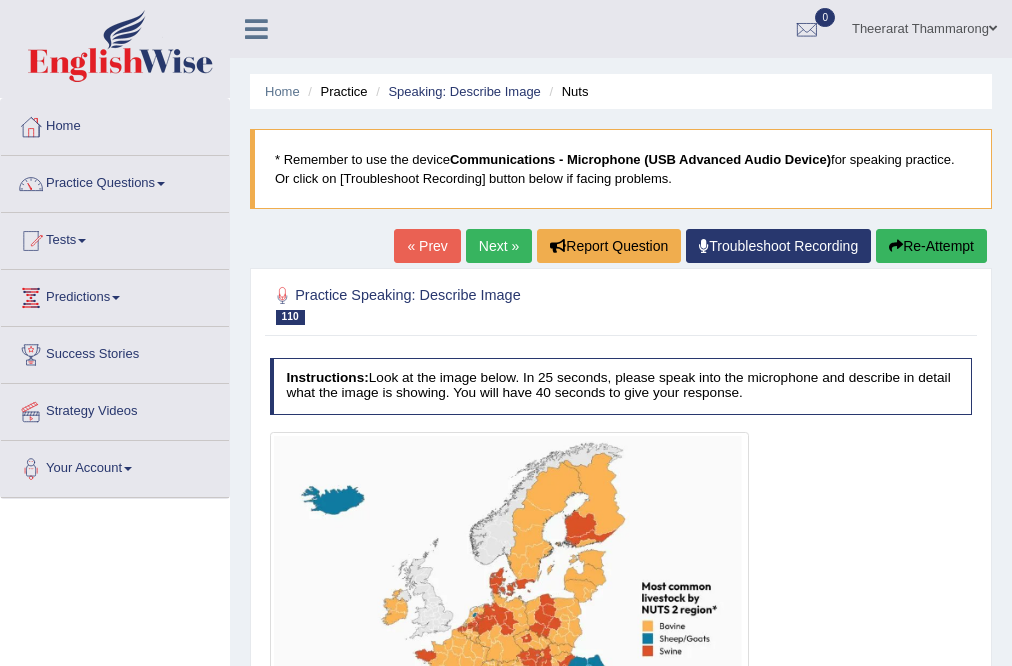 scroll, scrollTop: 240, scrollLeft: 0, axis: vertical 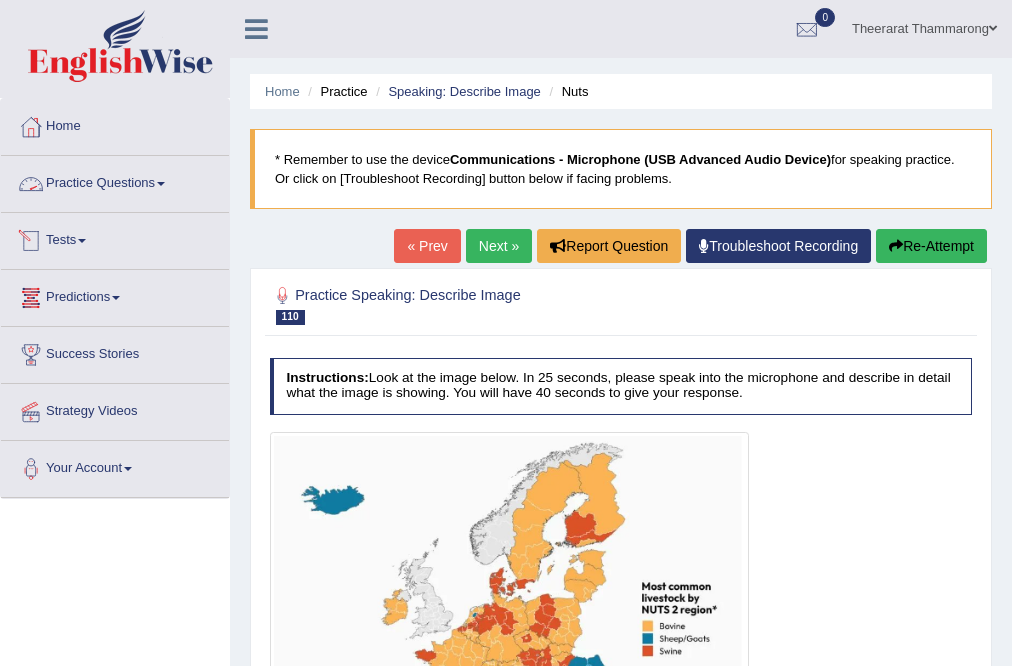 click on "Practice Questions" at bounding box center (115, 181) 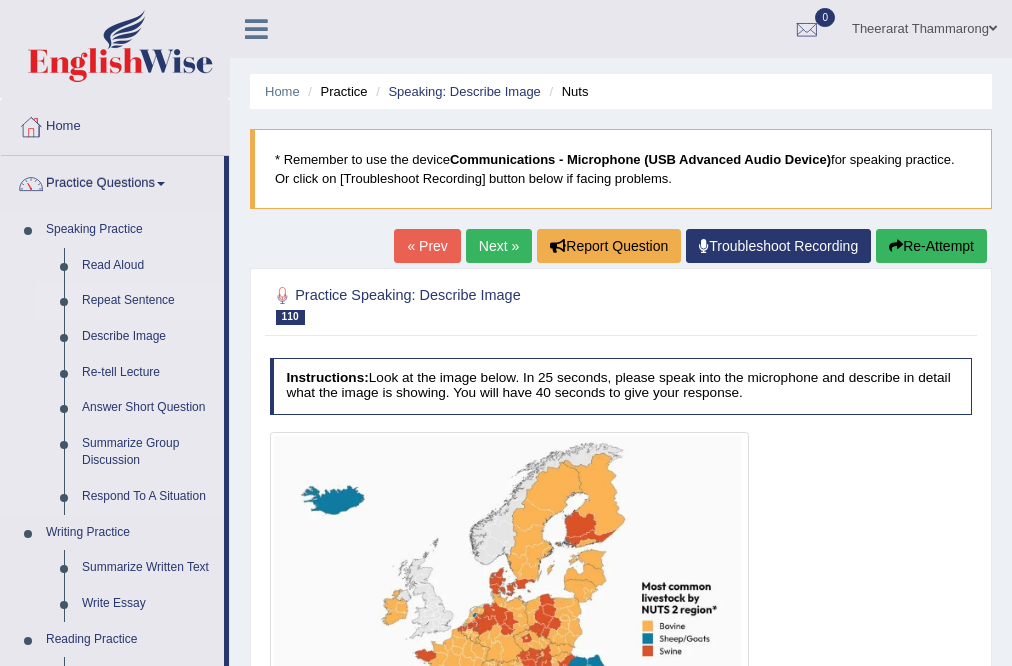 drag, startPoint x: 92, startPoint y: 261, endPoint x: 164, endPoint y: 316, distance: 90.60353 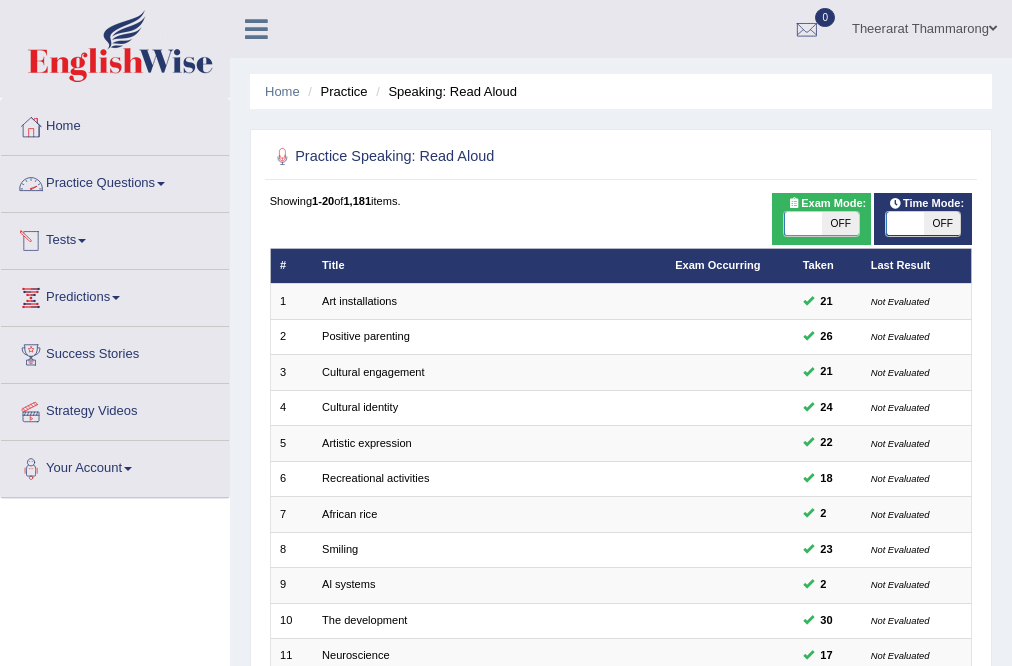 click on "Practice Questions" at bounding box center [115, 181] 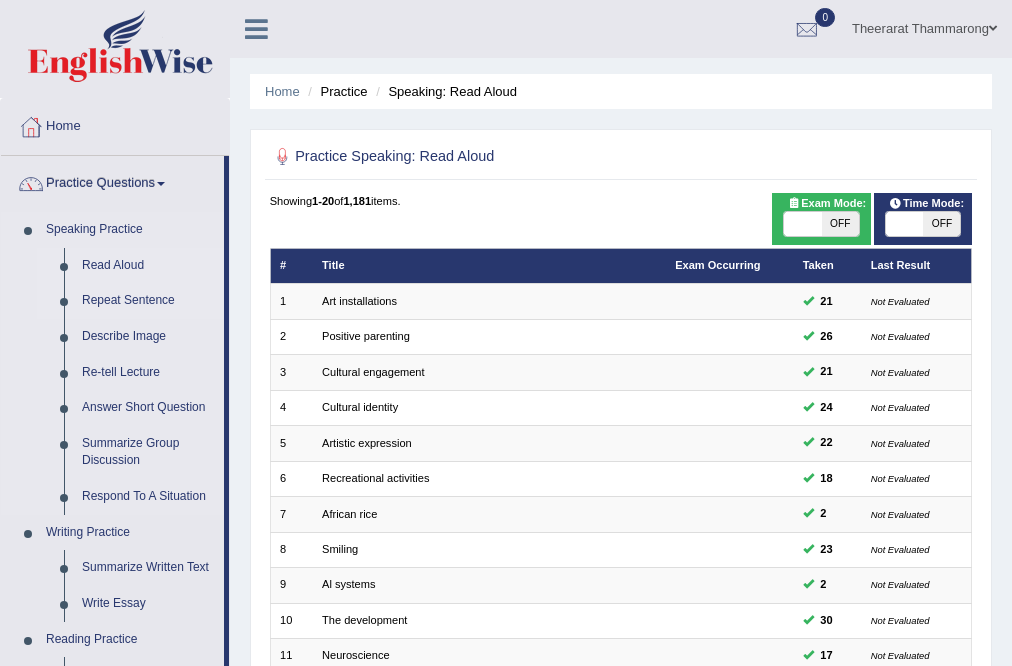 click on "Repeat Sentence" at bounding box center (148, 301) 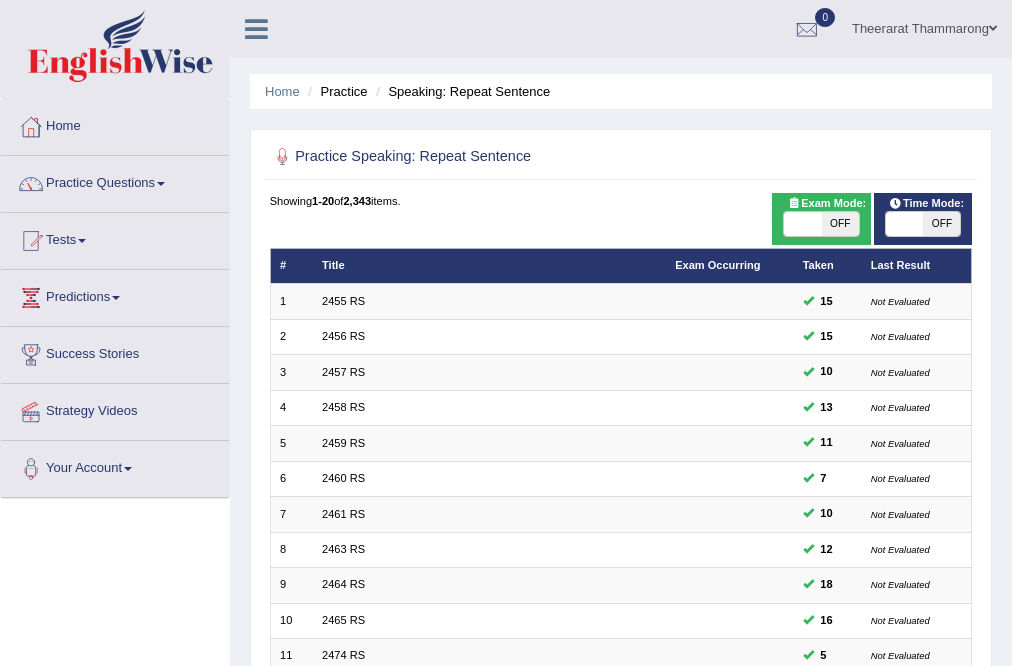 scroll, scrollTop: 65, scrollLeft: 0, axis: vertical 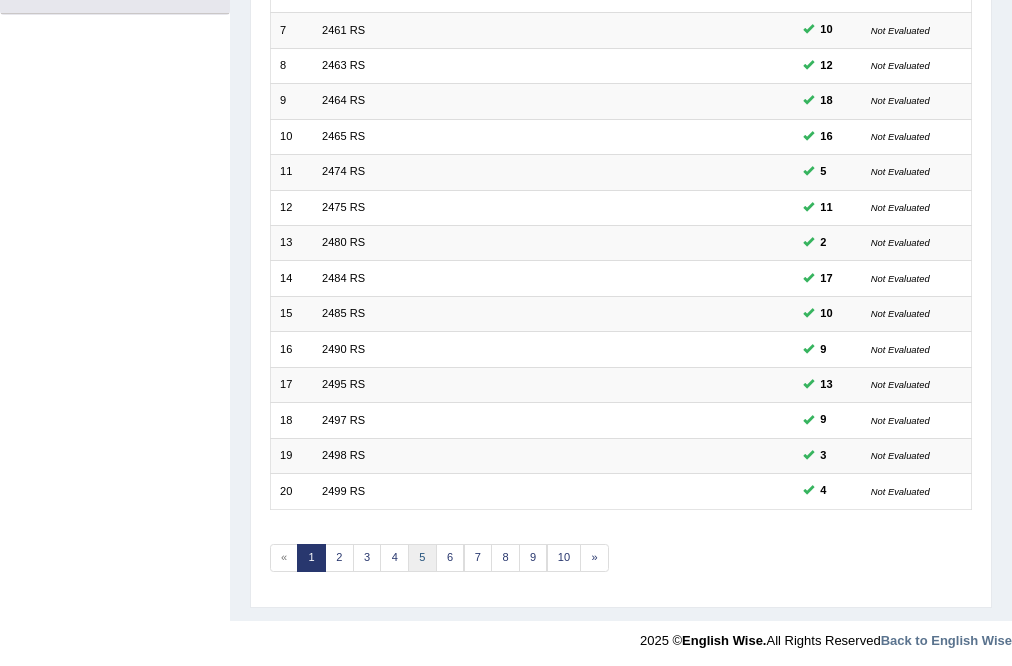 click on "5" at bounding box center (422, 558) 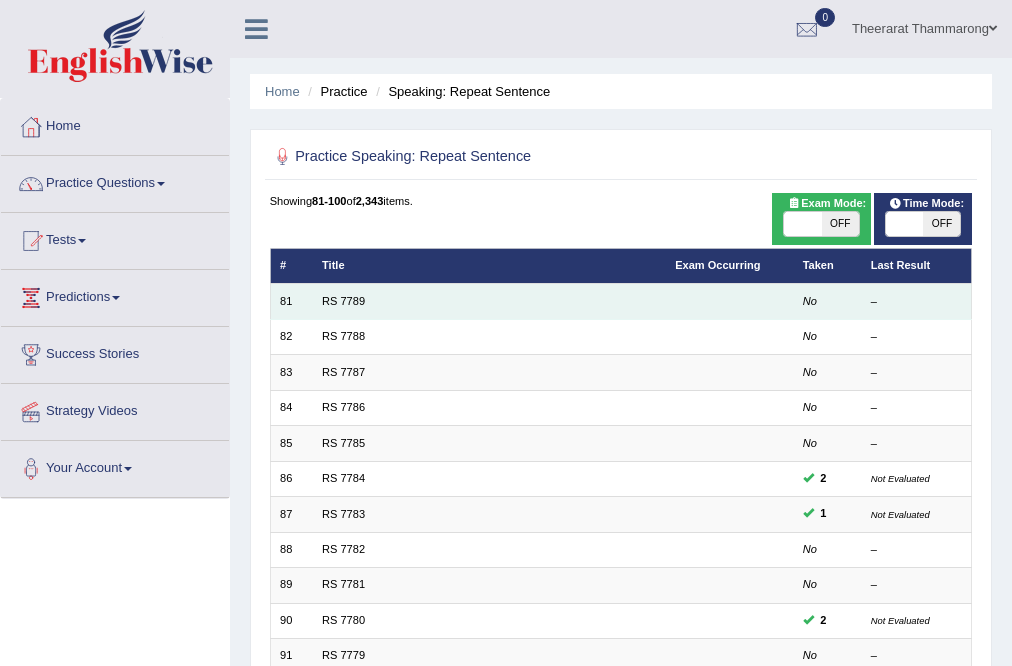 scroll, scrollTop: 0, scrollLeft: 0, axis: both 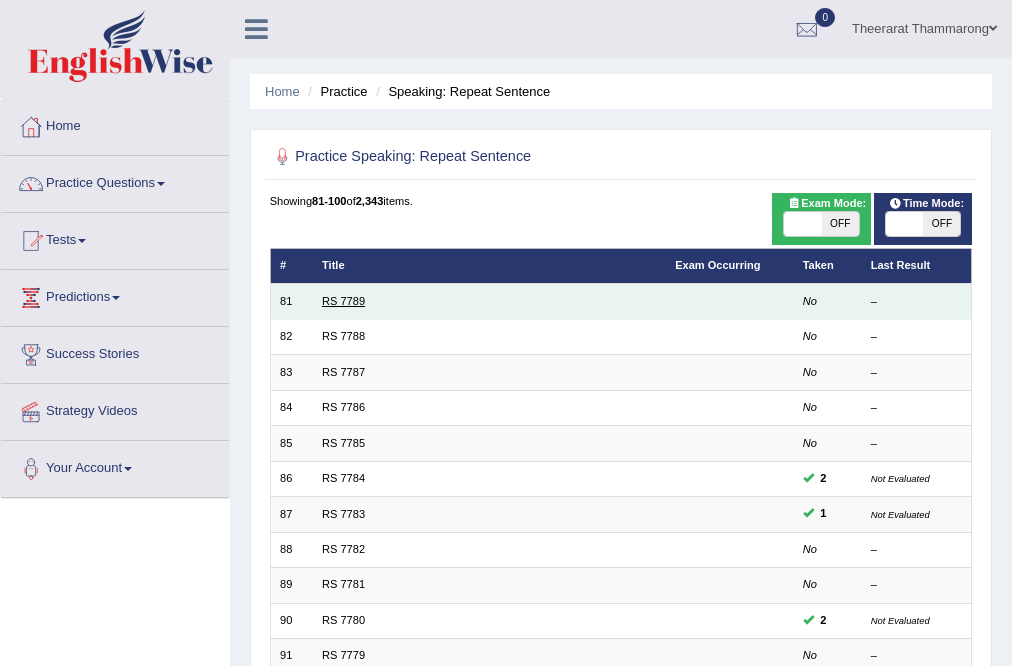 click on "RS 7789" at bounding box center (343, 301) 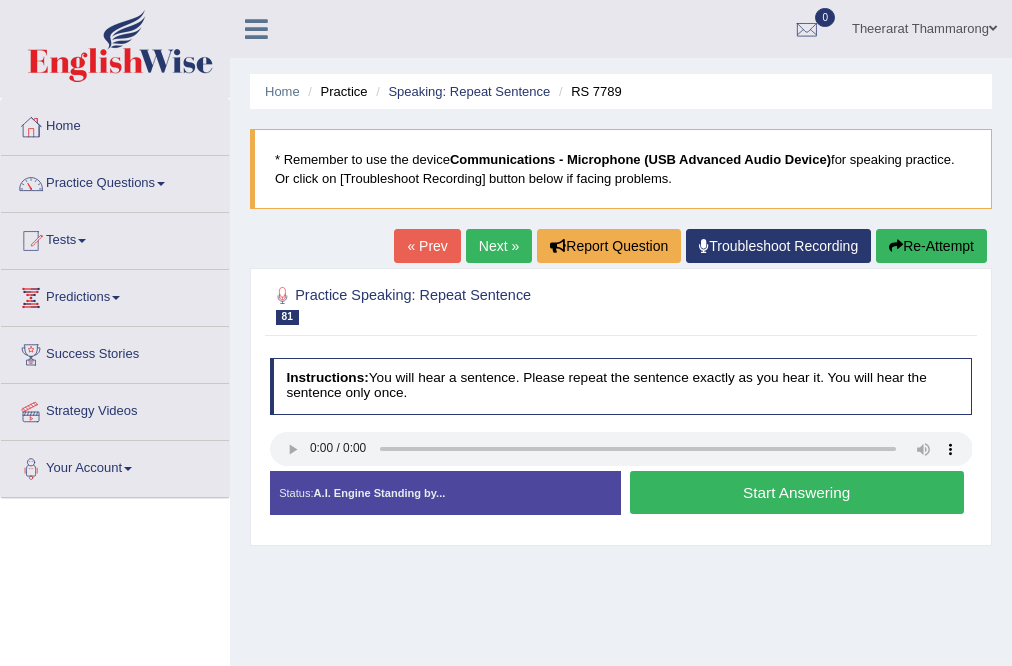scroll, scrollTop: 0, scrollLeft: 0, axis: both 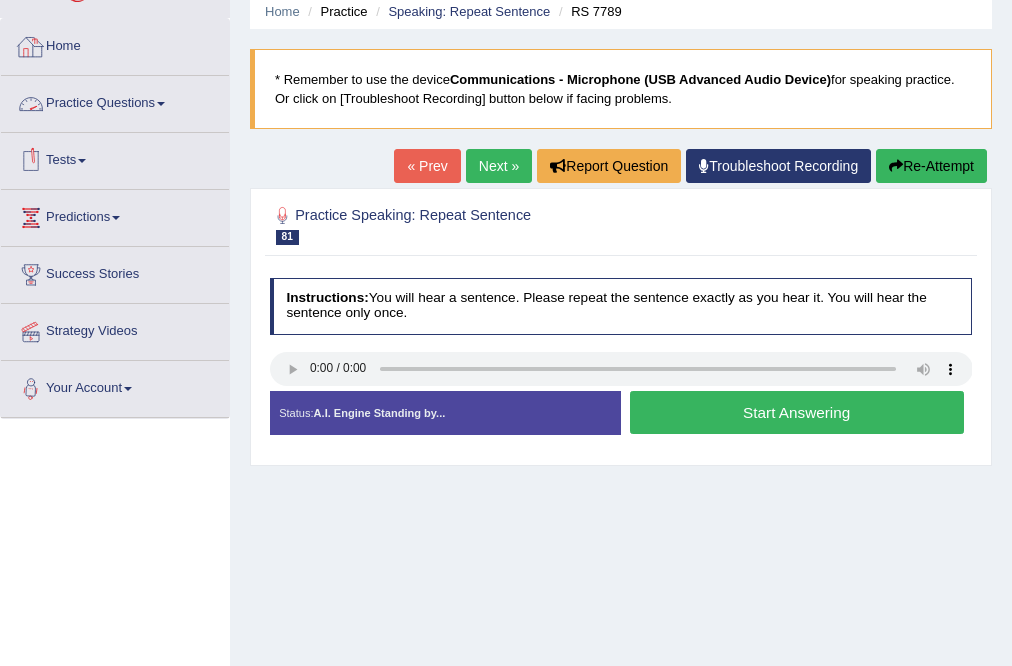 click on "Practice Questions" at bounding box center [115, 101] 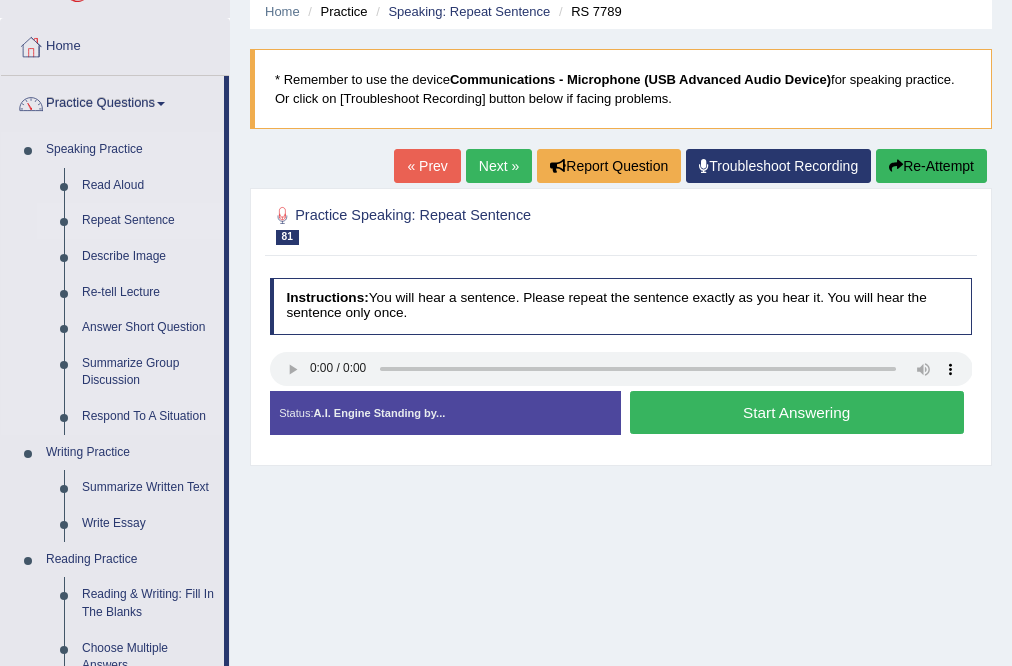 click on "Repeat Sentence" at bounding box center (148, 221) 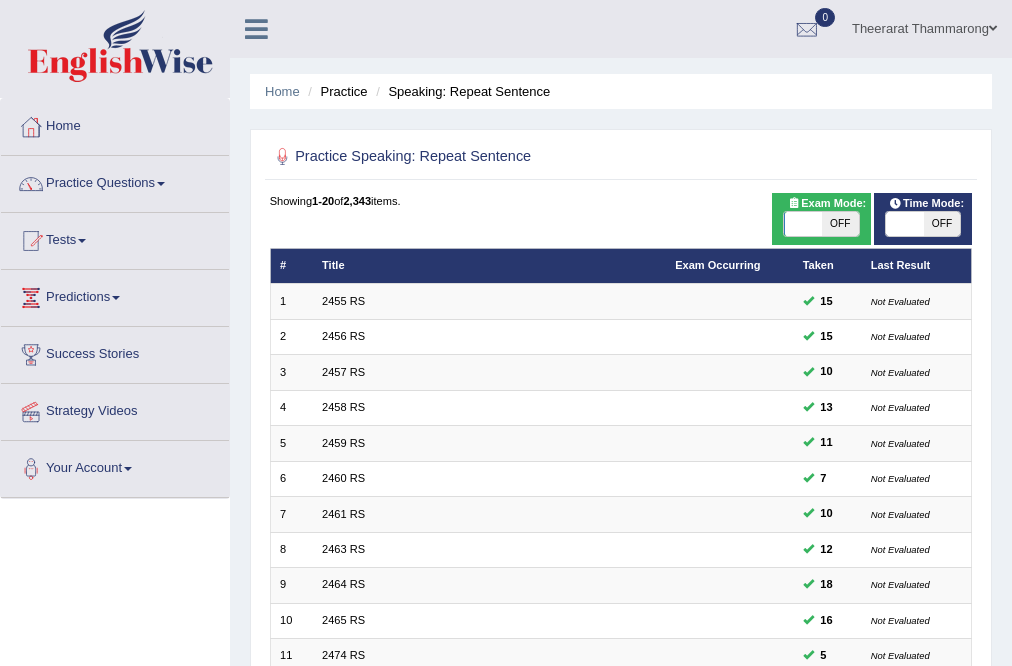 scroll, scrollTop: 0, scrollLeft: 0, axis: both 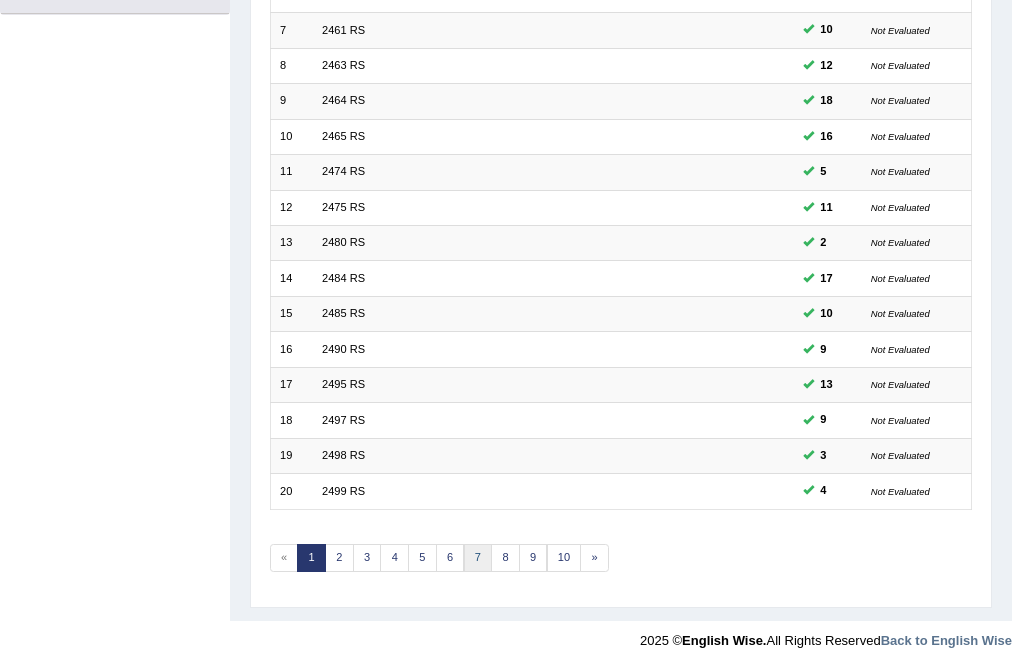 click on "7" at bounding box center [478, 558] 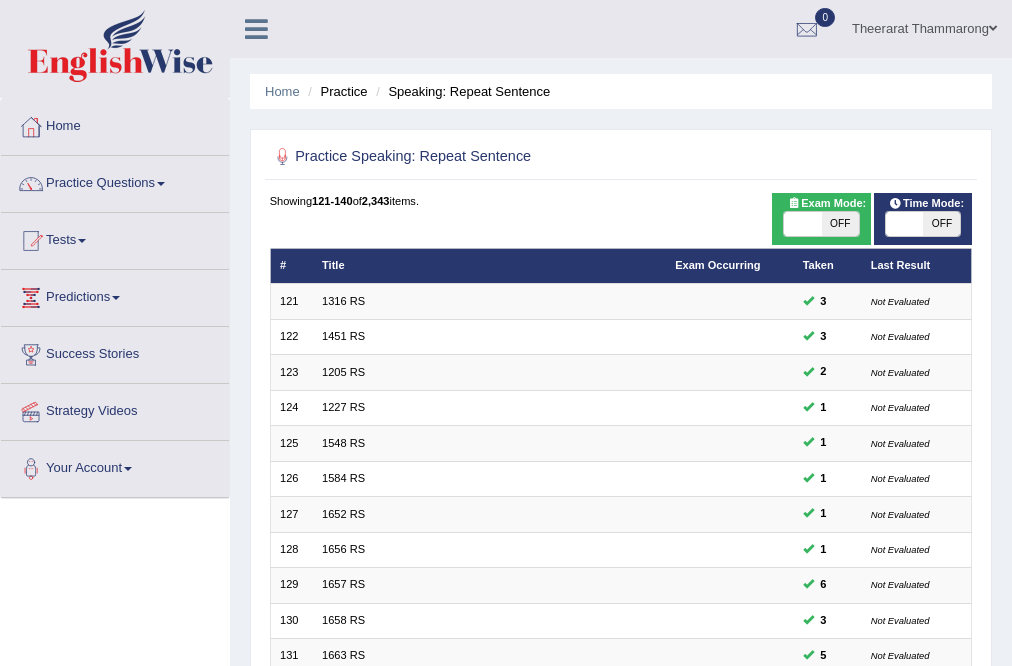 scroll, scrollTop: 320, scrollLeft: 0, axis: vertical 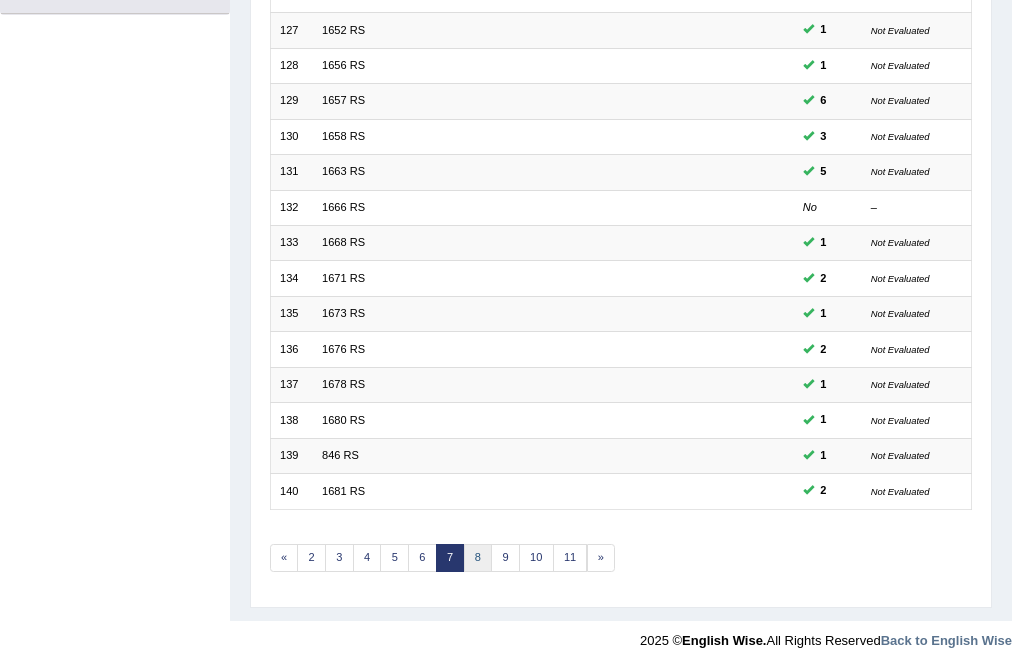click on "8" at bounding box center [478, 558] 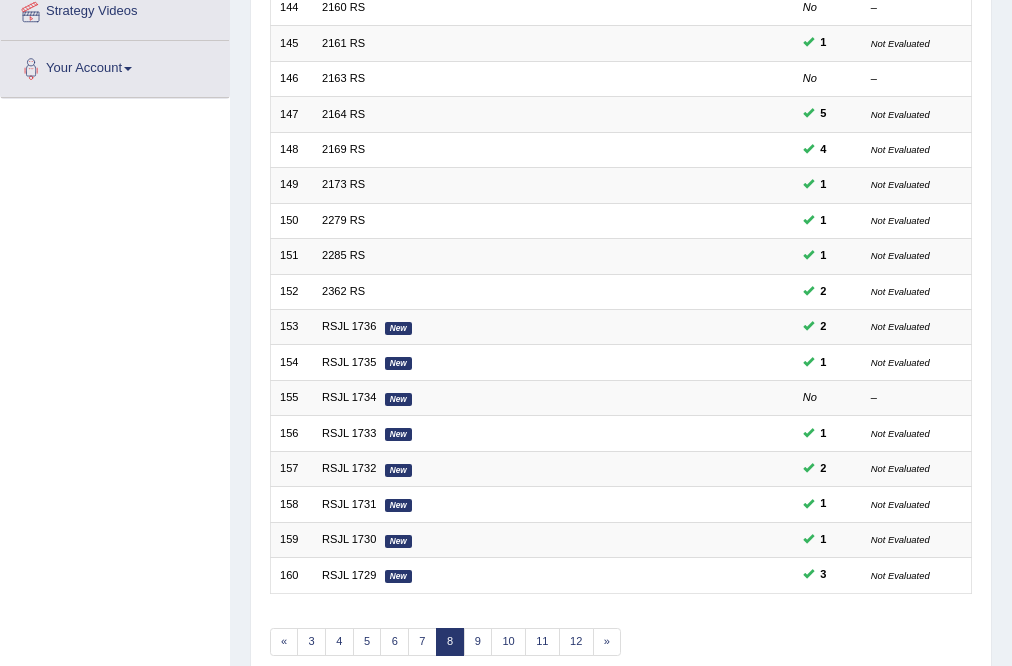 scroll, scrollTop: 484, scrollLeft: 0, axis: vertical 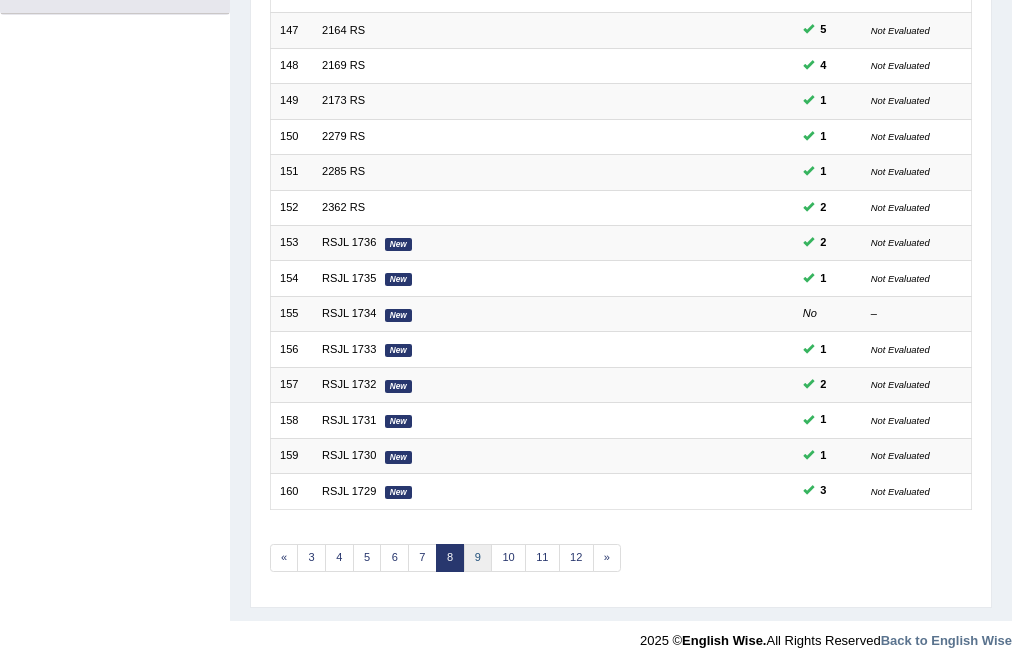 click on "9" at bounding box center [478, 558] 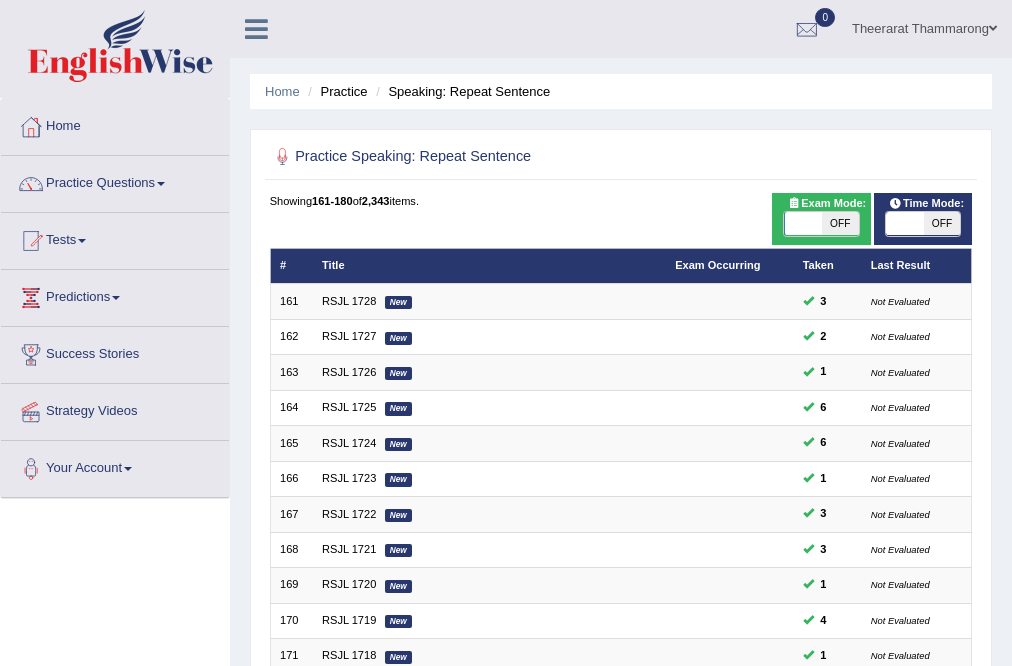 scroll, scrollTop: 21, scrollLeft: 0, axis: vertical 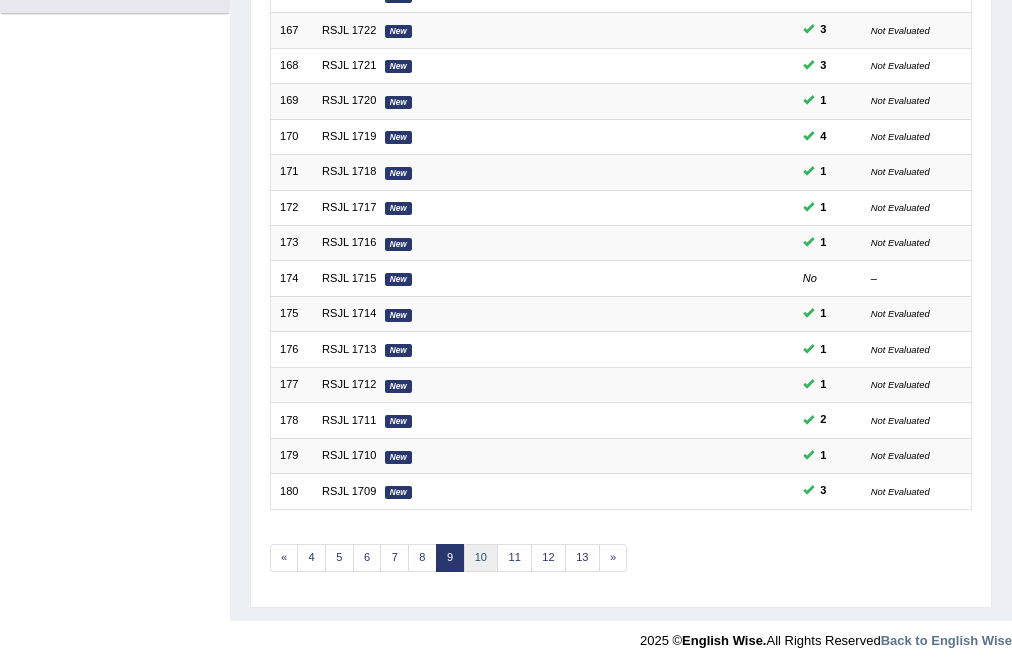 click on "10" at bounding box center [481, 558] 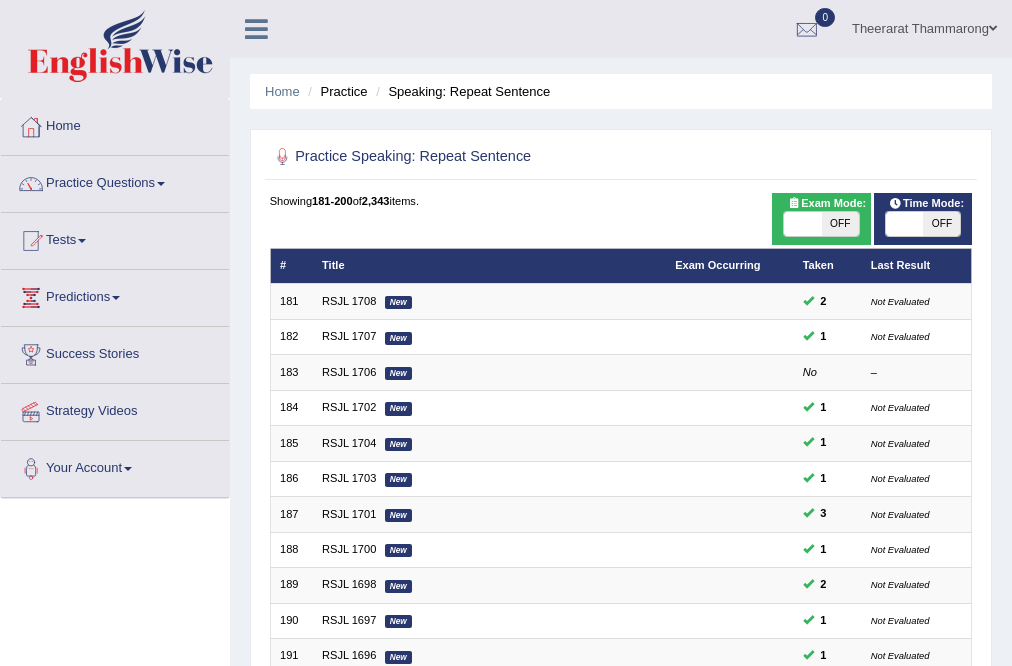 scroll, scrollTop: 320, scrollLeft: 0, axis: vertical 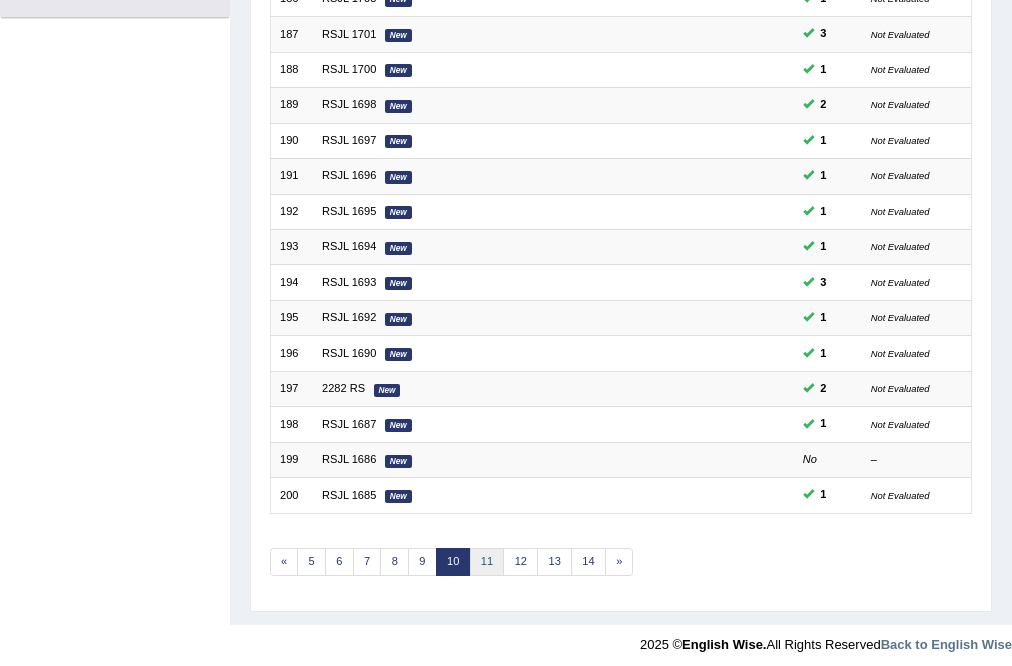 click on "11" at bounding box center (487, 562) 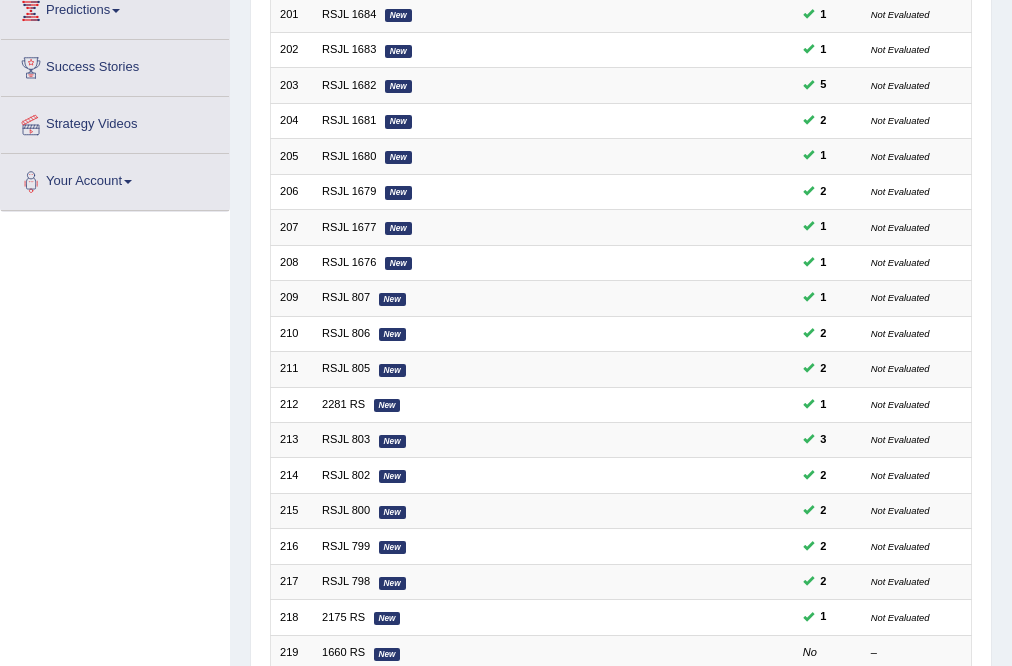scroll, scrollTop: 320, scrollLeft: 0, axis: vertical 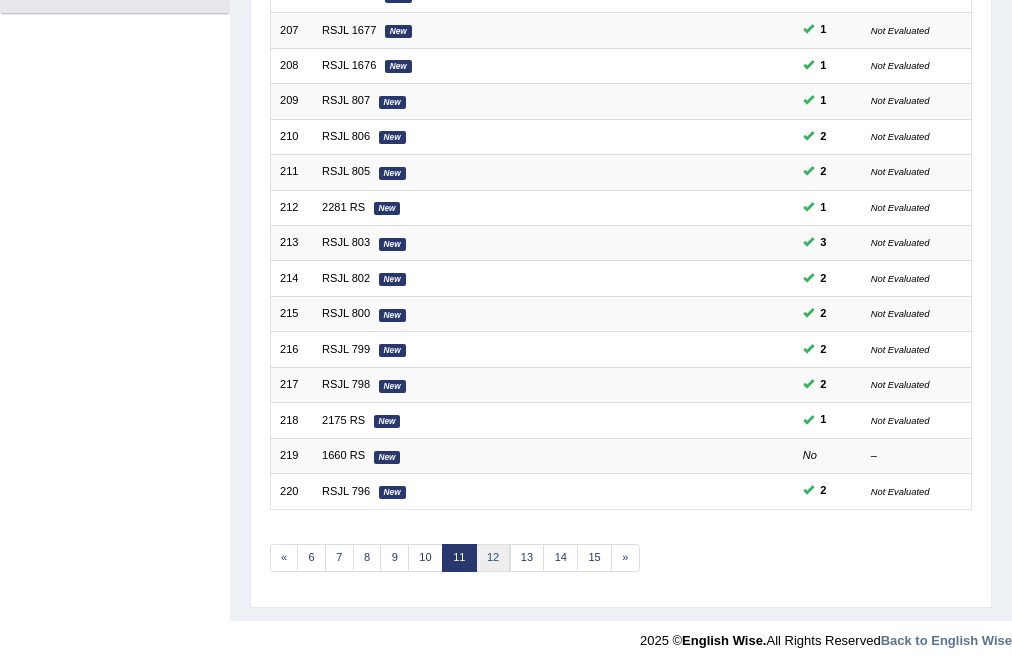 click on "12" at bounding box center [493, 558] 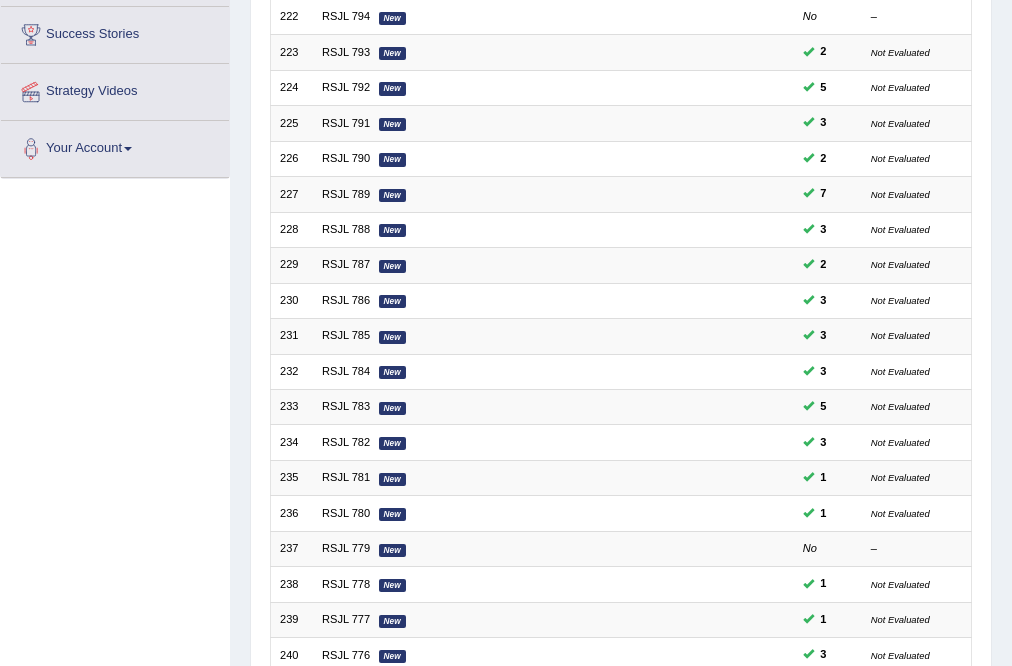 scroll, scrollTop: 0, scrollLeft: 0, axis: both 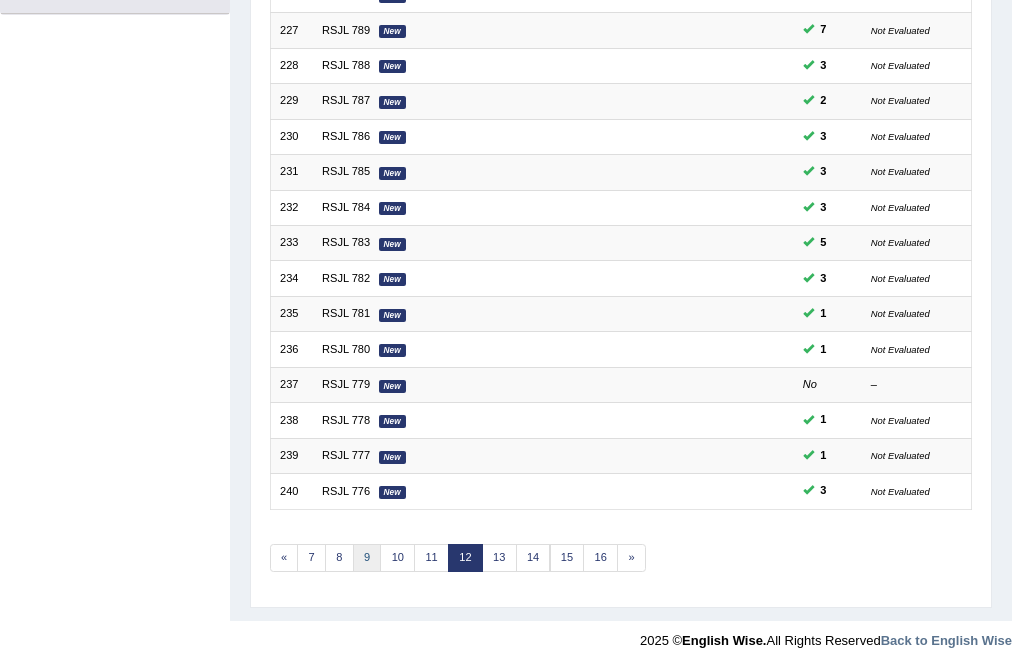 click on "9" at bounding box center [367, 558] 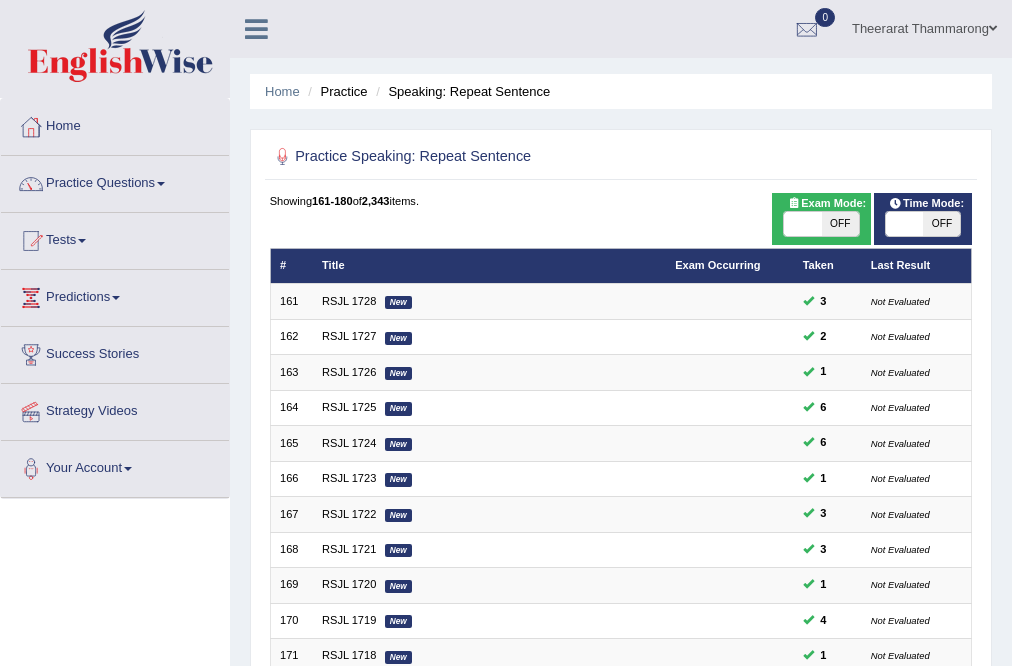 scroll, scrollTop: 0, scrollLeft: 0, axis: both 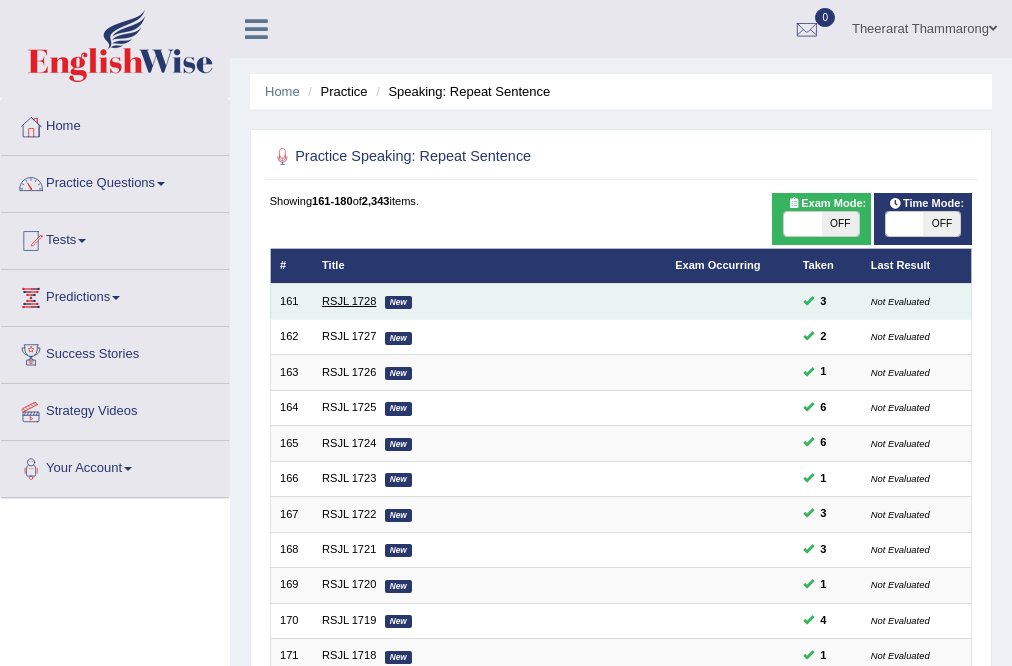 click on "RSJL 1728" at bounding box center [349, 301] 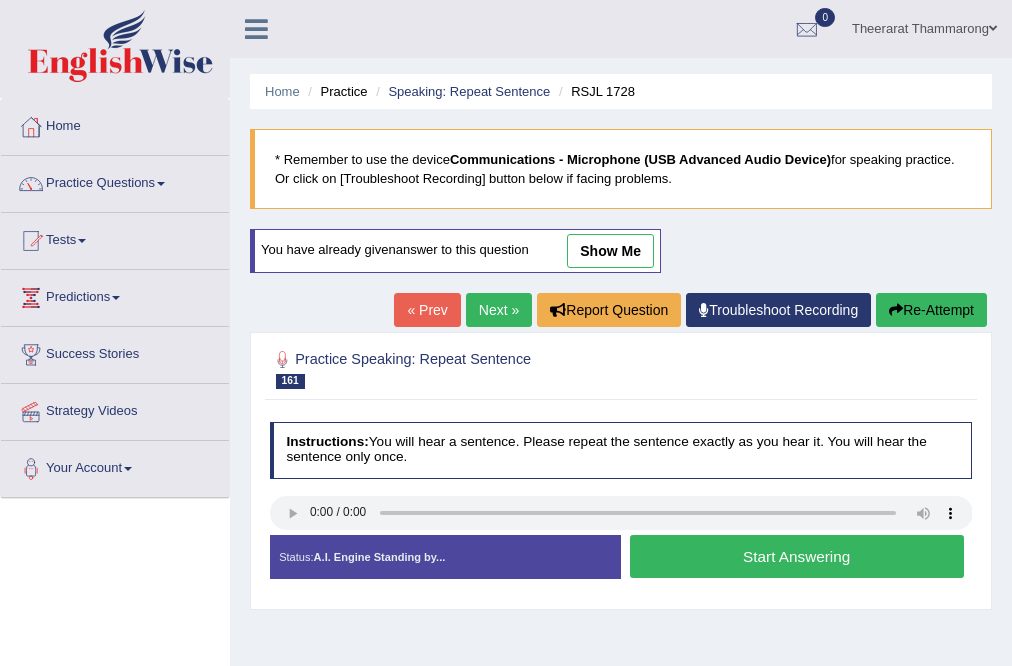 scroll, scrollTop: 0, scrollLeft: 0, axis: both 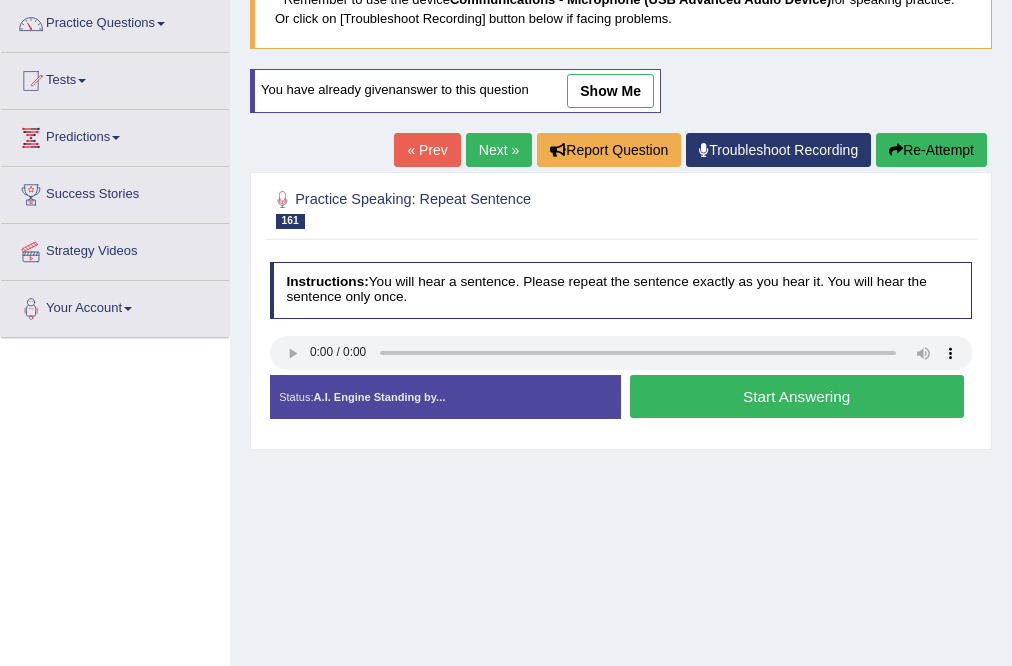 click on "Start Answering" at bounding box center (797, 396) 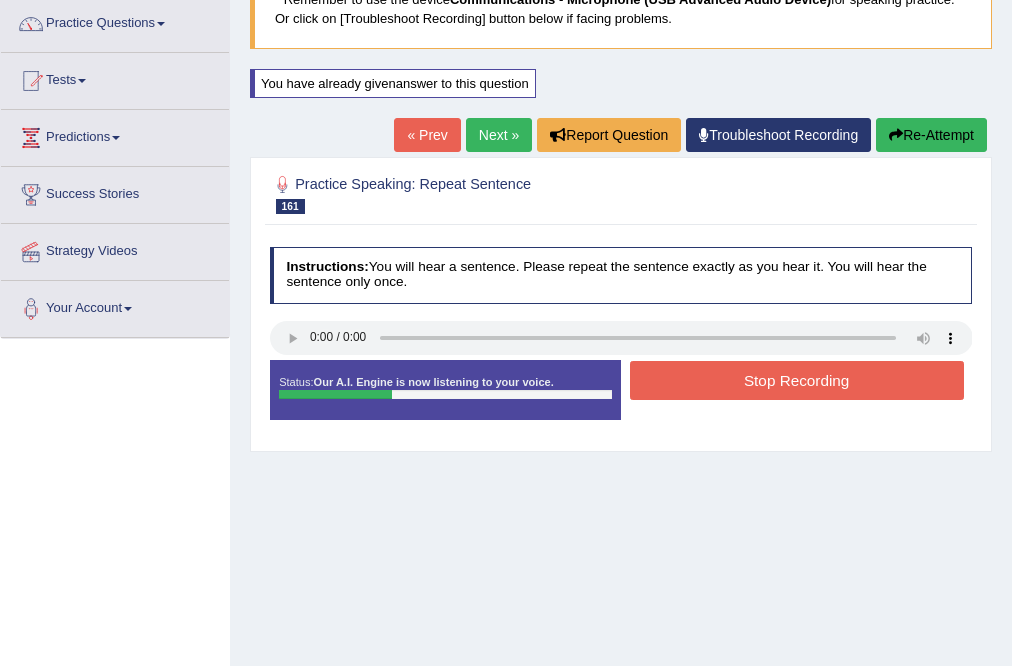 click on "Stop Recording" at bounding box center [797, 380] 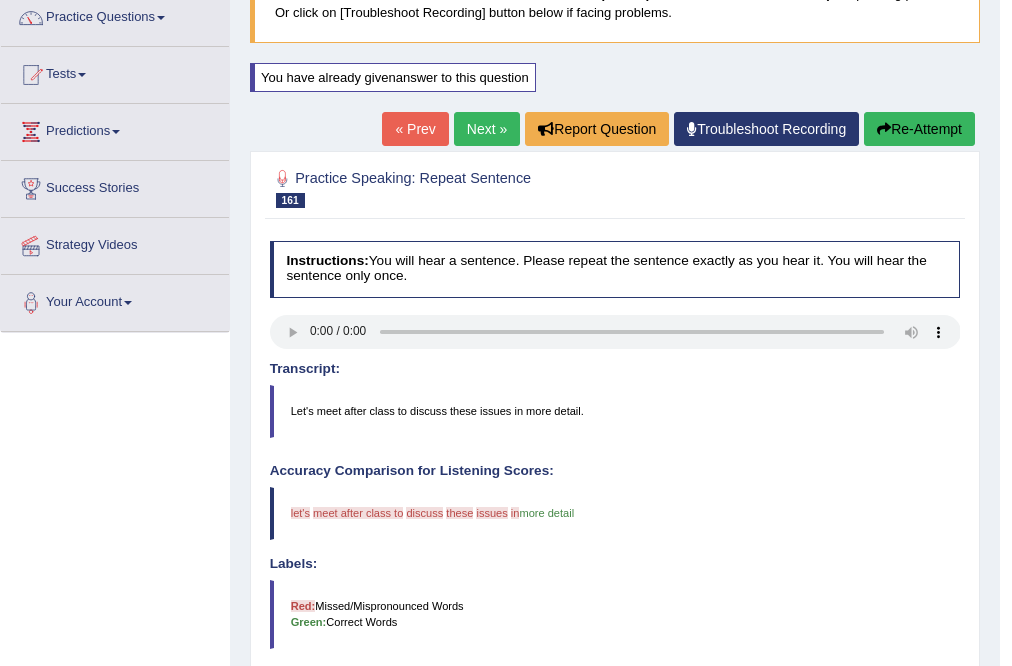 scroll, scrollTop: 160, scrollLeft: 0, axis: vertical 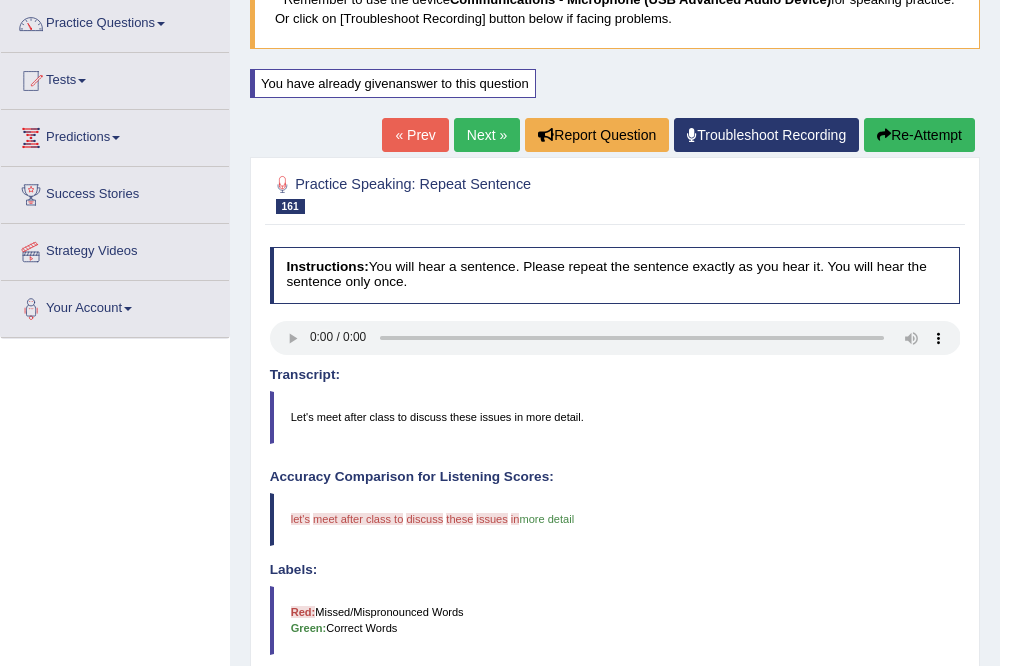 click on "Re-Attempt" at bounding box center [919, 135] 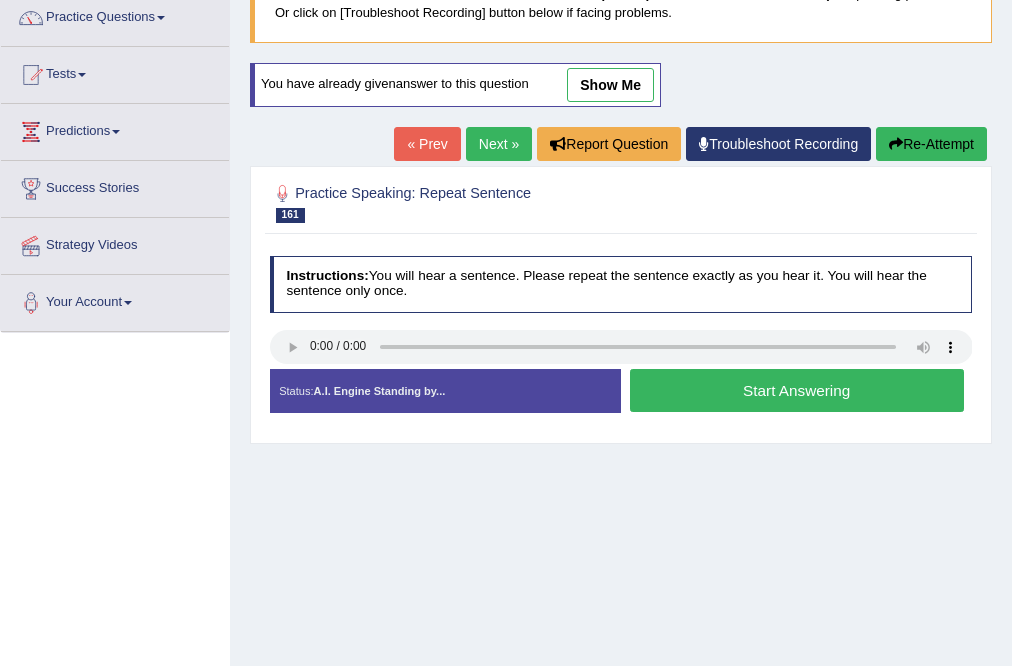 scroll, scrollTop: 166, scrollLeft: 0, axis: vertical 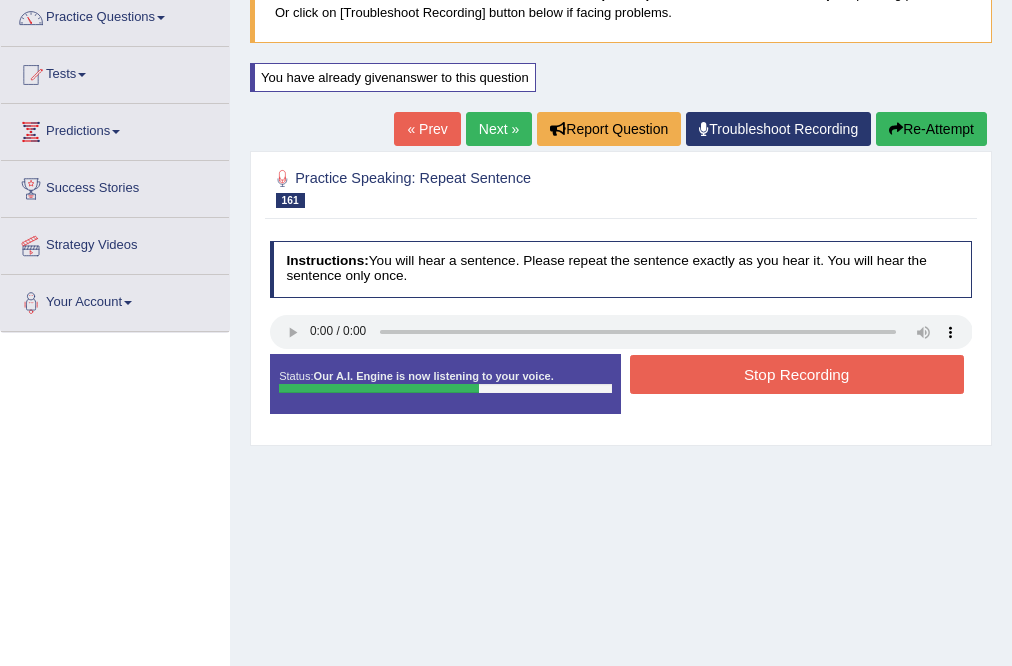 click on "Stop Recording" at bounding box center [797, 374] 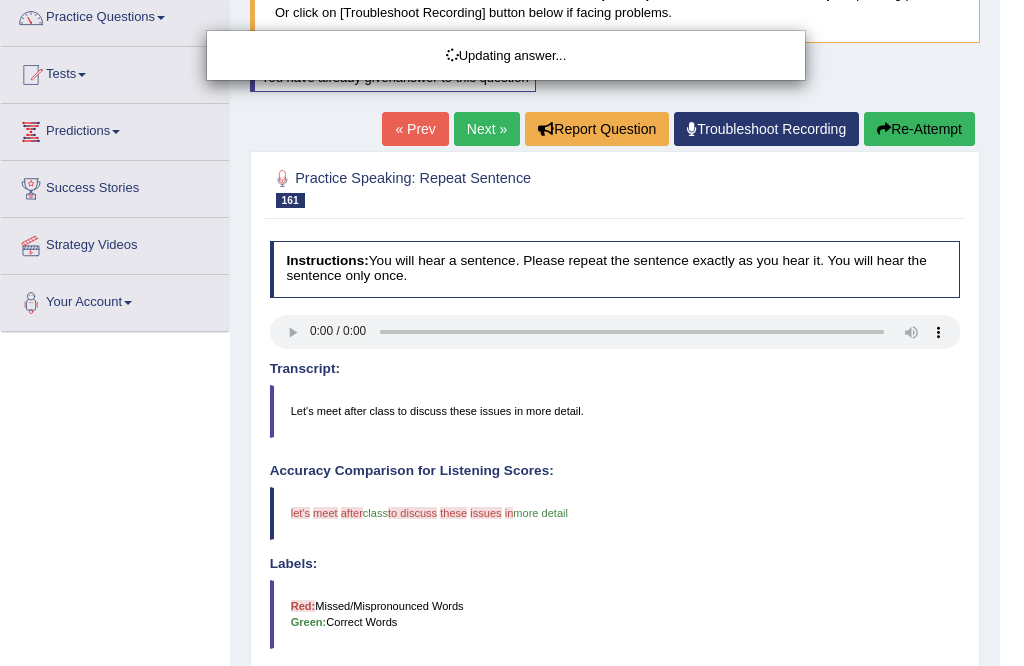 click on "Updating answer..." at bounding box center (512, 333) 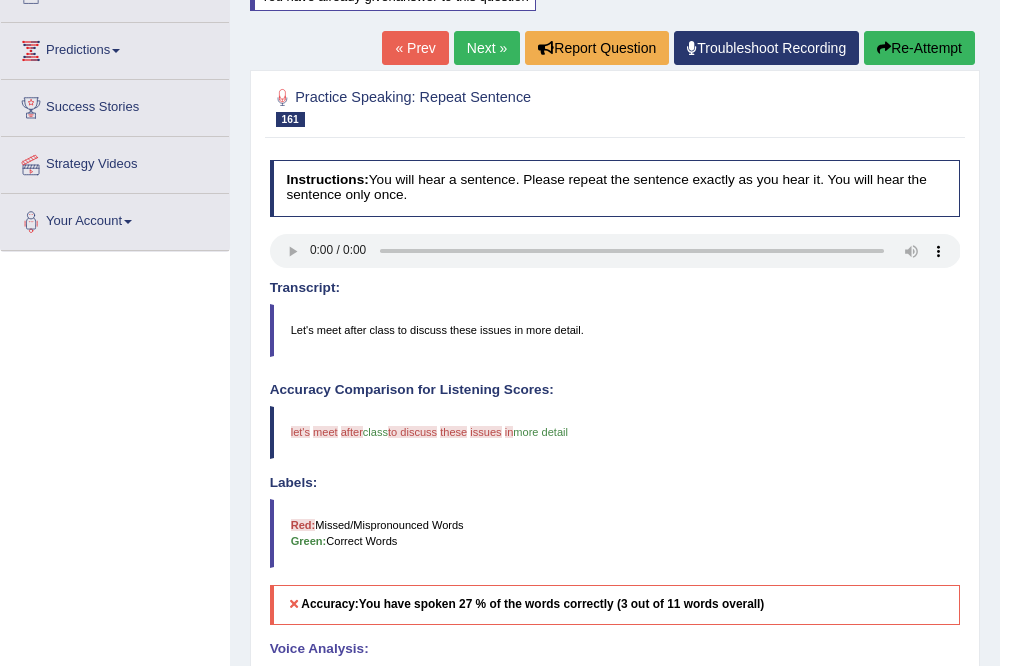scroll, scrollTop: 246, scrollLeft: 0, axis: vertical 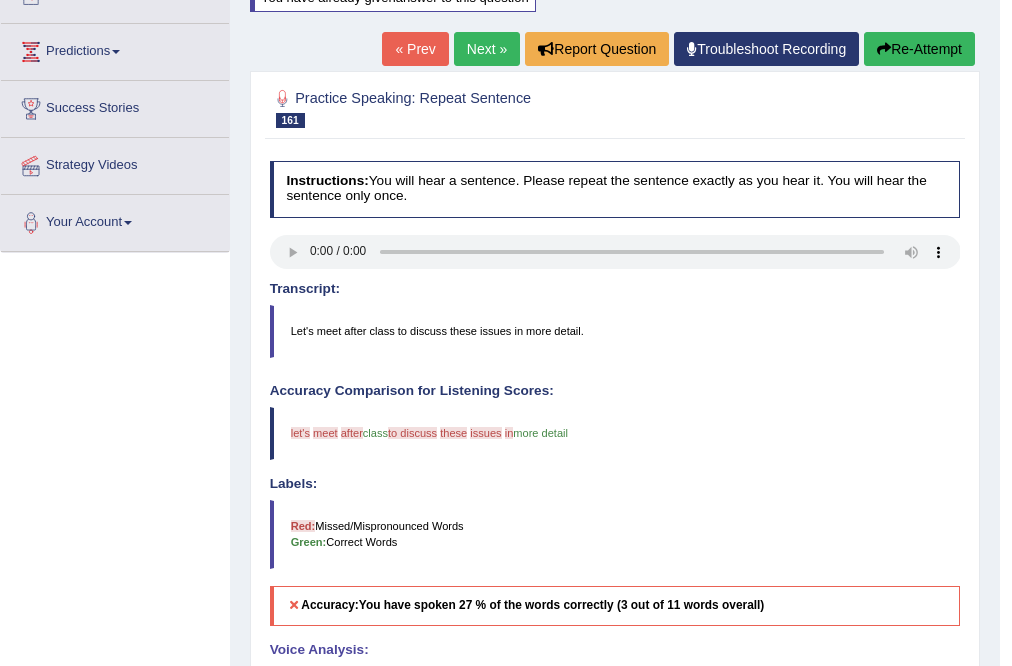click on "Next »" at bounding box center (487, 49) 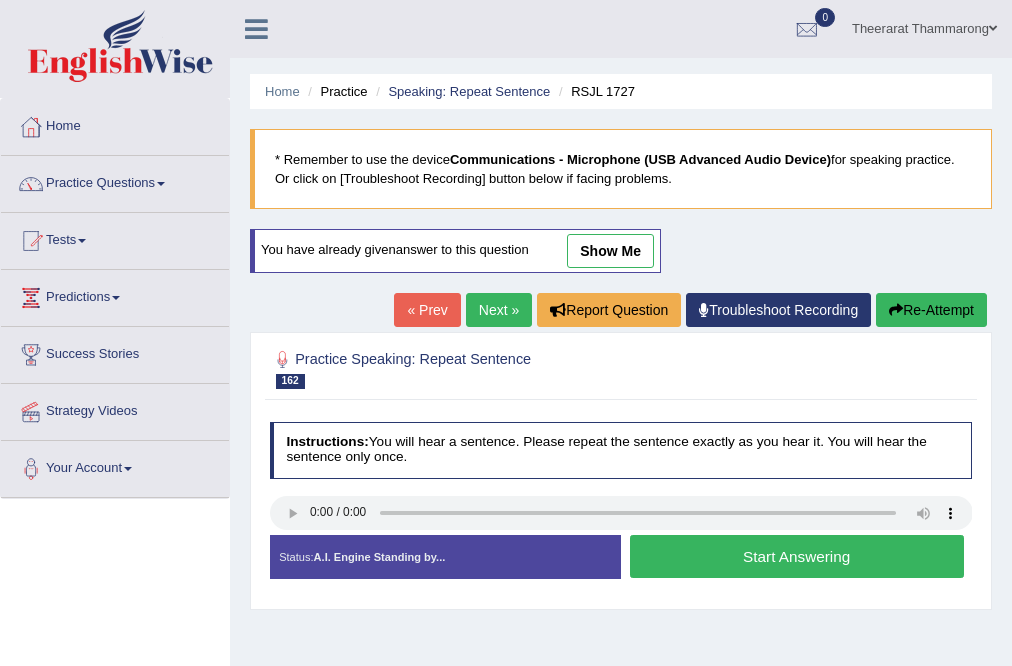 scroll, scrollTop: 80, scrollLeft: 0, axis: vertical 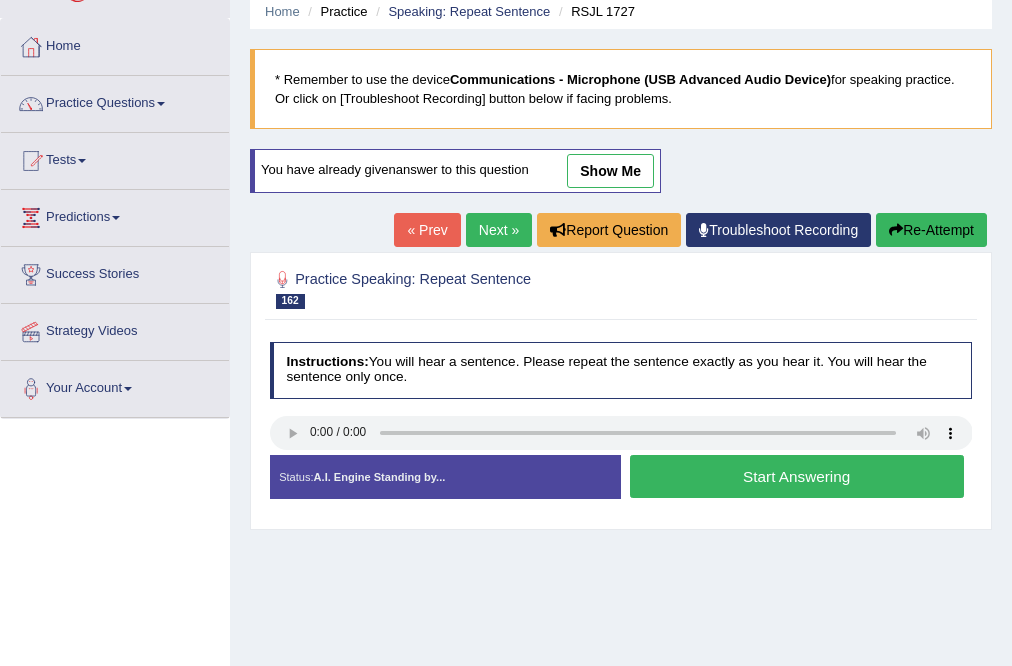 click on "Start Answering" at bounding box center (797, 476) 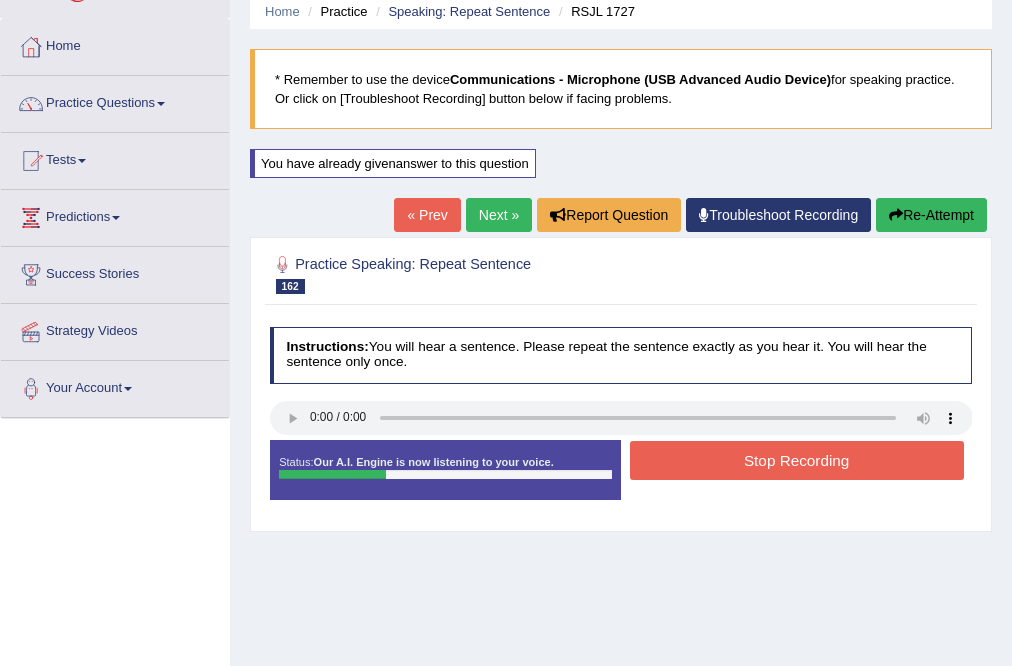 click on "Stop Recording" at bounding box center (797, 460) 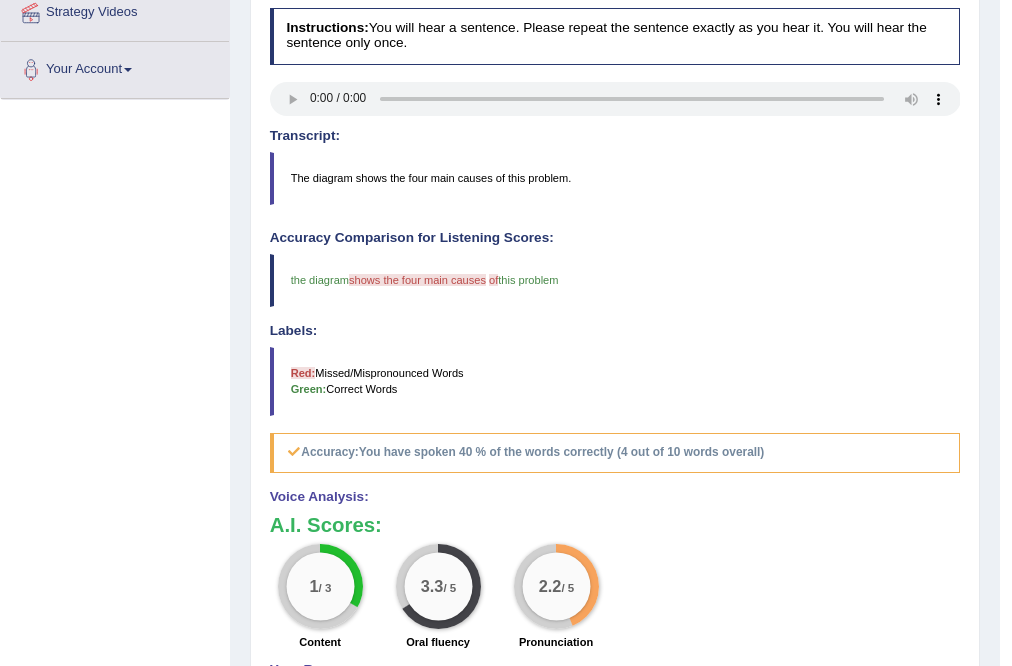 scroll, scrollTop: 240, scrollLeft: 0, axis: vertical 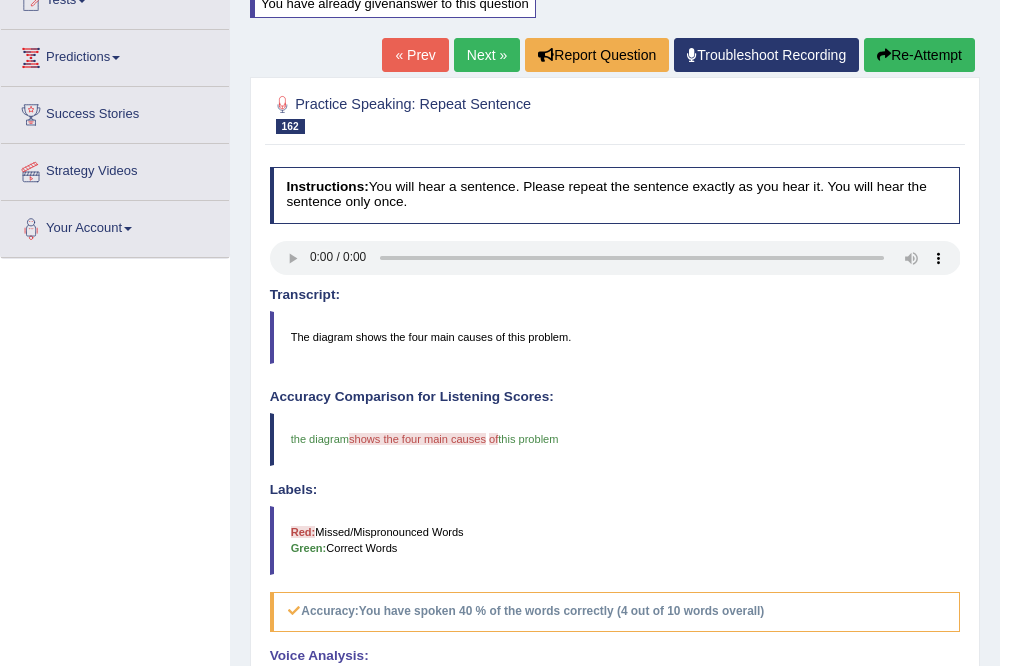 click on "Next »" at bounding box center (487, 55) 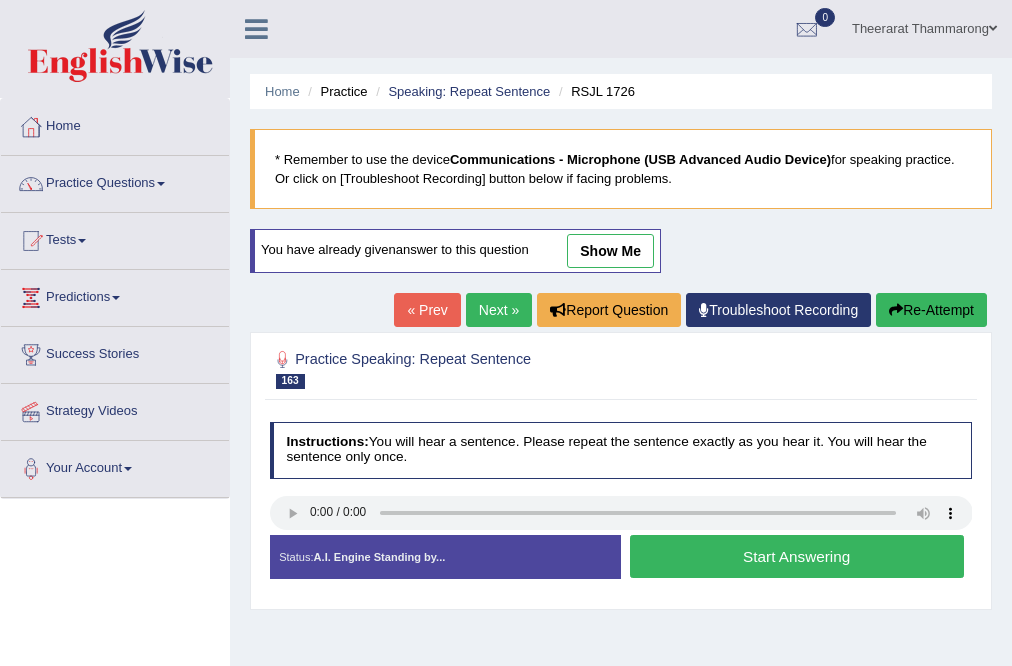 scroll, scrollTop: 0, scrollLeft: 0, axis: both 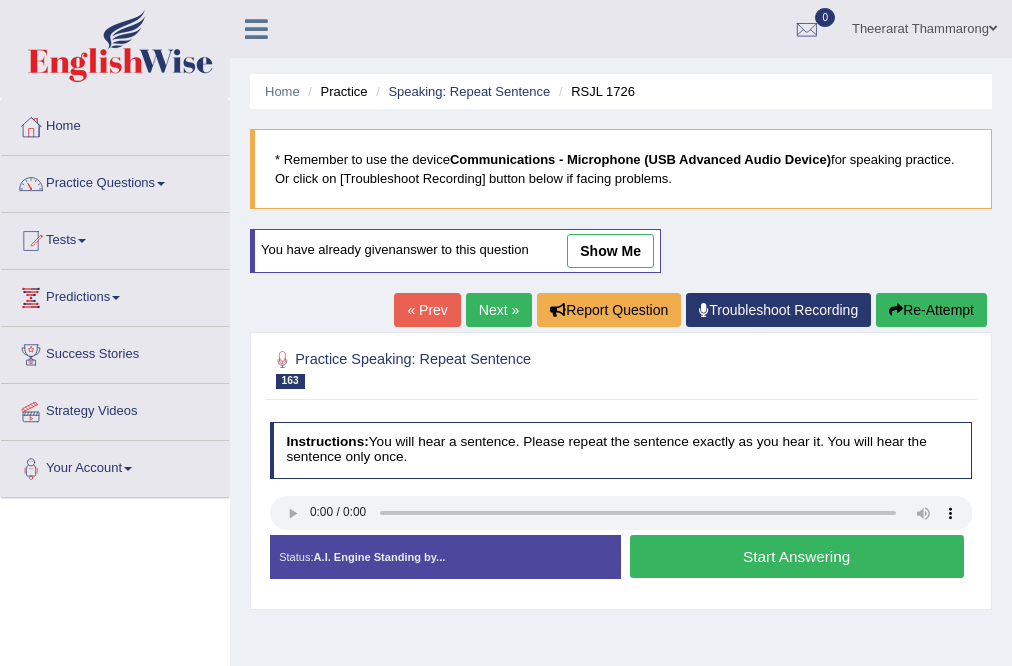 click on "Start Answering" at bounding box center (797, 556) 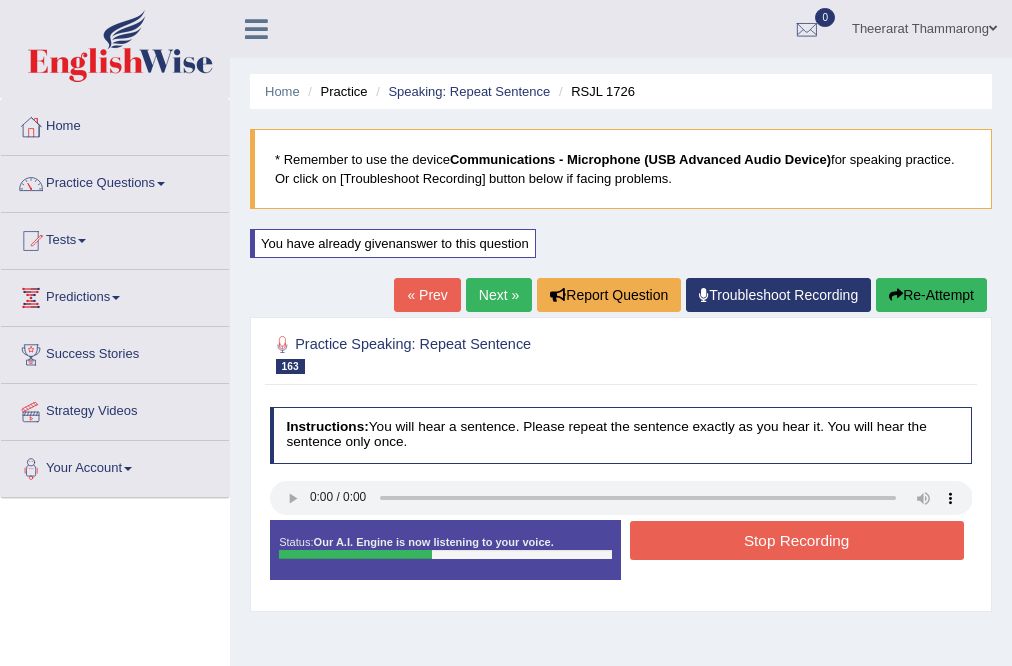 click on "Stop Recording" at bounding box center (797, 540) 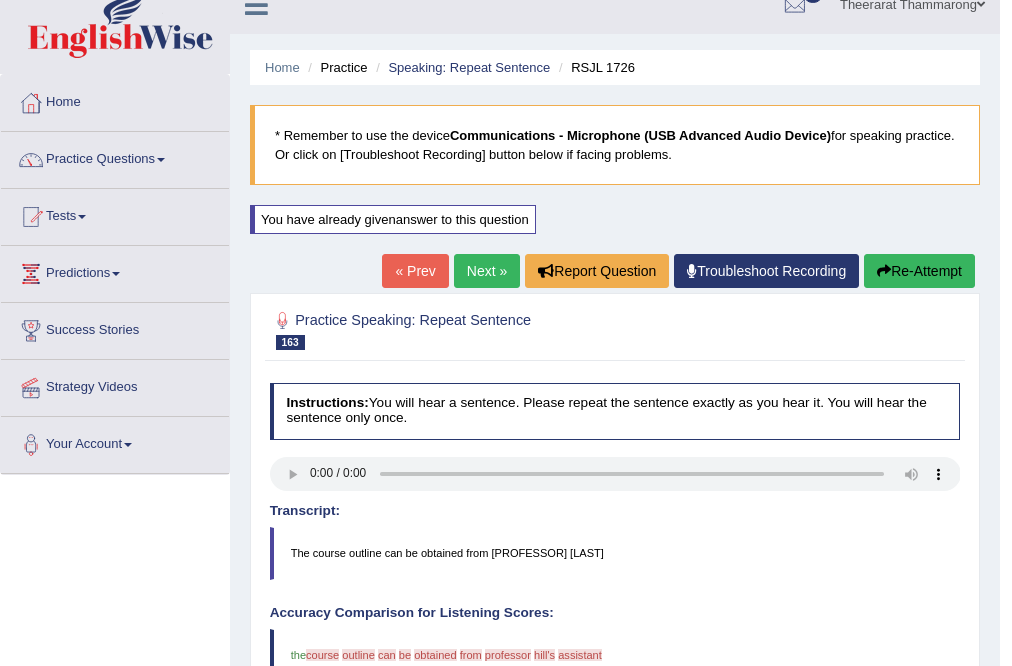 scroll, scrollTop: 0, scrollLeft: 0, axis: both 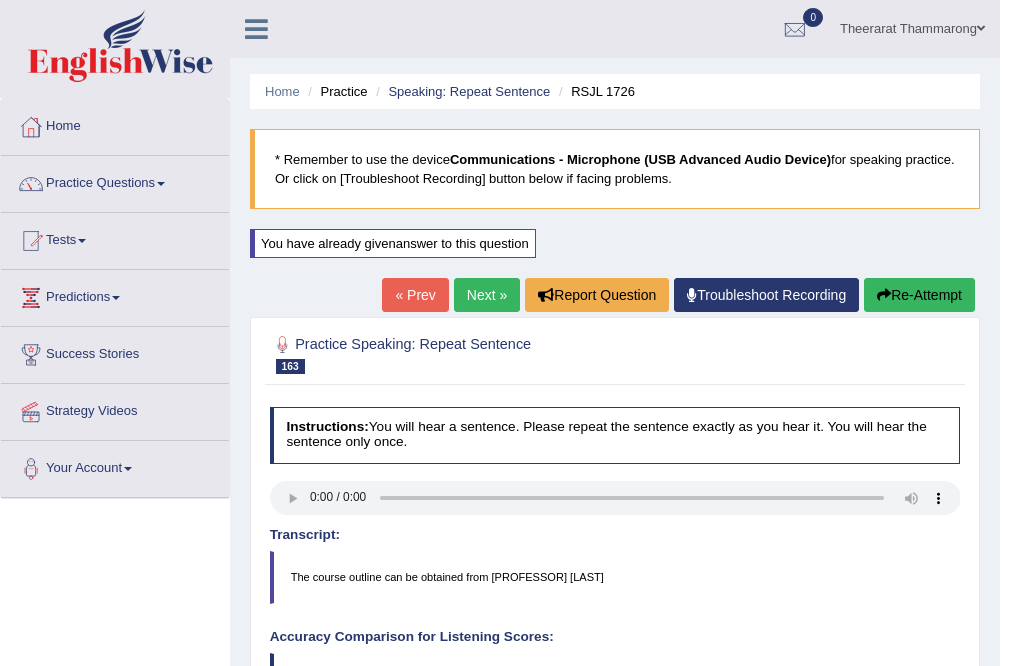 click on "Next »" at bounding box center (487, 295) 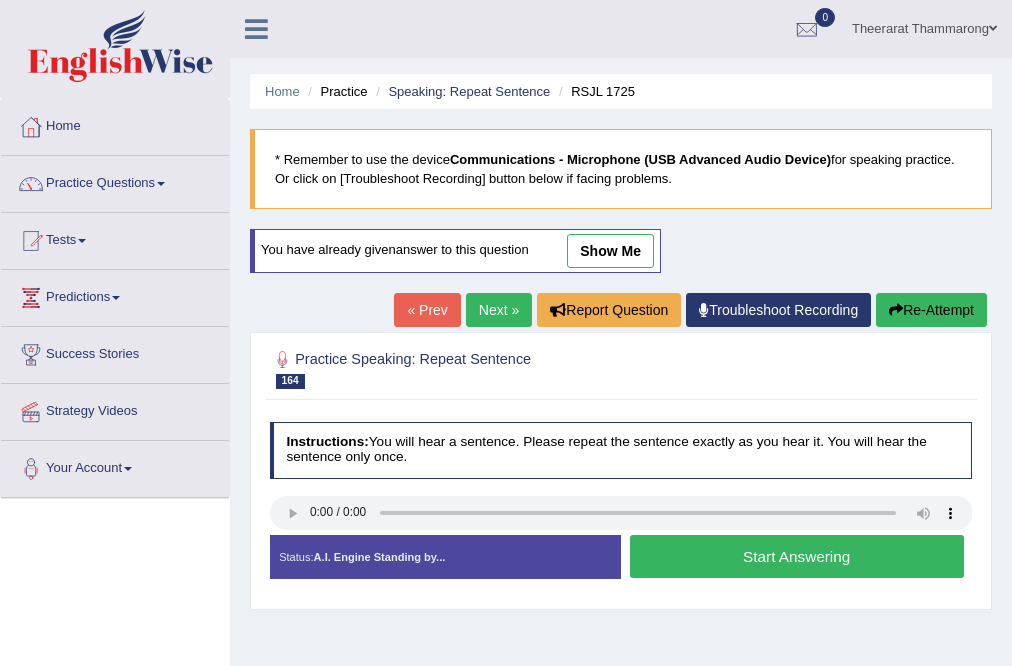 scroll, scrollTop: 0, scrollLeft: 0, axis: both 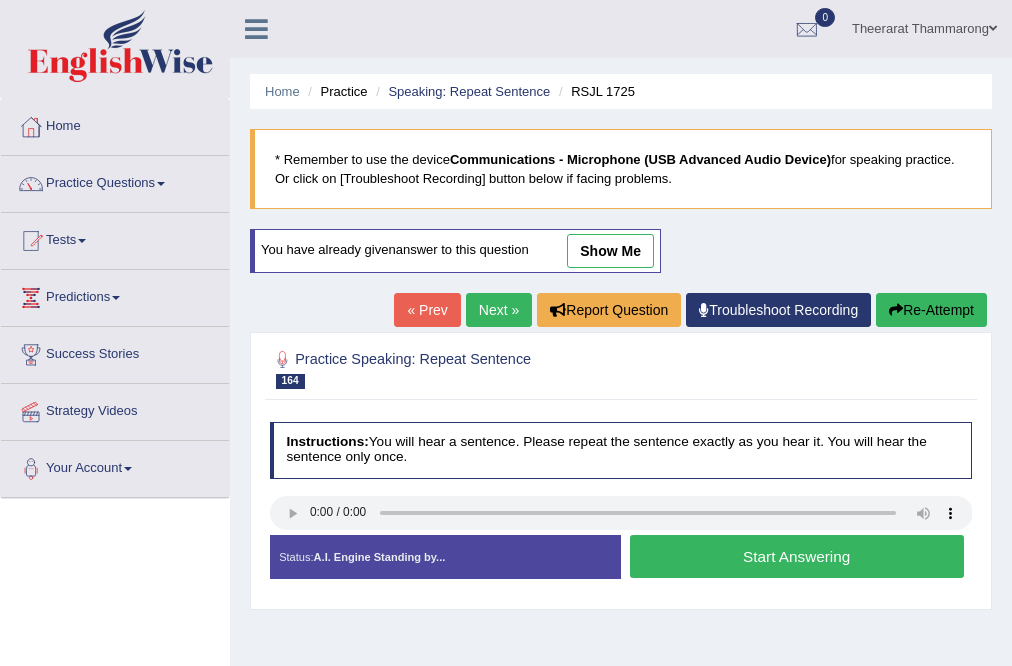 click on "Start Answering" at bounding box center (797, 556) 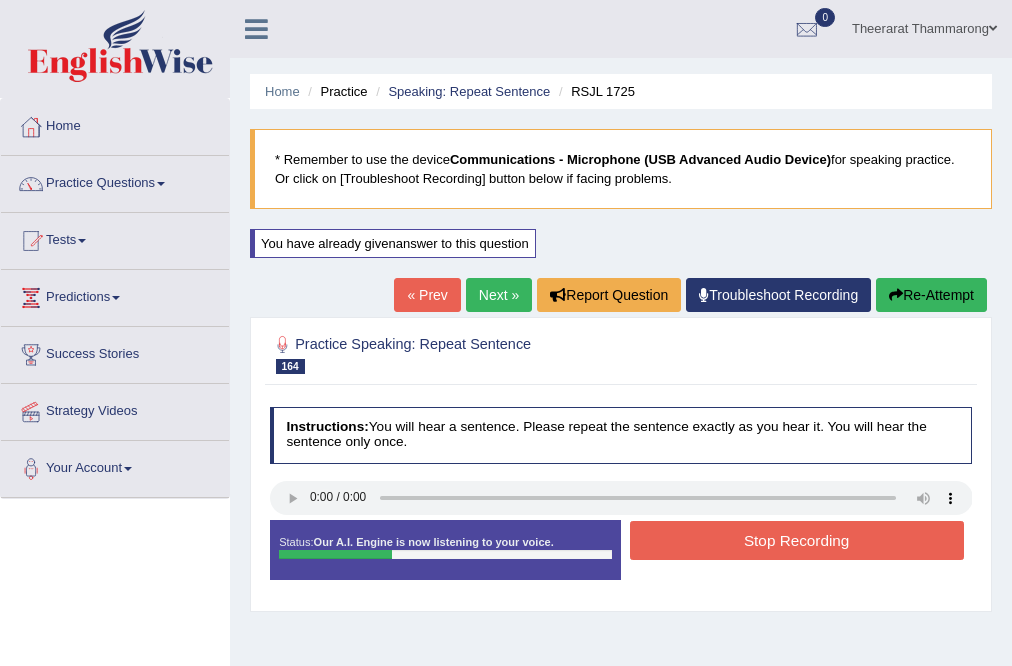 click on "Stop Recording" at bounding box center [797, 540] 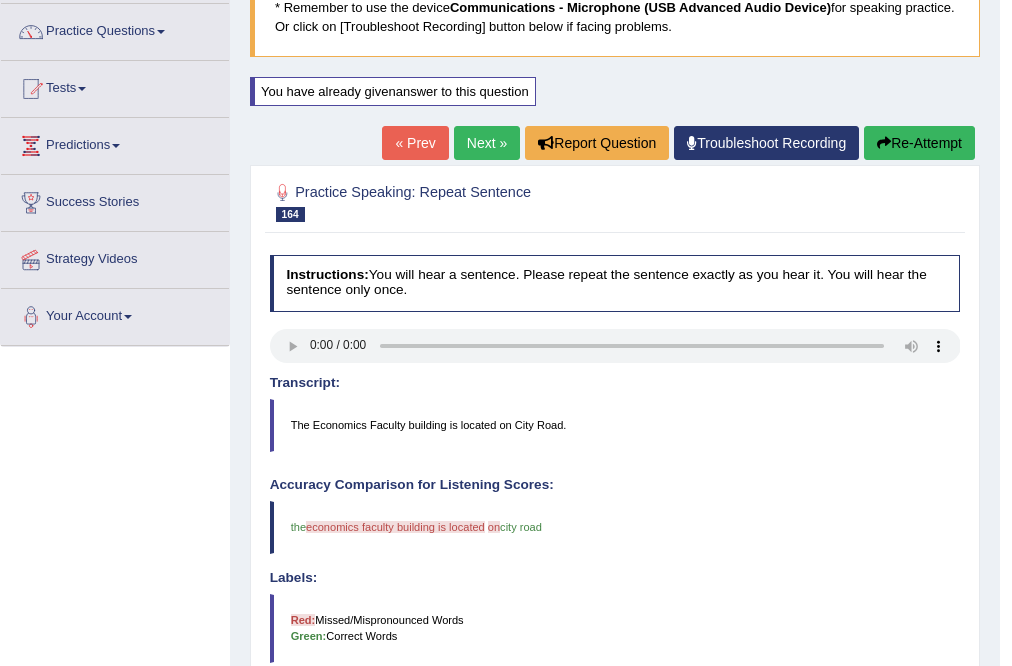 scroll, scrollTop: 160, scrollLeft: 0, axis: vertical 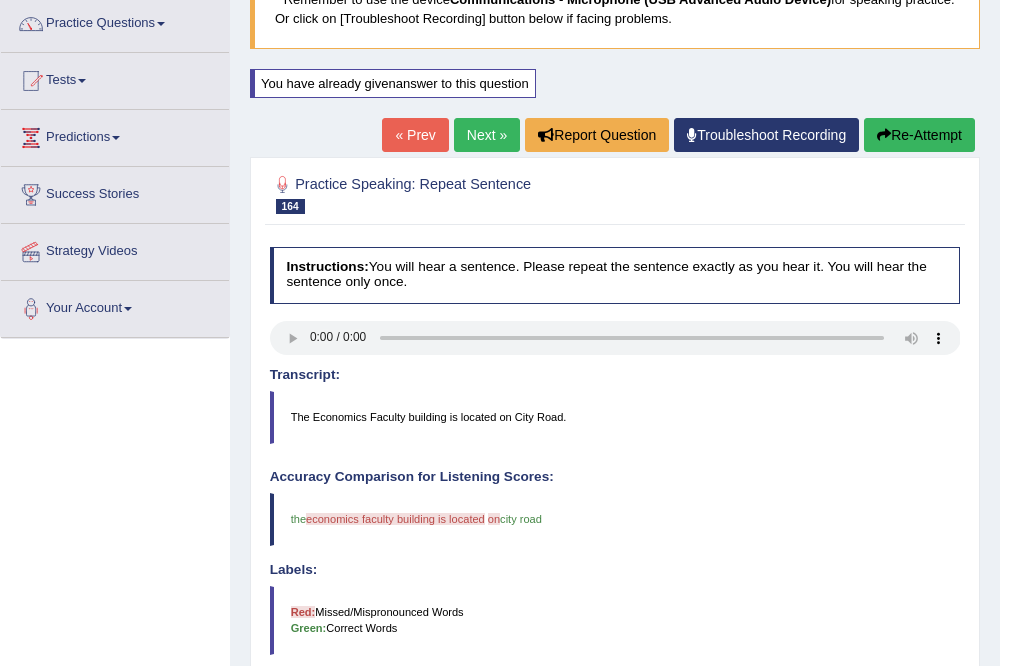 click on "Next »" at bounding box center (487, 135) 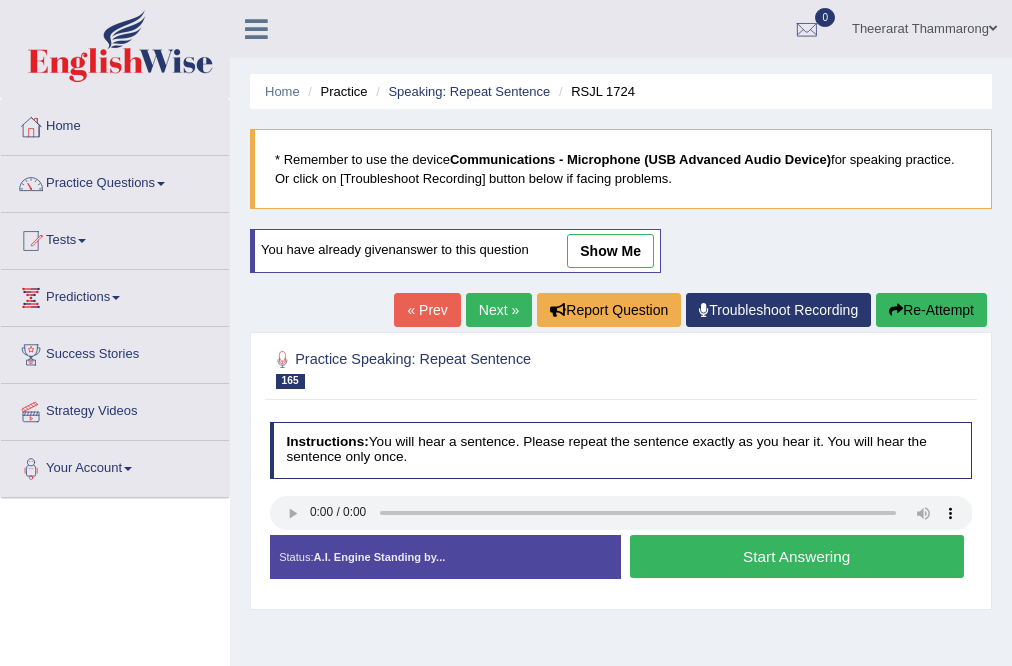 scroll, scrollTop: 0, scrollLeft: 0, axis: both 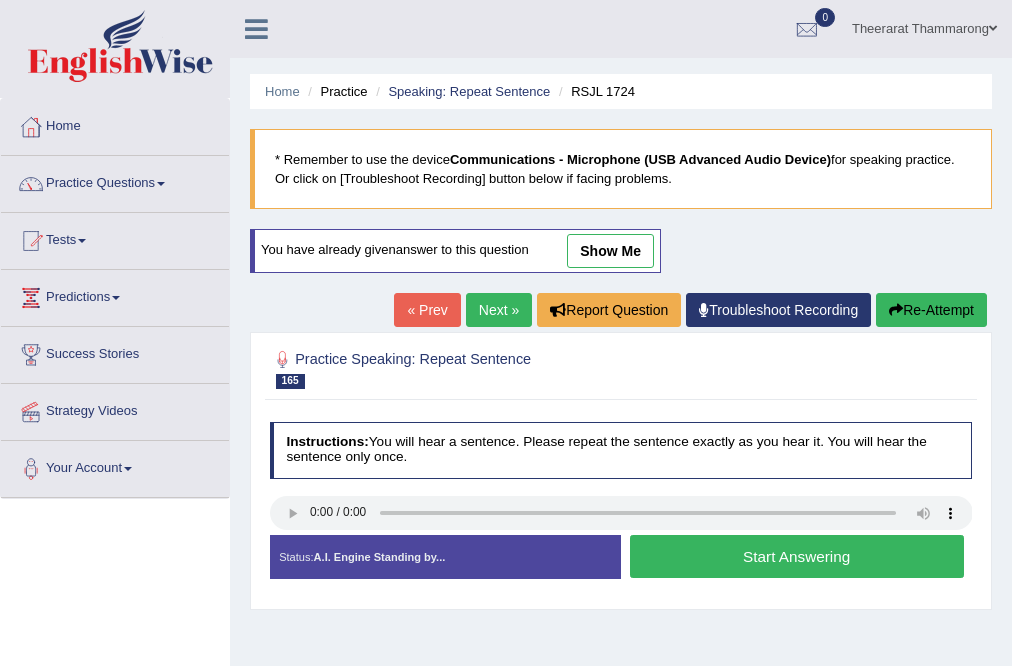 click on "Start Answering" at bounding box center (797, 556) 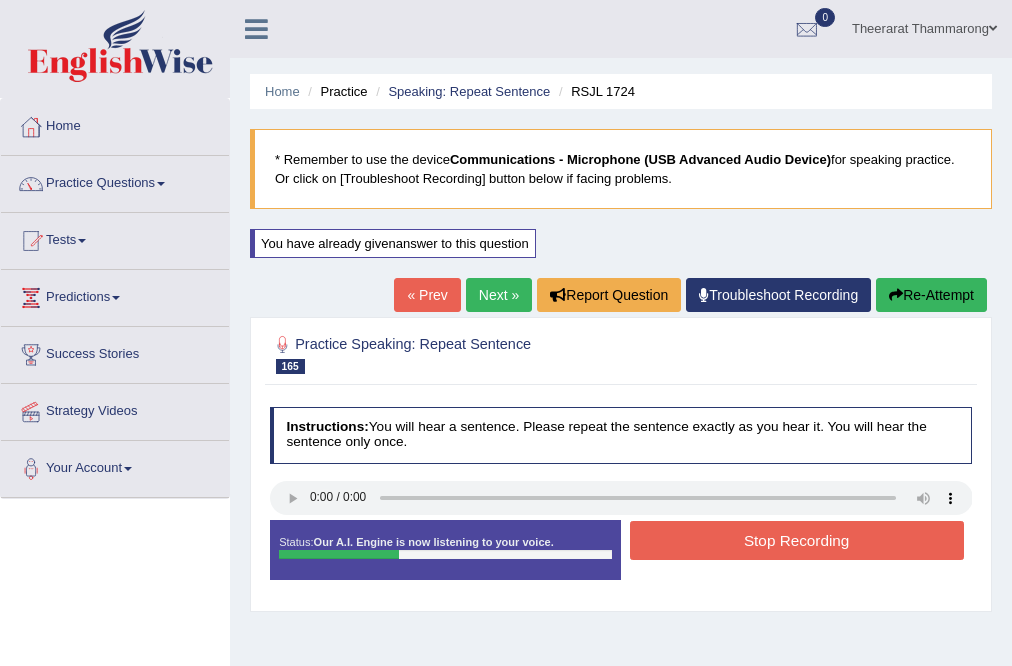 click on "Stop Recording" at bounding box center (797, 540) 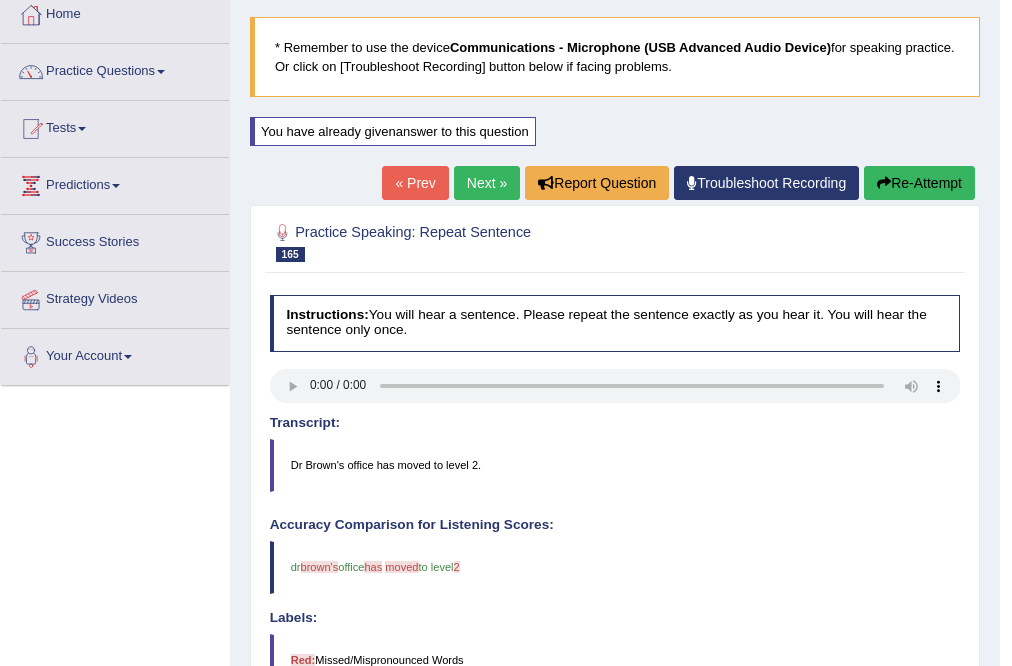 scroll, scrollTop: 80, scrollLeft: 0, axis: vertical 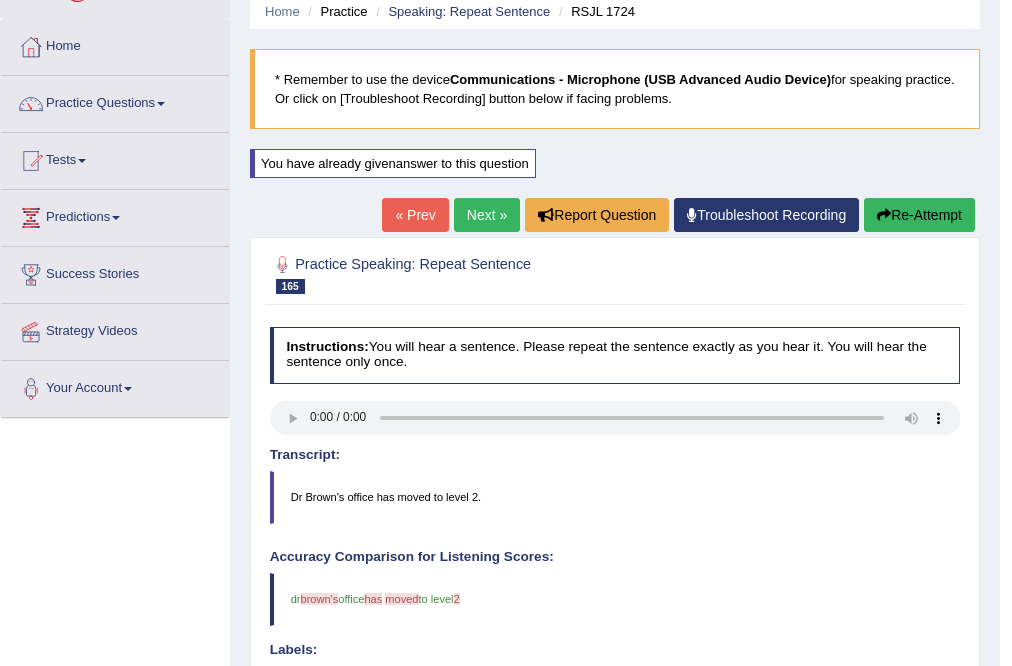 click on "Next »" at bounding box center (487, 215) 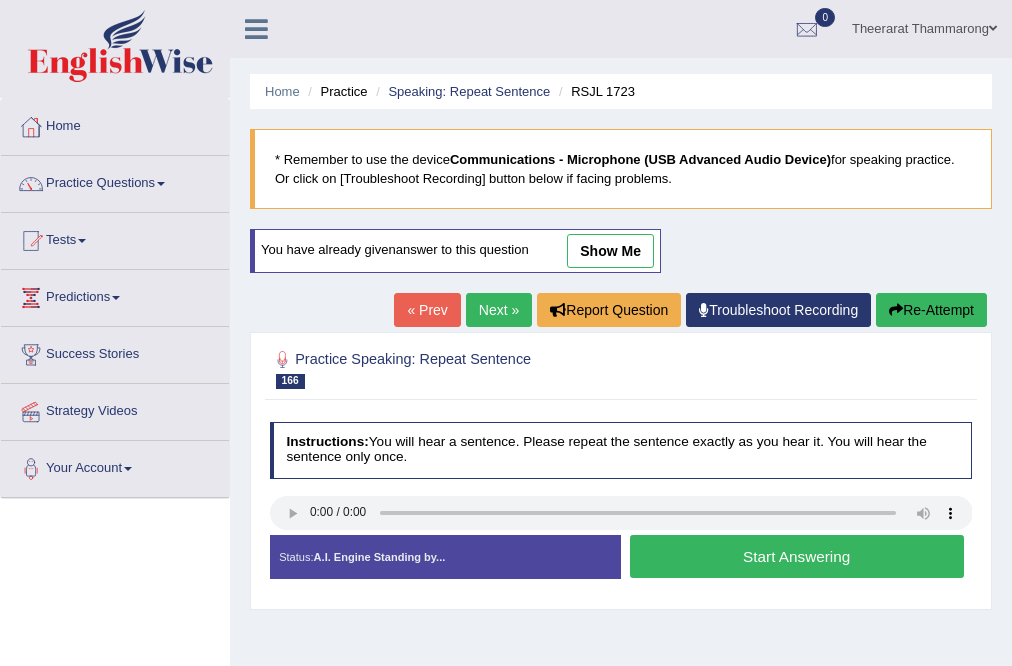 scroll, scrollTop: 0, scrollLeft: 0, axis: both 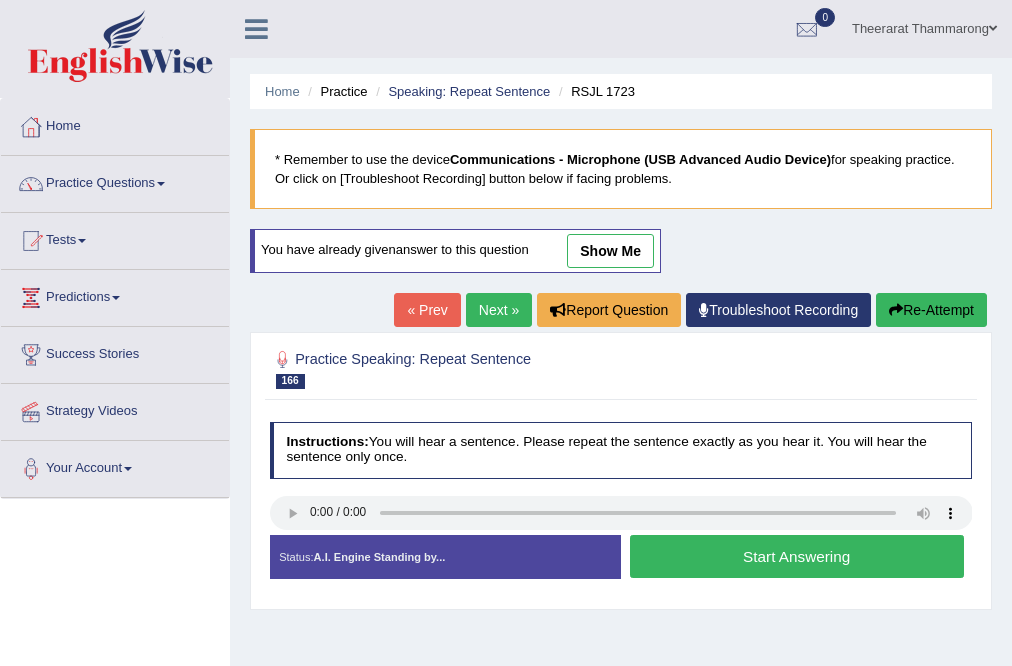 click on "Start Answering" at bounding box center (797, 556) 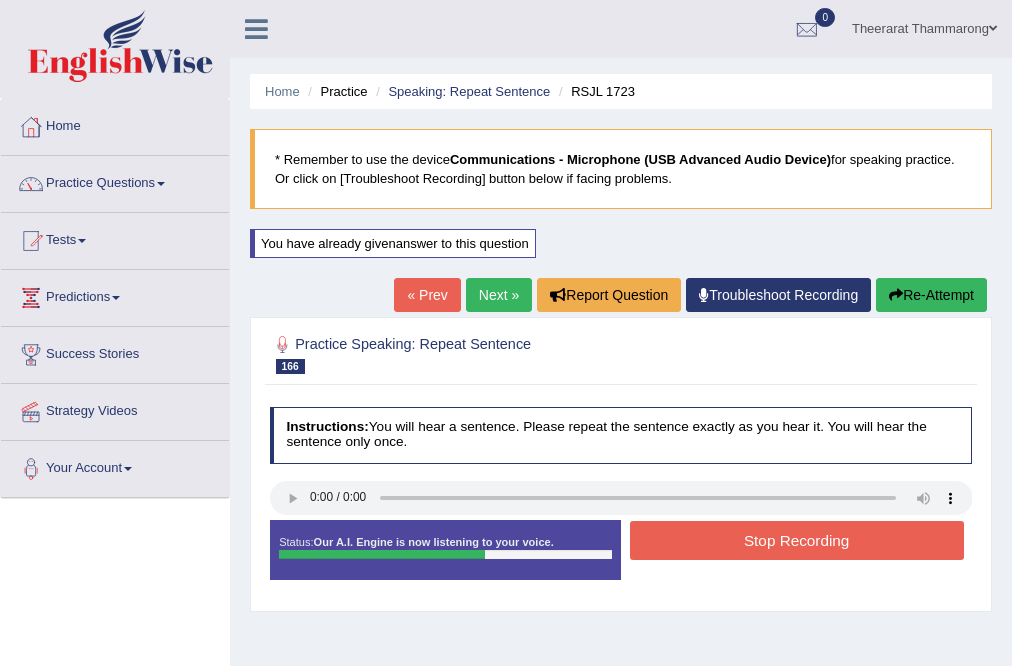 click on "Stop Recording" at bounding box center [797, 540] 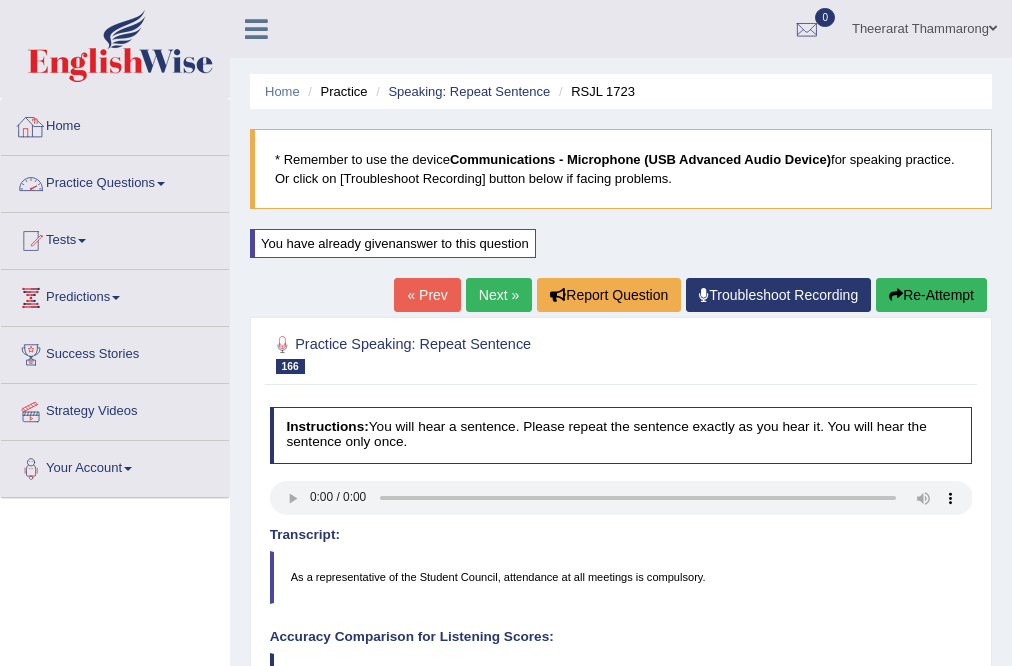 click on "Practice Questions" at bounding box center [115, 181] 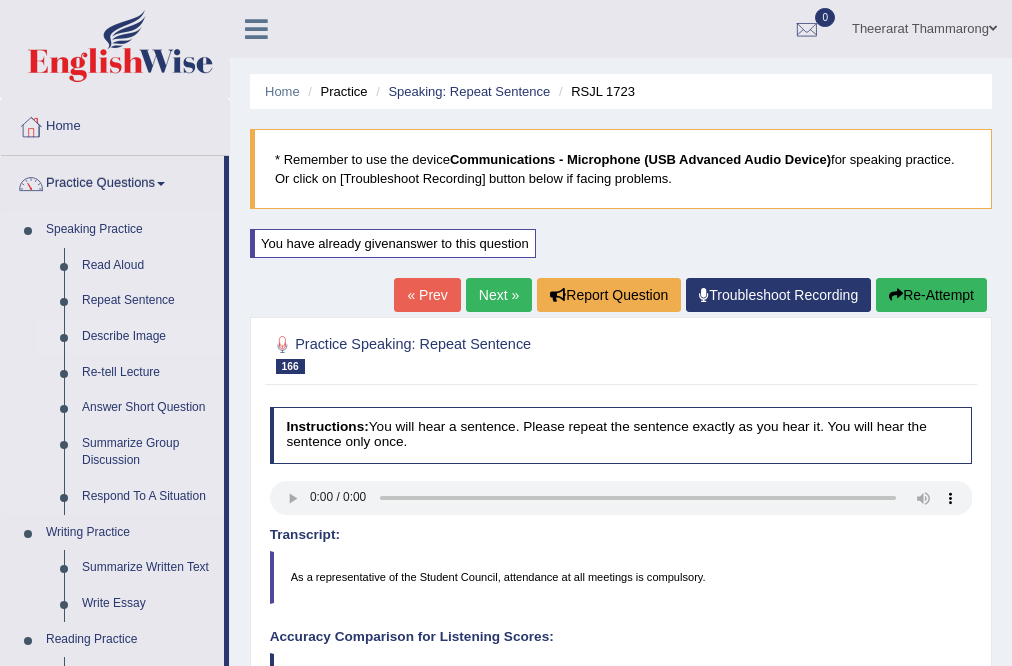 click on "Describe Image" at bounding box center [148, 337] 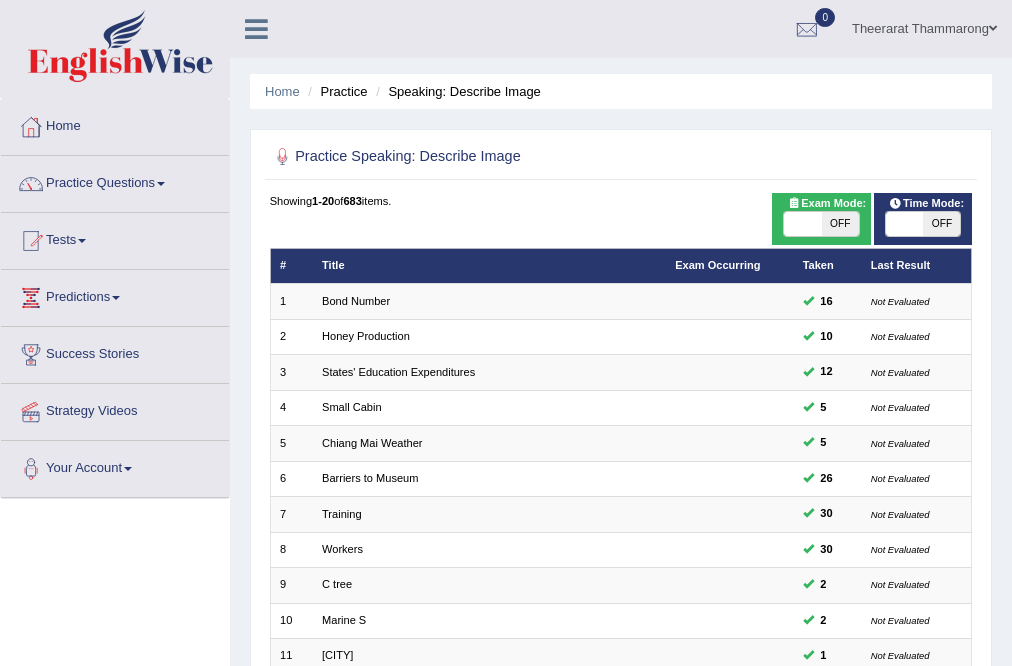 scroll, scrollTop: 484, scrollLeft: 0, axis: vertical 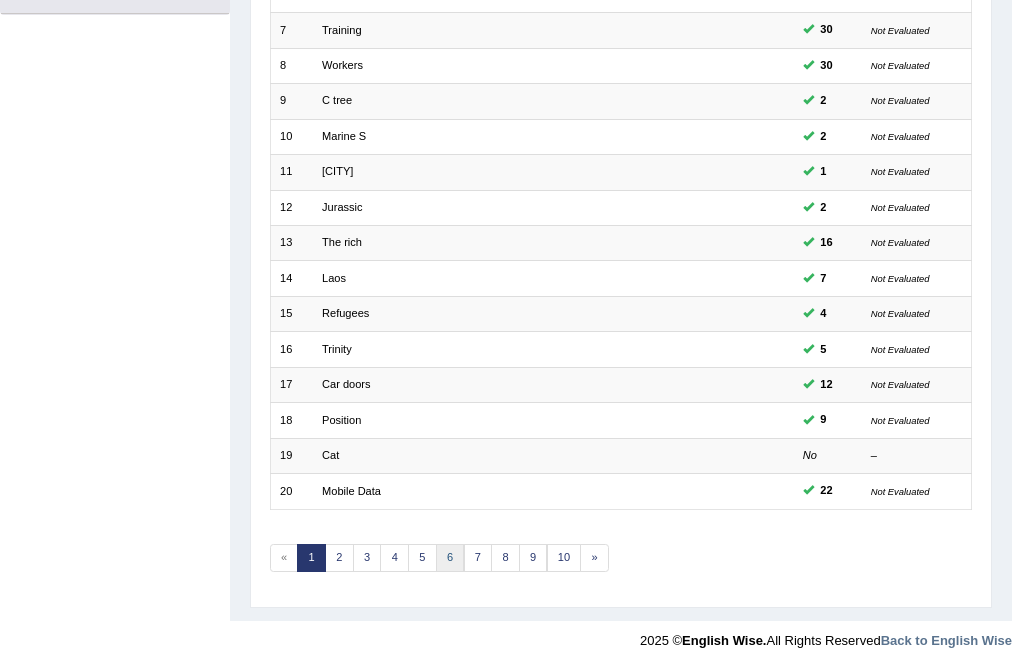 click on "6" at bounding box center (450, 558) 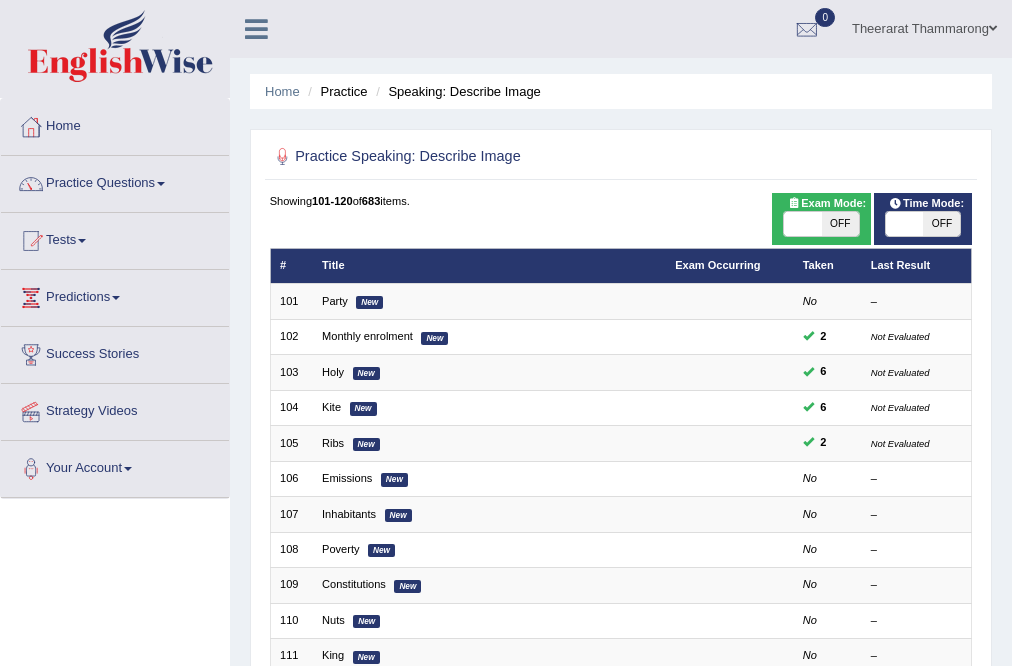 scroll, scrollTop: 0, scrollLeft: 0, axis: both 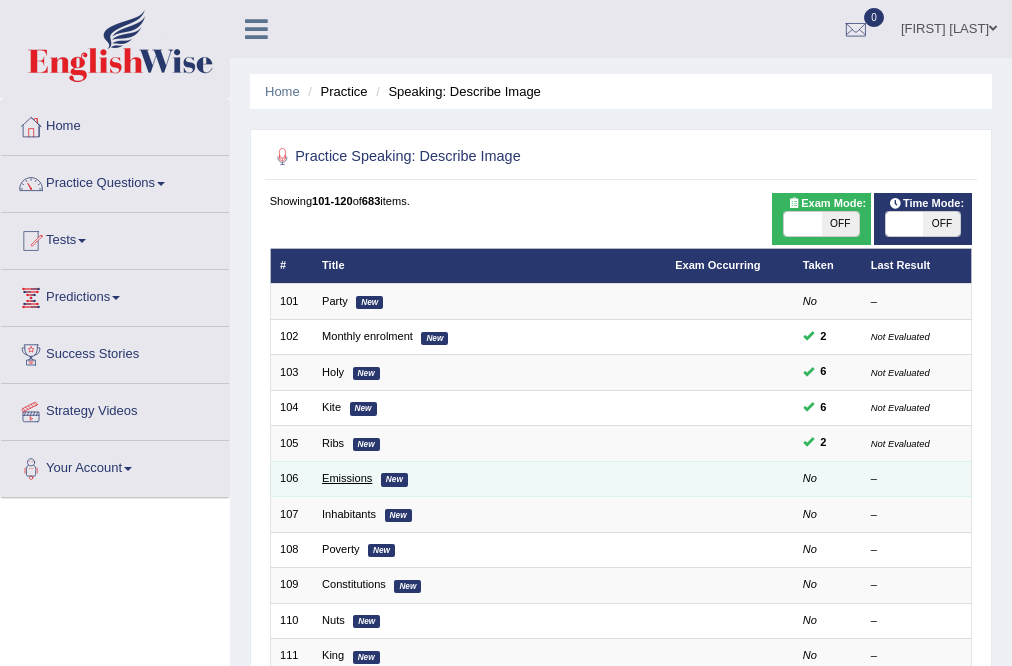 click on "Emissions" 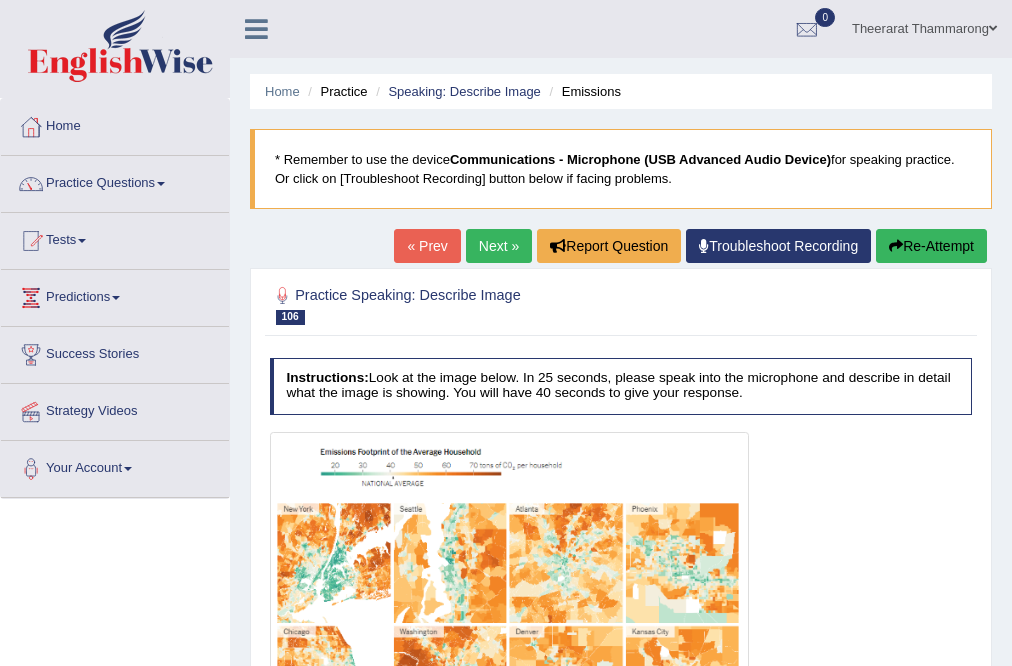 scroll, scrollTop: 0, scrollLeft: 0, axis: both 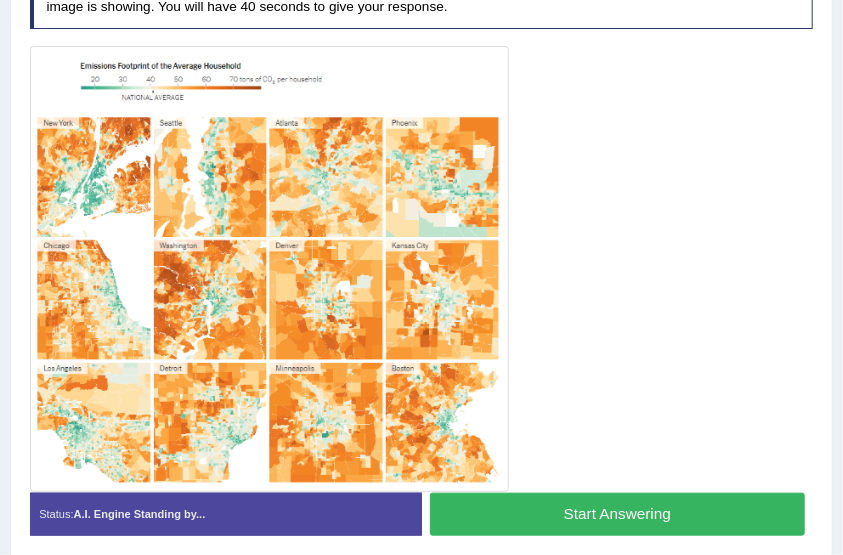 click on "Start Answering" at bounding box center (617, 514) 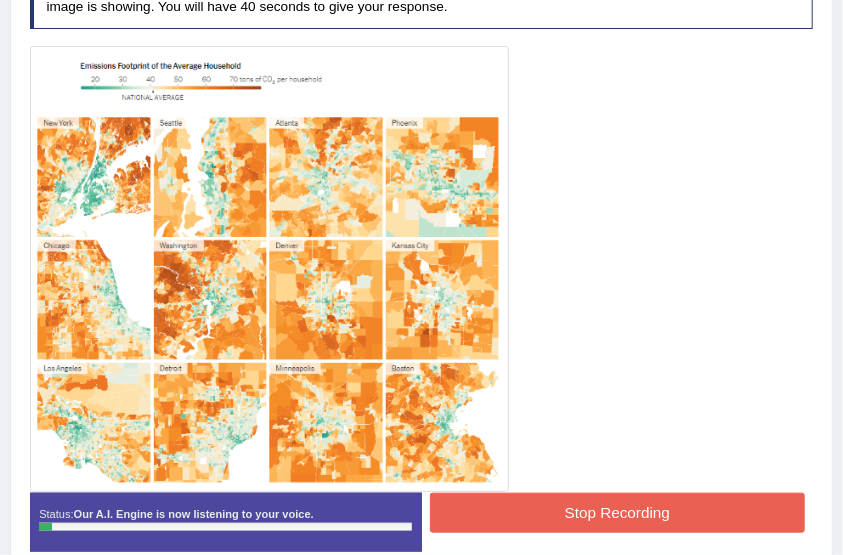 click on "Stop Recording" at bounding box center (617, 512) 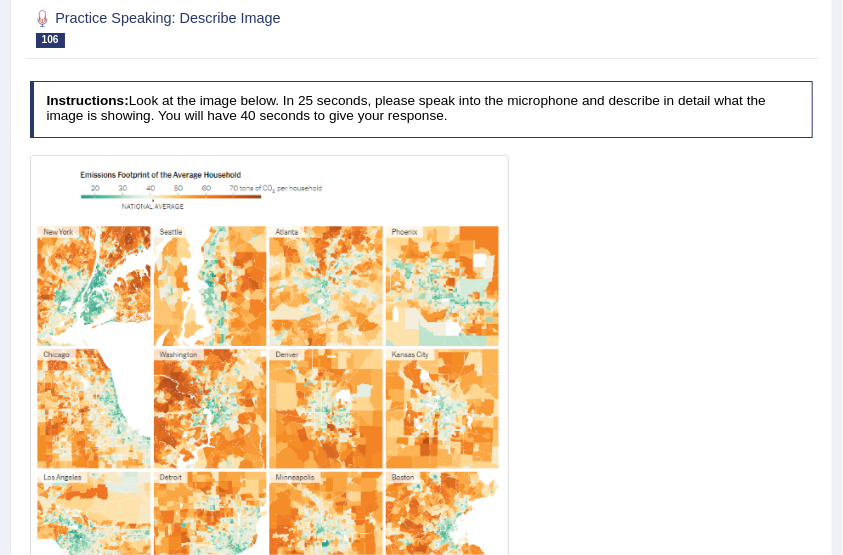 scroll, scrollTop: 253, scrollLeft: 0, axis: vertical 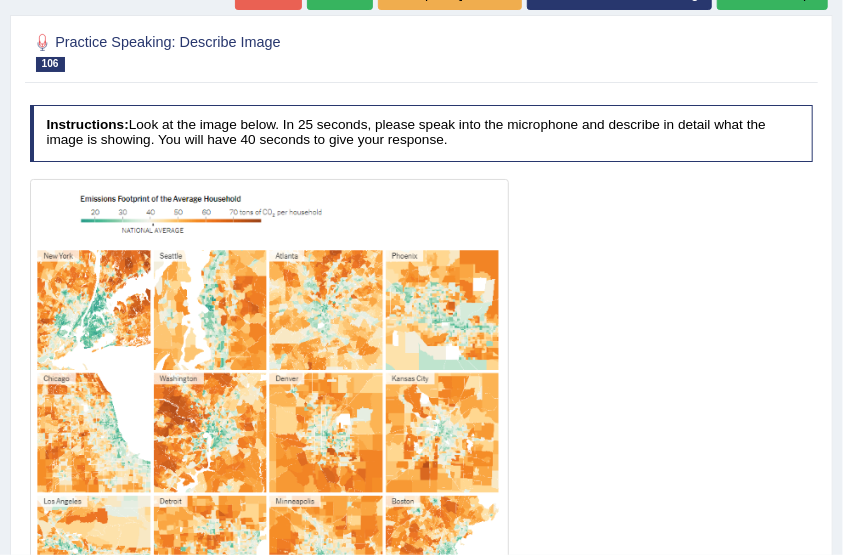 click on "Re-Attempt" at bounding box center (772, -7) 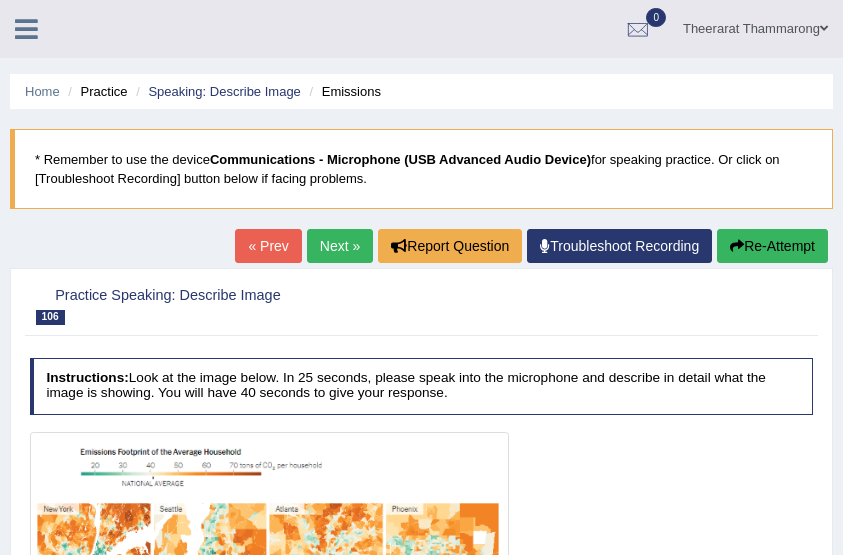 scroll, scrollTop: 386, scrollLeft: 0, axis: vertical 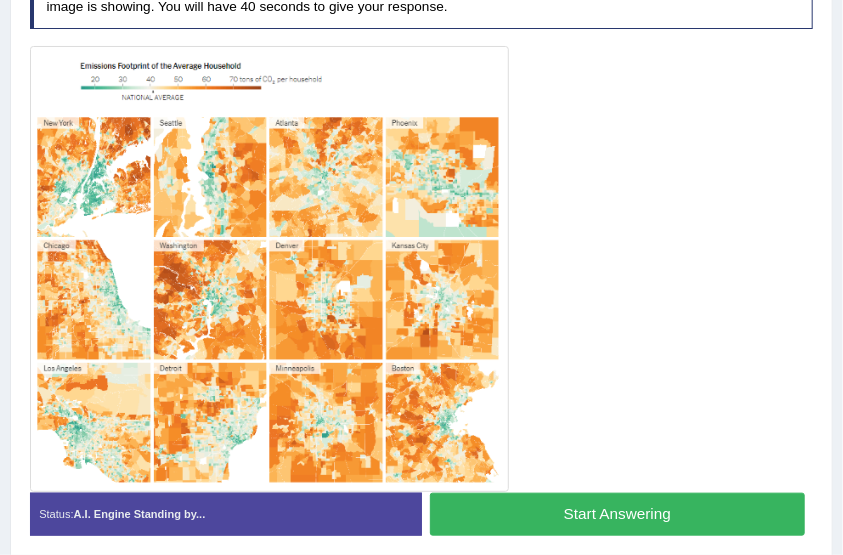 drag, startPoint x: 476, startPoint y: 516, endPoint x: 461, endPoint y: 506, distance: 18.027756 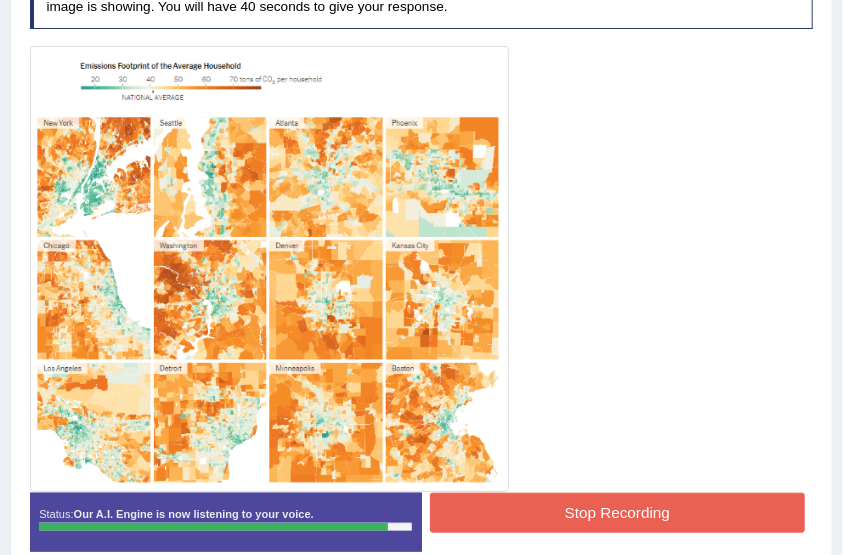 click on "Stop Recording" at bounding box center (617, 512) 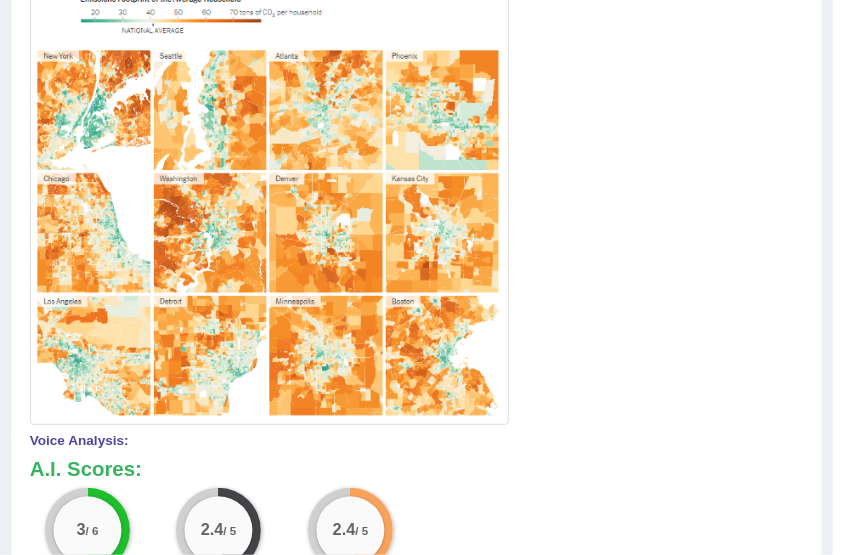 scroll, scrollTop: 186, scrollLeft: 0, axis: vertical 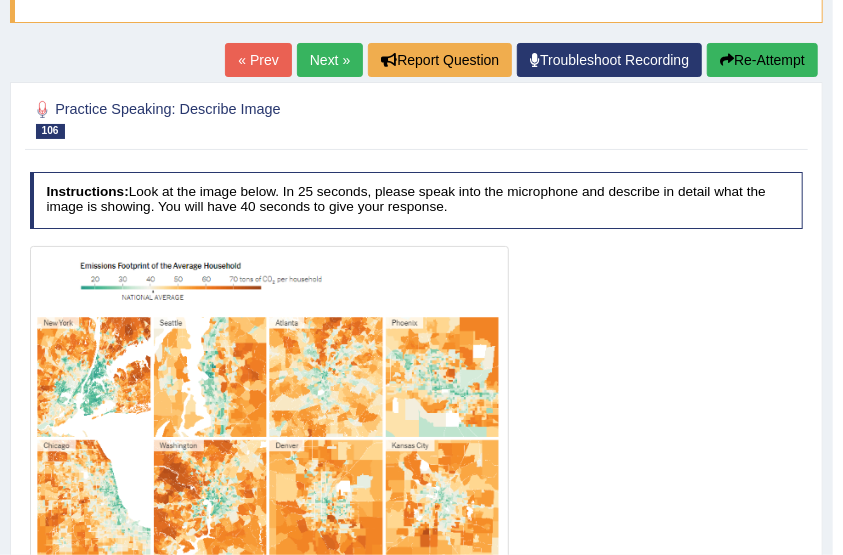 click on "Re-Attempt" at bounding box center [762, 60] 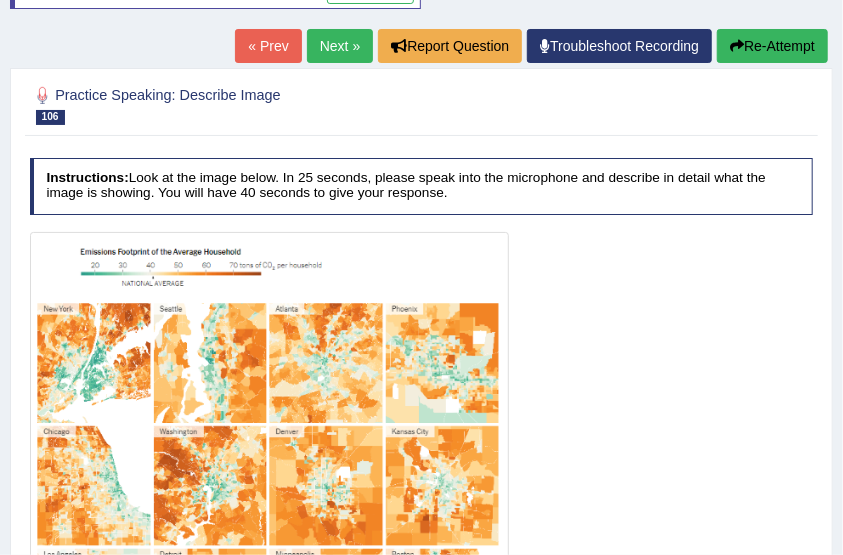 scroll, scrollTop: 0, scrollLeft: 0, axis: both 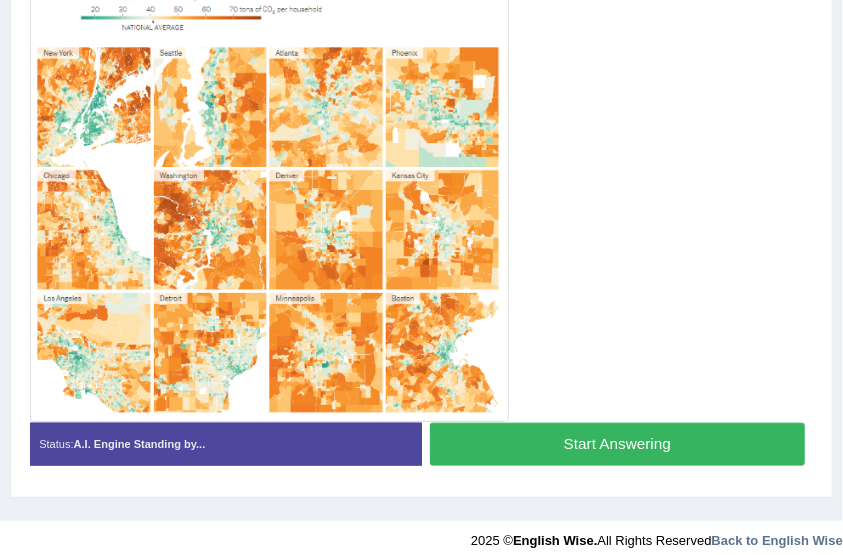 click on "Start Answering" at bounding box center (617, 444) 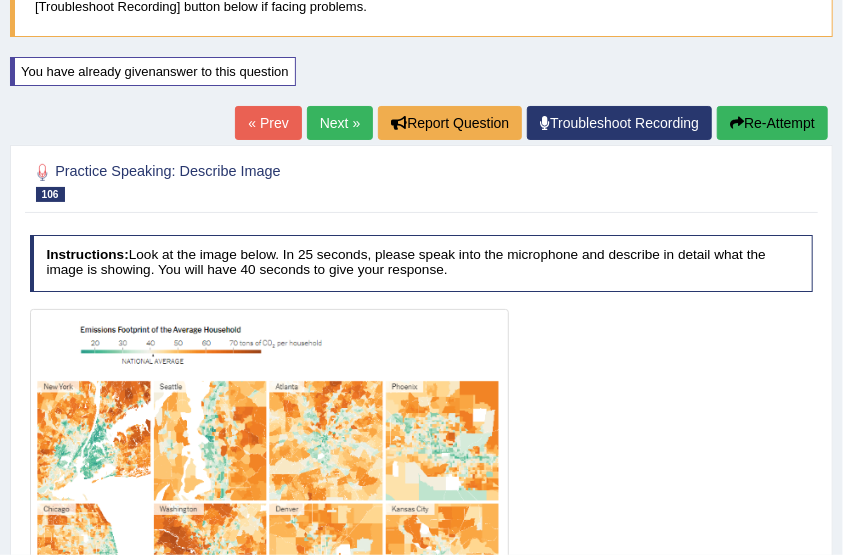 scroll, scrollTop: 533, scrollLeft: 0, axis: vertical 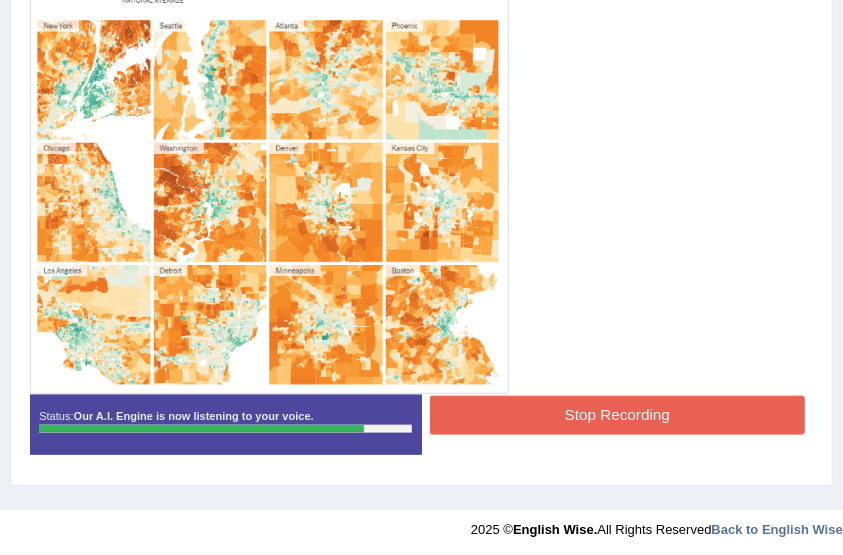 click on "Stop Recording" at bounding box center (617, 415) 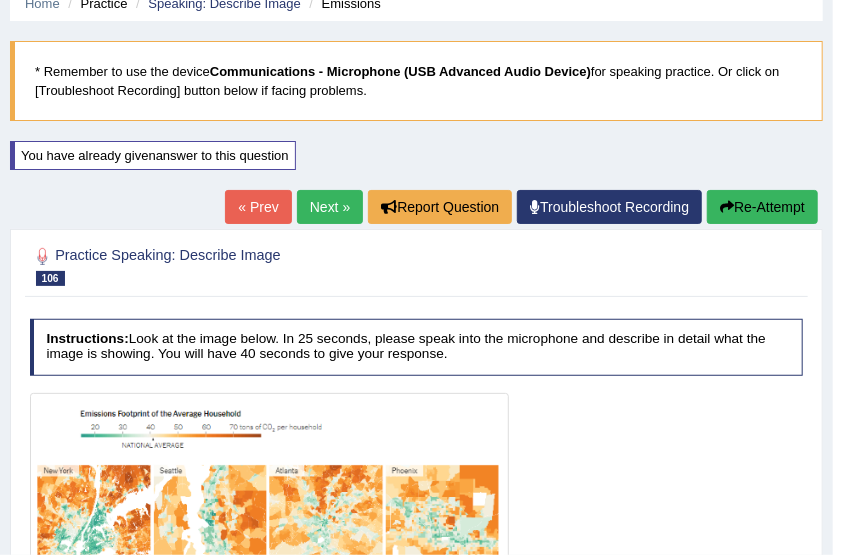 scroll, scrollTop: 66, scrollLeft: 0, axis: vertical 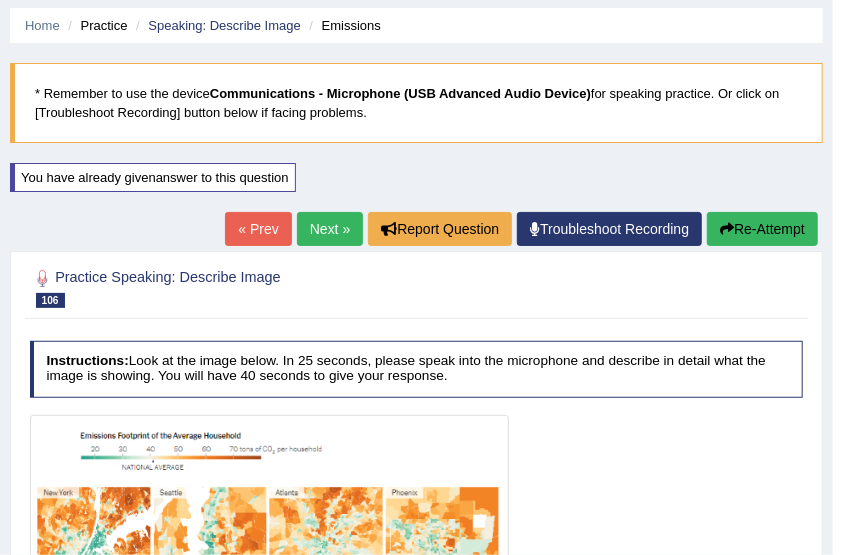click on "Re-Attempt" at bounding box center (762, 229) 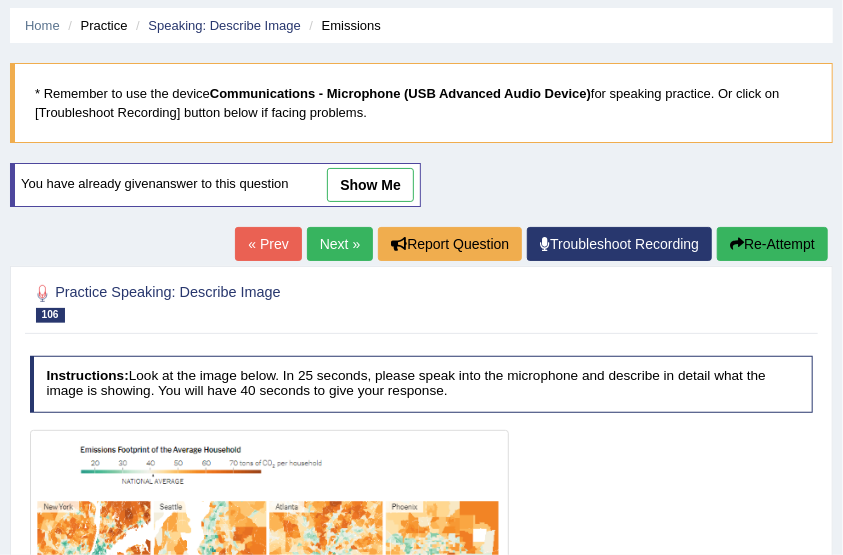scroll, scrollTop: 0, scrollLeft: 0, axis: both 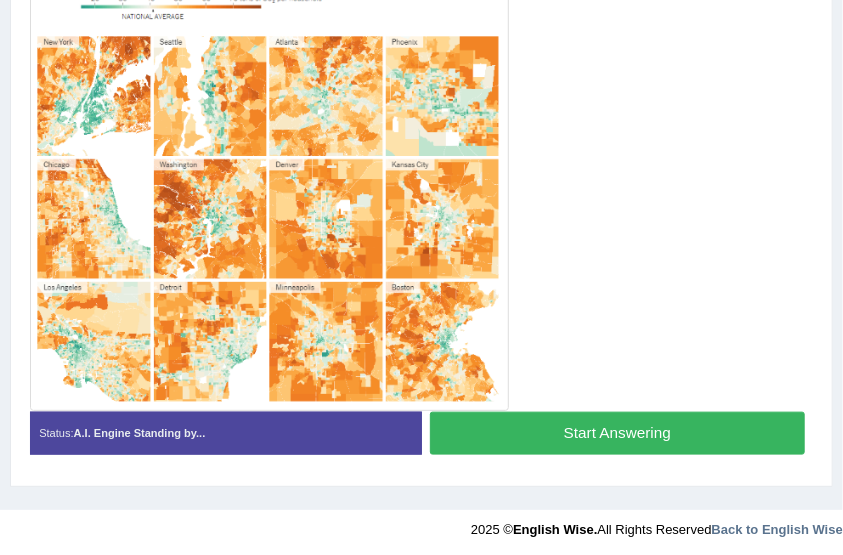 click on "Start Answering" at bounding box center [617, 433] 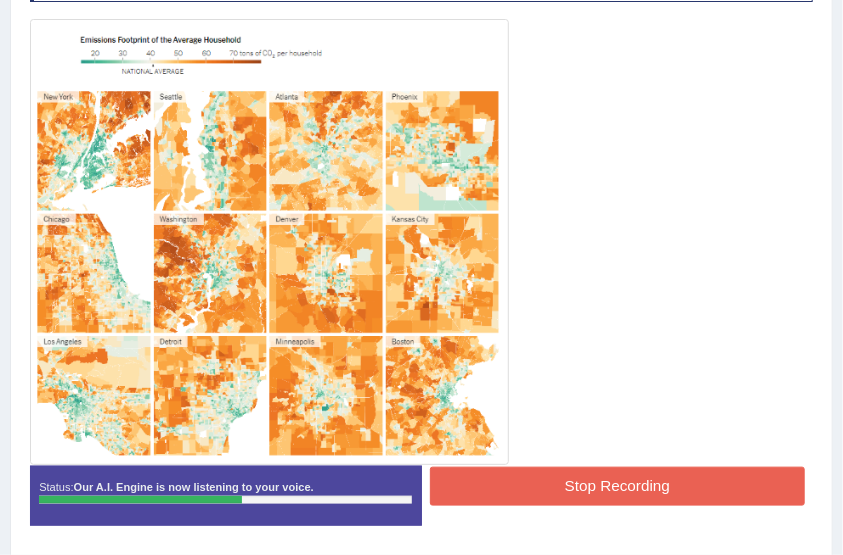 scroll, scrollTop: 533, scrollLeft: 0, axis: vertical 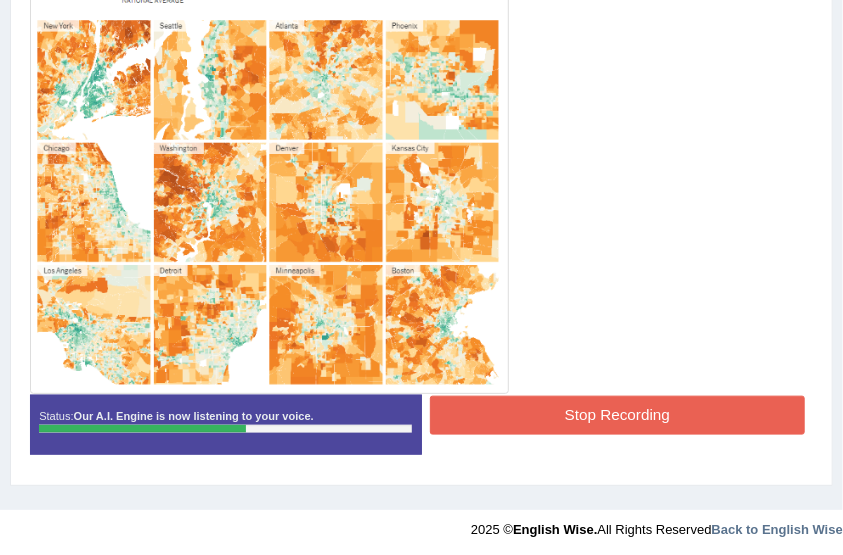 click on "Stop Recording" at bounding box center (617, 415) 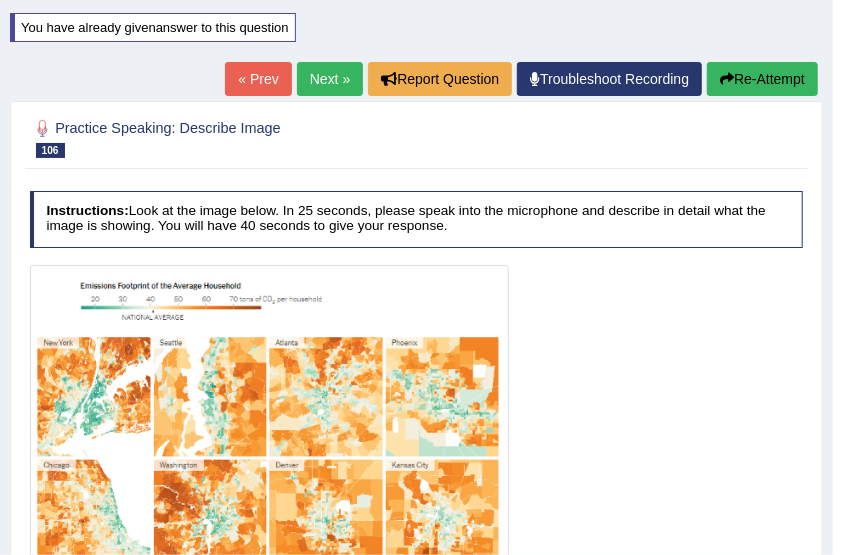 scroll, scrollTop: 200, scrollLeft: 0, axis: vertical 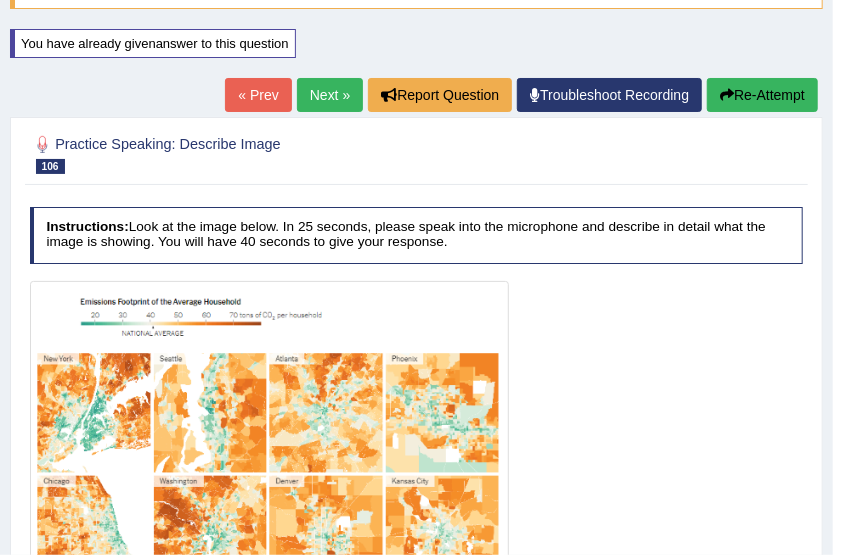 click on "Re-Attempt" at bounding box center (762, 95) 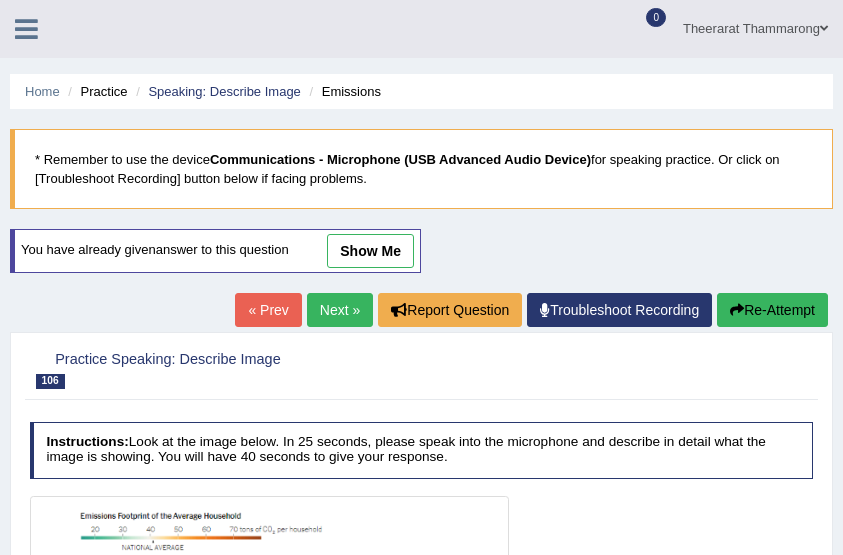 scroll, scrollTop: 400, scrollLeft: 0, axis: vertical 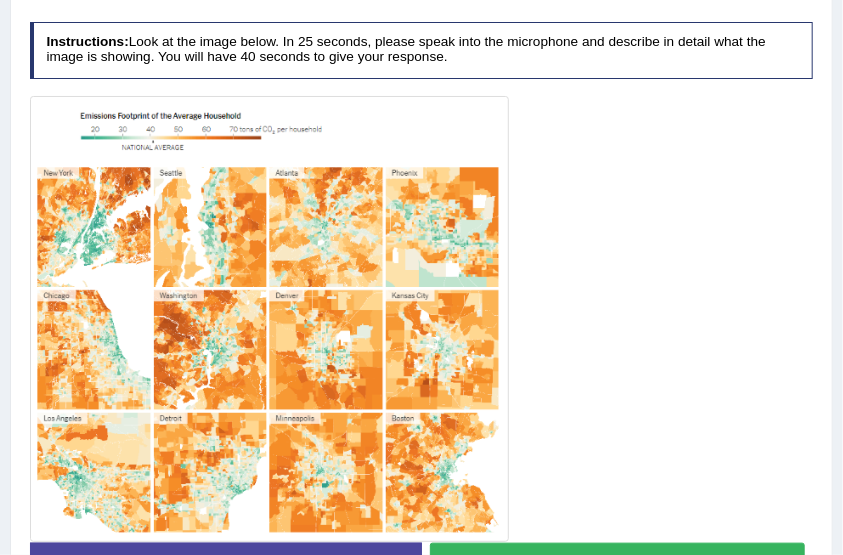 click on "Start Answering" at bounding box center (617, 564) 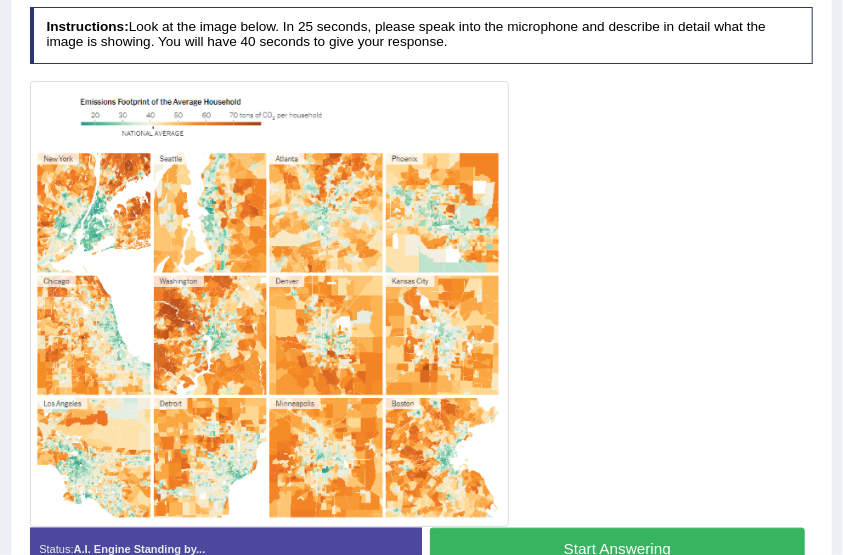 scroll, scrollTop: 386, scrollLeft: 0, axis: vertical 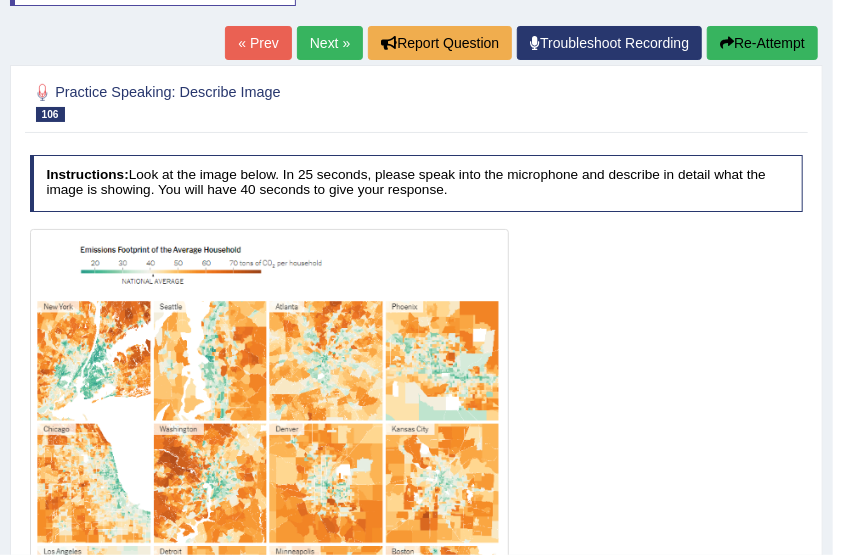 drag, startPoint x: 329, startPoint y: 38, endPoint x: 376, endPoint y: 94, distance: 73.109505 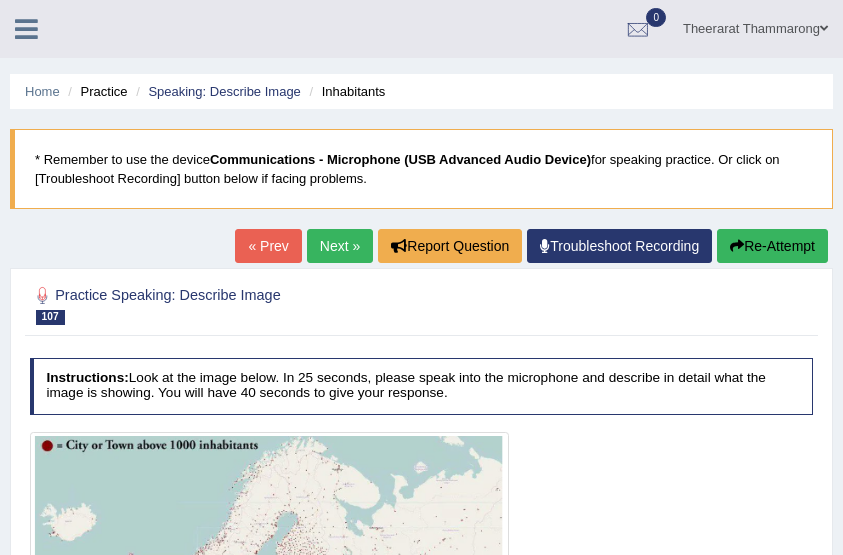 scroll, scrollTop: 266, scrollLeft: 0, axis: vertical 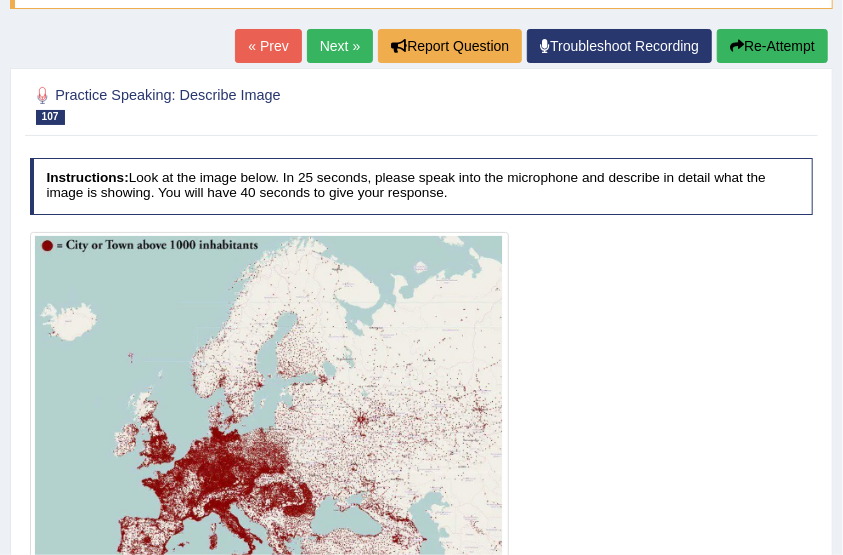 click on "Next »" at bounding box center (340, 46) 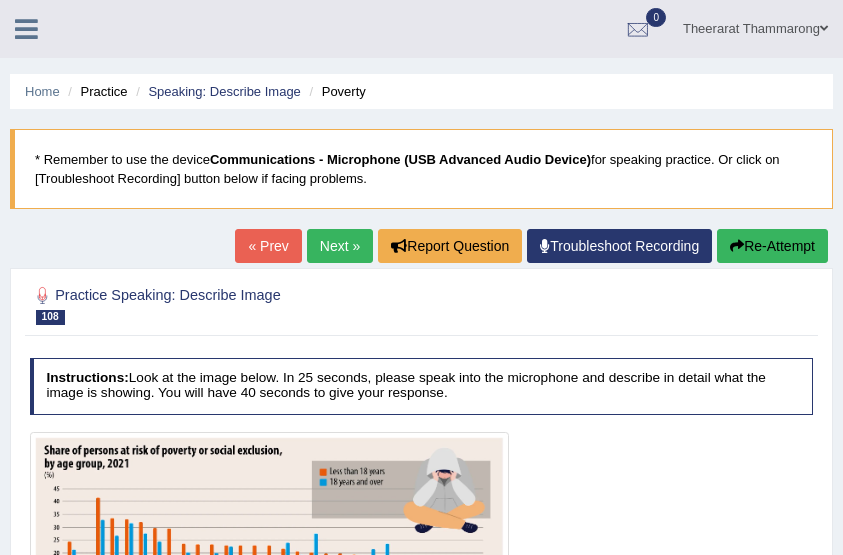 scroll, scrollTop: 266, scrollLeft: 0, axis: vertical 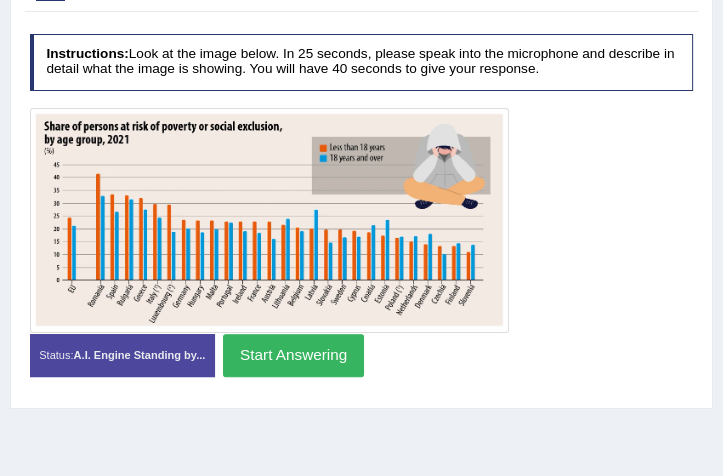 click on "Start Answering" at bounding box center (293, 355) 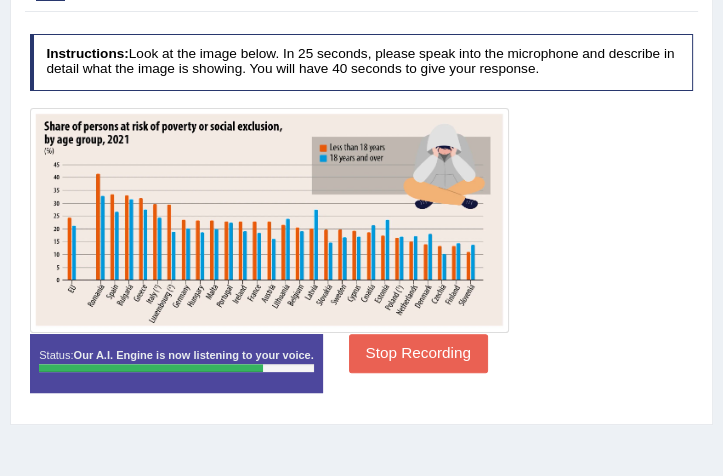 click on "Stop Recording" at bounding box center (418, 353) 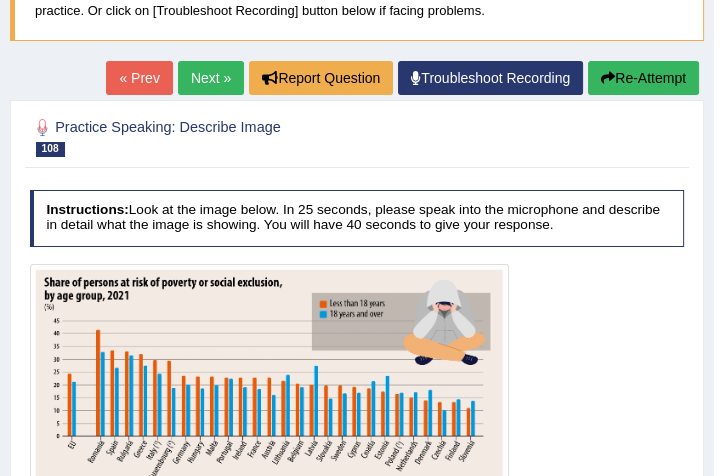 scroll, scrollTop: 152, scrollLeft: 0, axis: vertical 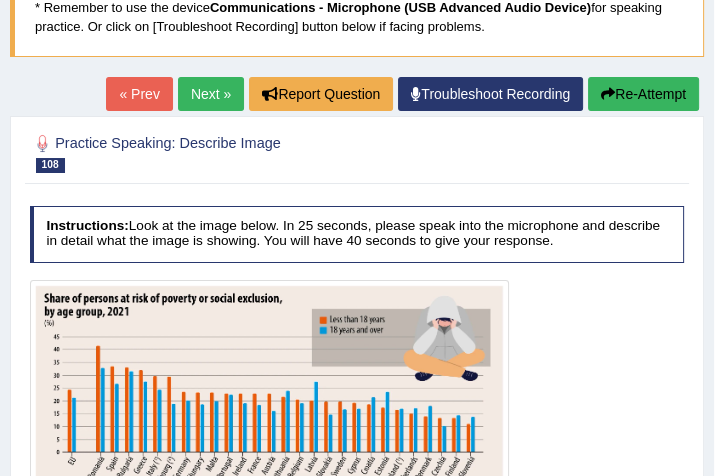 click on "Re-Attempt" at bounding box center [643, 94] 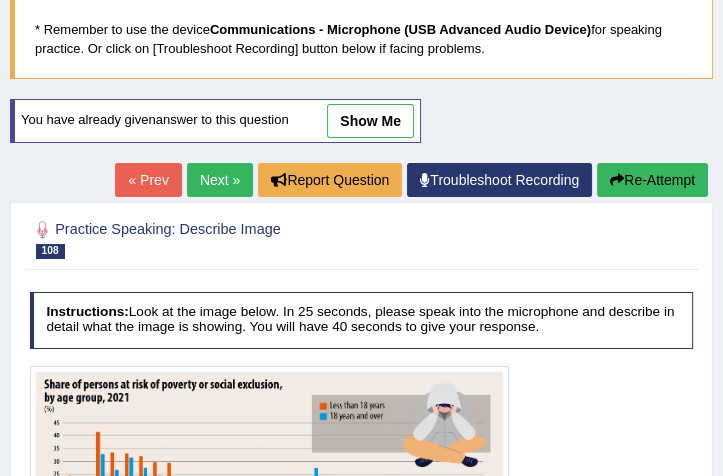 scroll, scrollTop: 0, scrollLeft: 0, axis: both 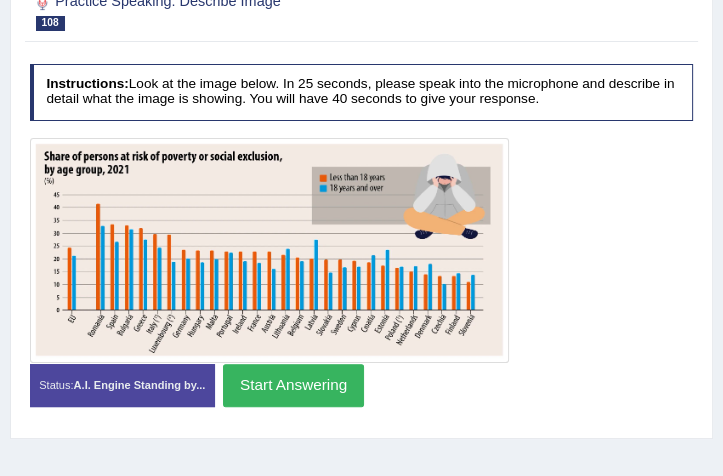 click on "Start Answering" at bounding box center (293, 385) 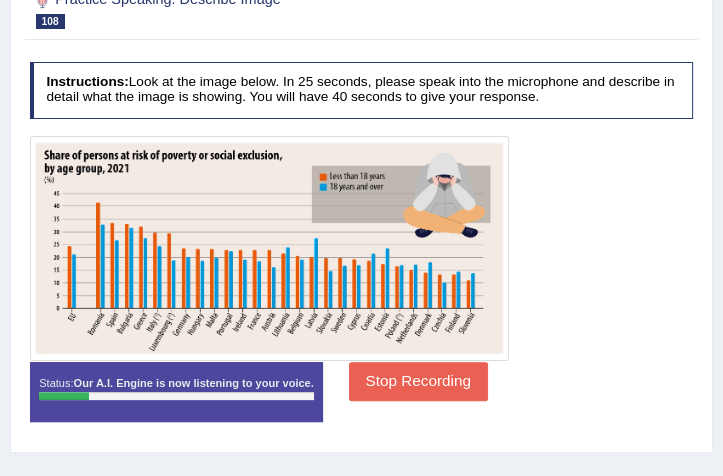 click on "Stop Recording" at bounding box center [418, 381] 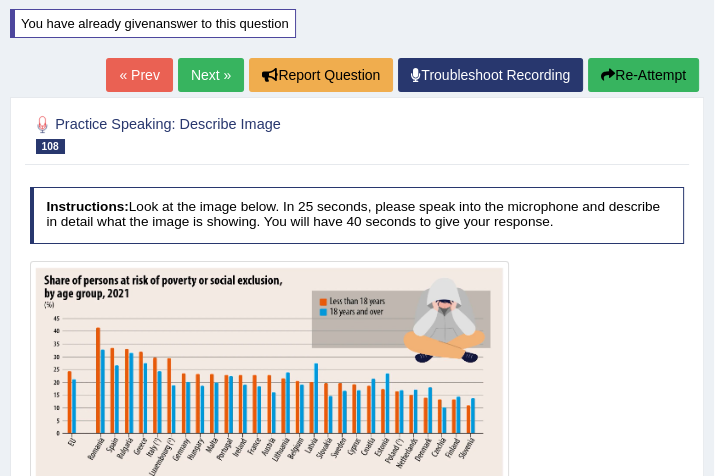 scroll, scrollTop: 173, scrollLeft: 0, axis: vertical 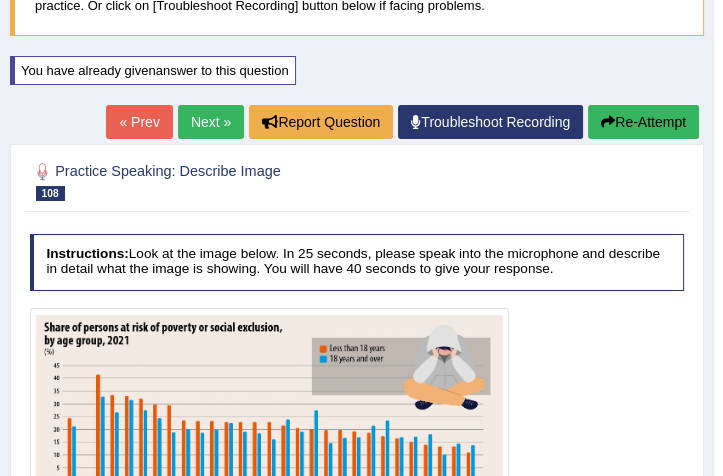 click at bounding box center (608, 122) 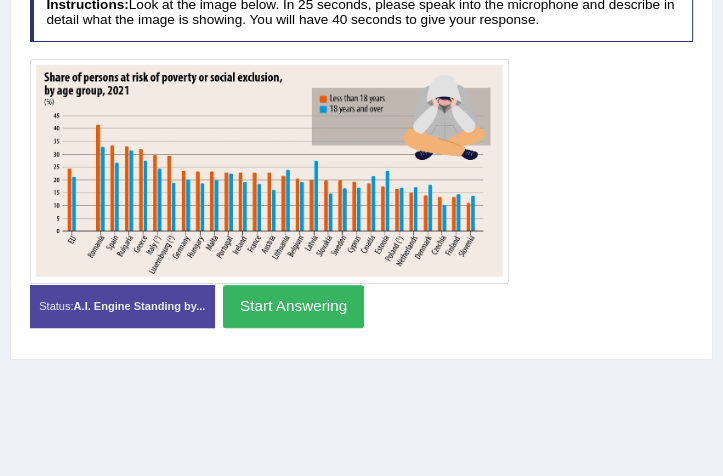 scroll, scrollTop: 437, scrollLeft: 0, axis: vertical 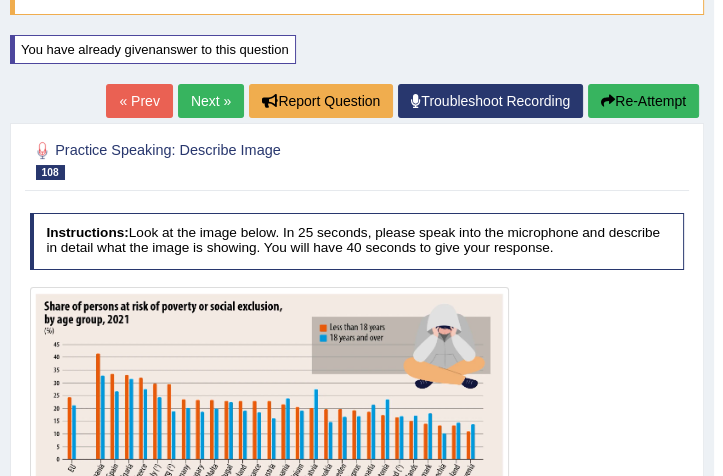 click on "Re-Attempt" at bounding box center [643, 101] 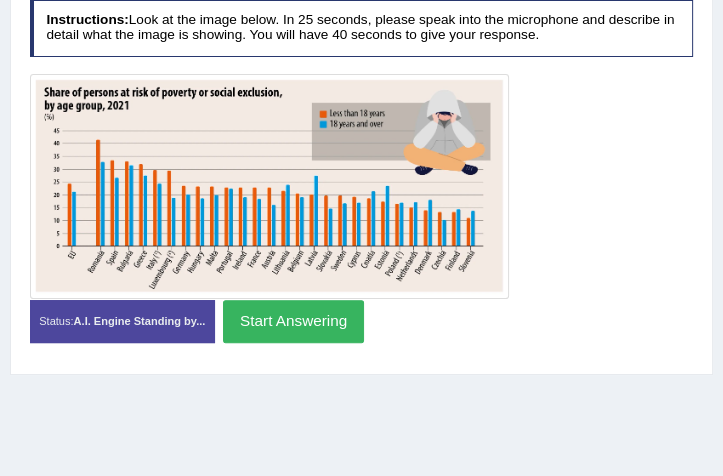 scroll, scrollTop: 0, scrollLeft: 0, axis: both 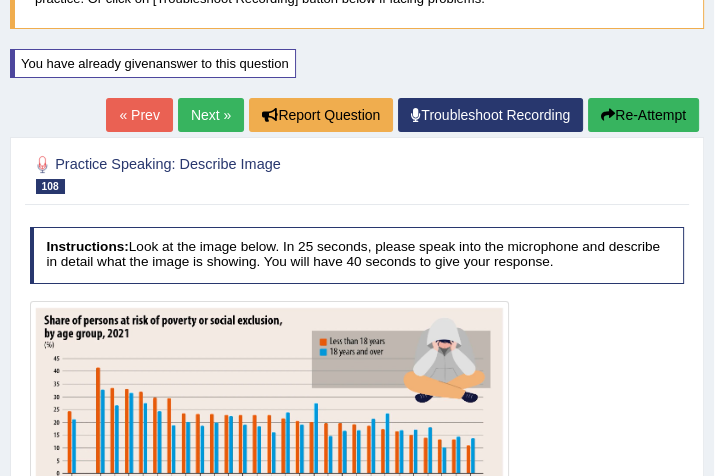 click on "Re-Attempt" at bounding box center [643, 115] 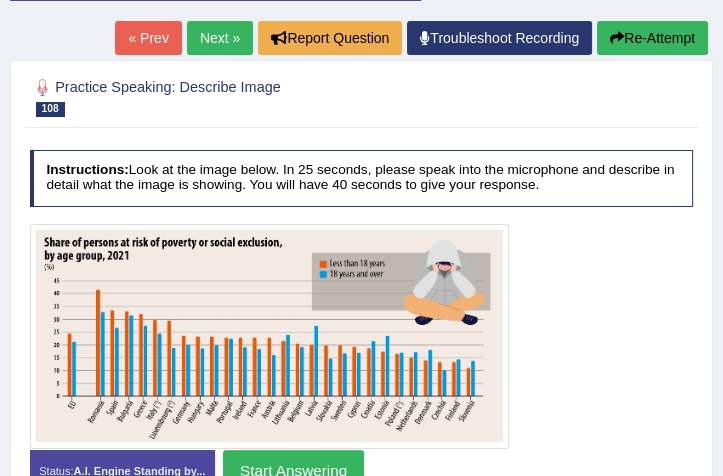 scroll, scrollTop: 0, scrollLeft: 0, axis: both 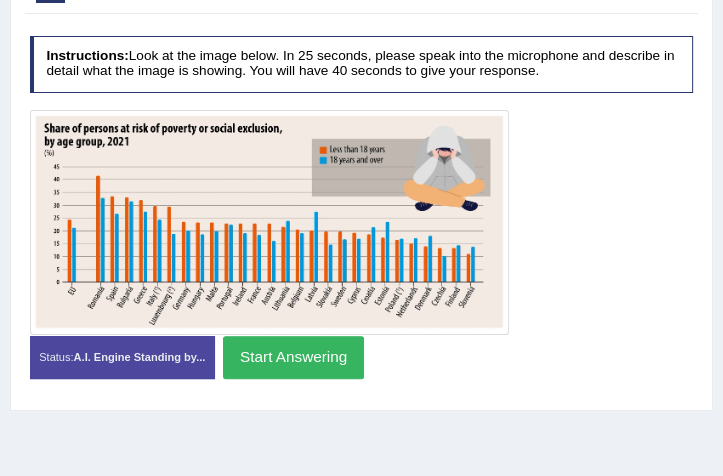 click on "Start Answering" at bounding box center [293, 357] 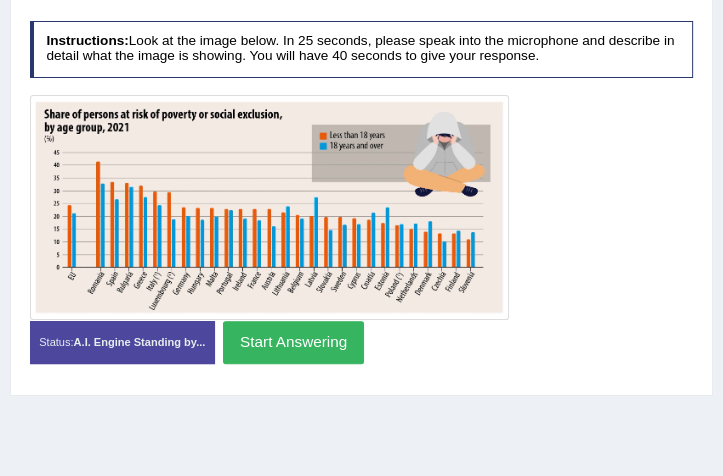 scroll, scrollTop: 372, scrollLeft: 0, axis: vertical 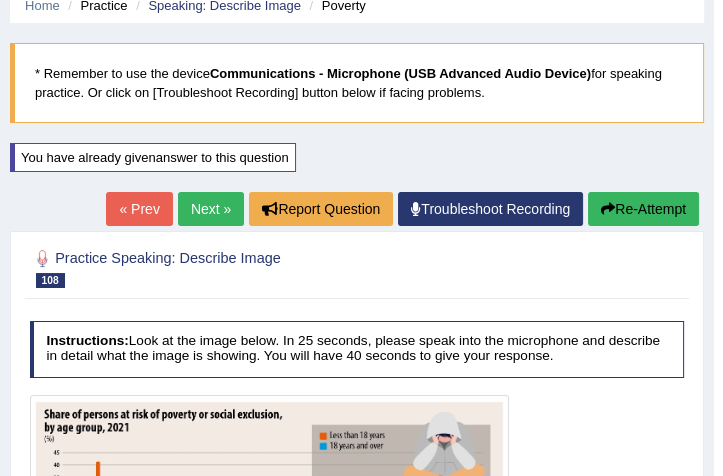 click on "Next »" at bounding box center (211, 209) 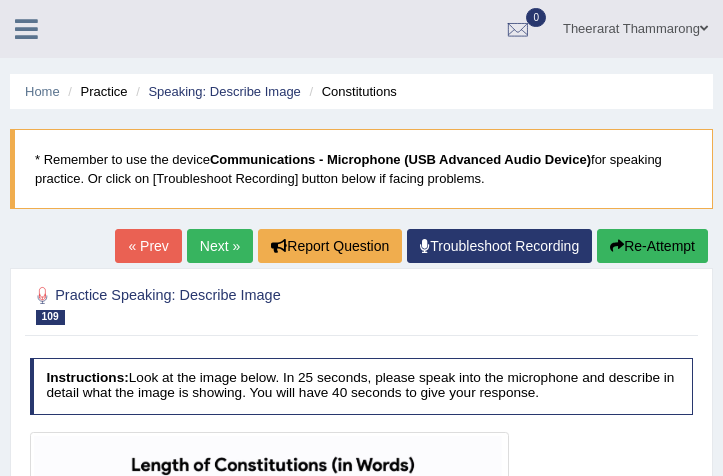 scroll, scrollTop: 0, scrollLeft: 0, axis: both 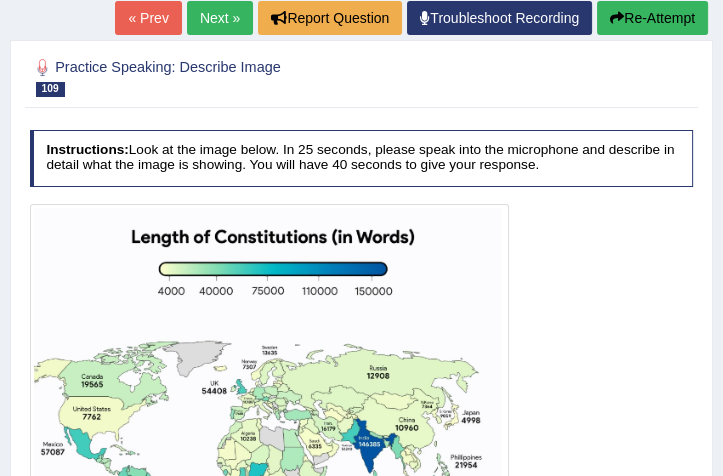 click on "Next »" at bounding box center [220, 18] 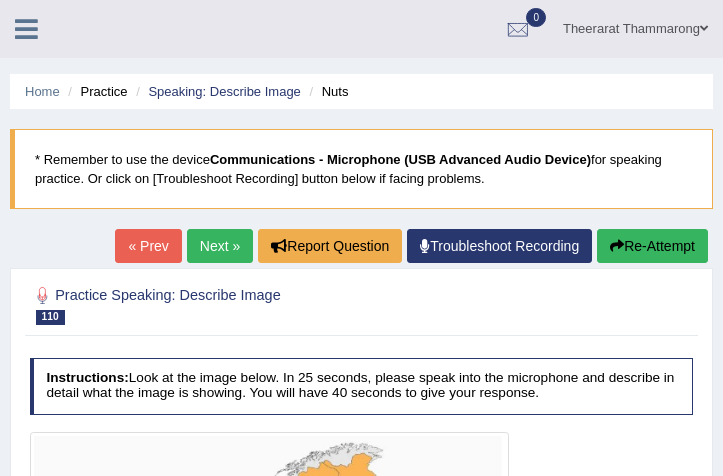 scroll, scrollTop: 0, scrollLeft: 0, axis: both 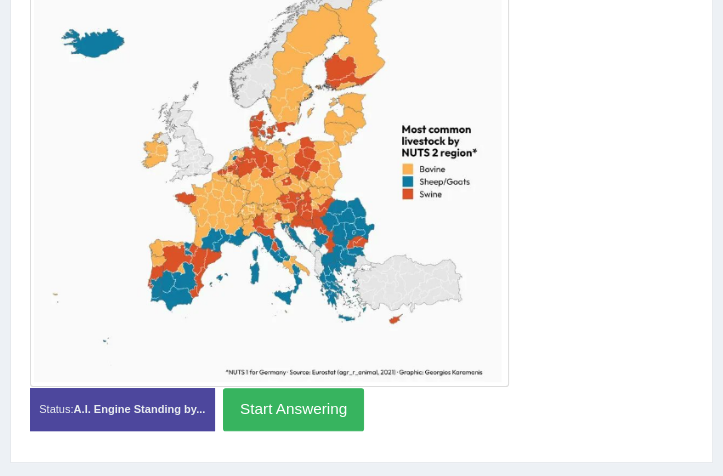 drag, startPoint x: 266, startPoint y: 406, endPoint x: 445, endPoint y: 455, distance: 185.58556 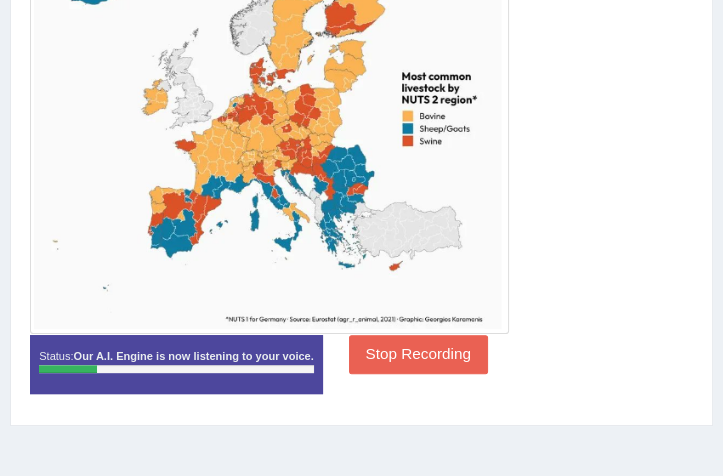 scroll, scrollTop: 514, scrollLeft: 0, axis: vertical 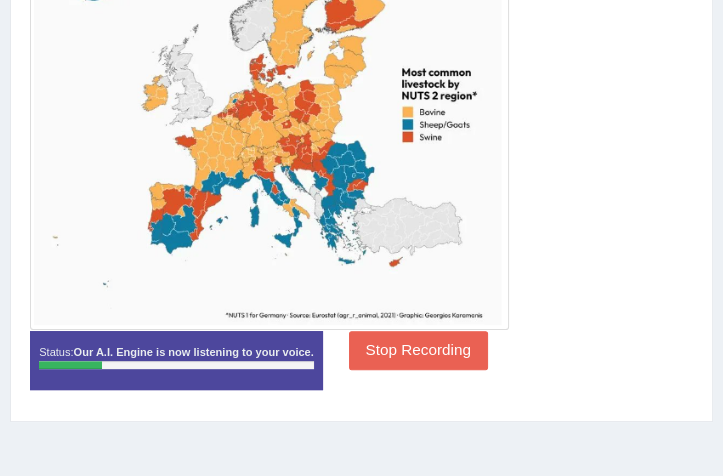 click on "Stop Recording" at bounding box center (418, 350) 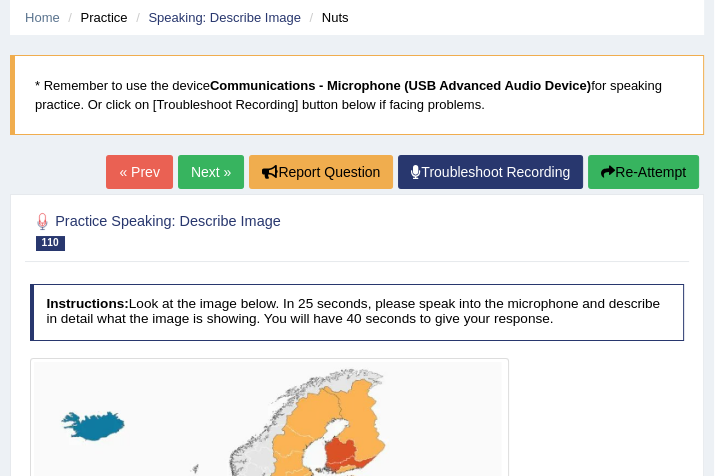 scroll, scrollTop: 57, scrollLeft: 0, axis: vertical 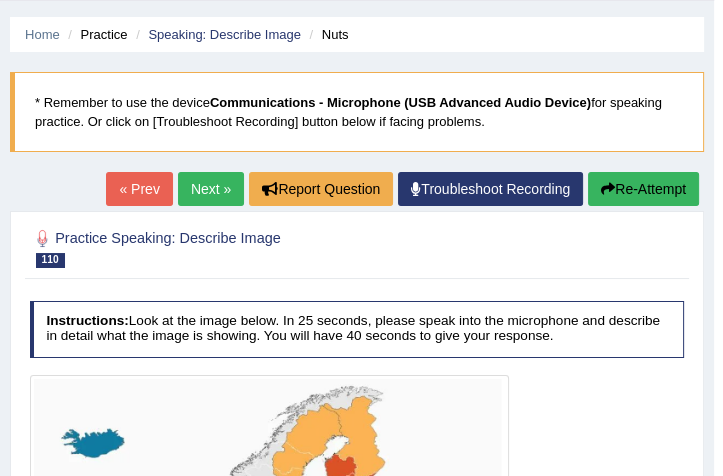 click on "Re-Attempt" at bounding box center (643, 189) 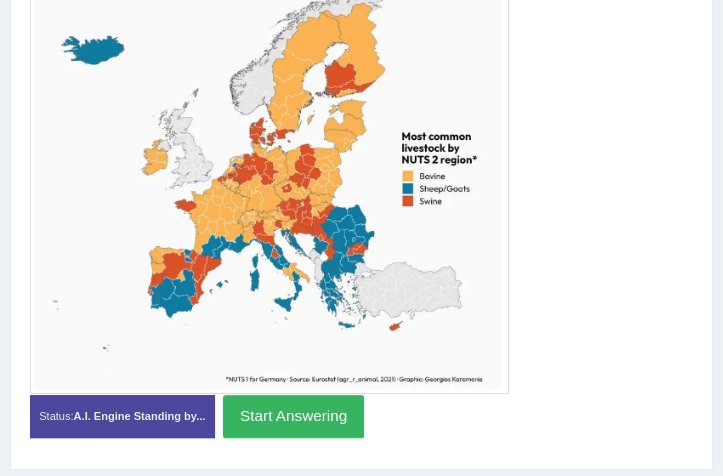 scroll, scrollTop: 0, scrollLeft: 0, axis: both 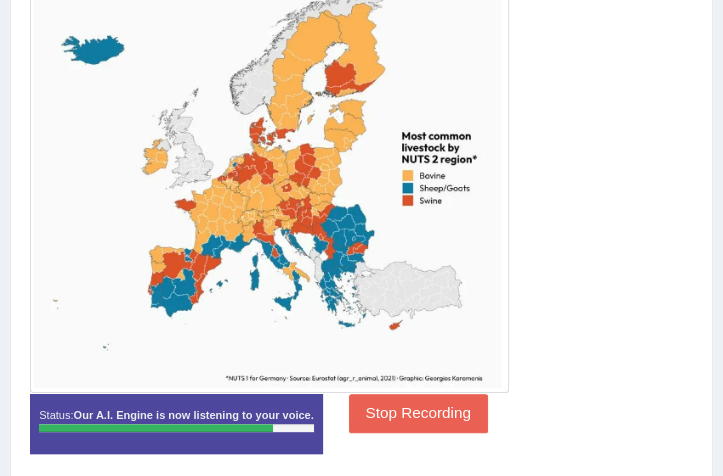 click on "Stop Recording" at bounding box center [418, 413] 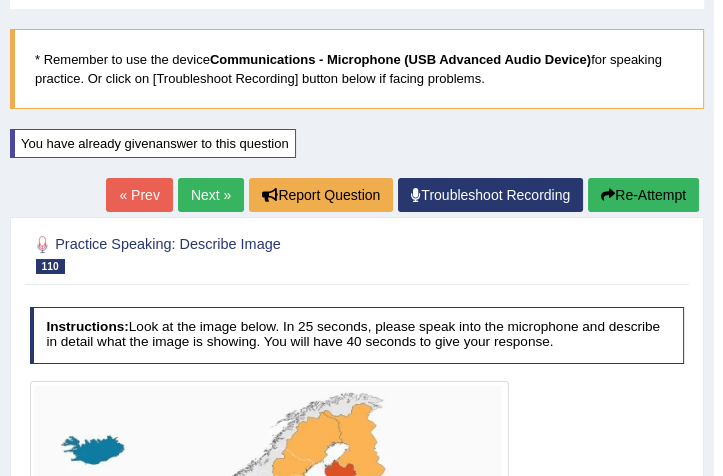 scroll, scrollTop: 100, scrollLeft: 0, axis: vertical 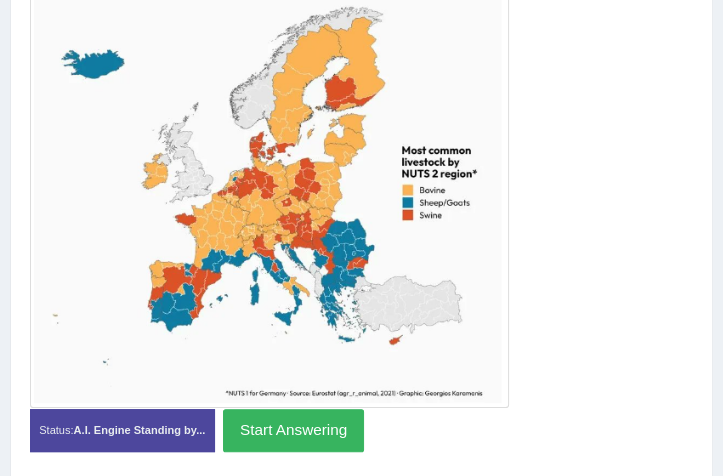 click on "Start Answering" at bounding box center (293, 430) 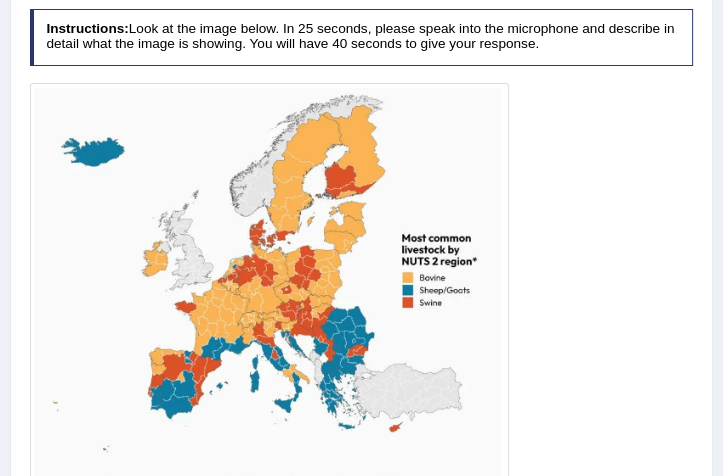 scroll, scrollTop: 371, scrollLeft: 0, axis: vertical 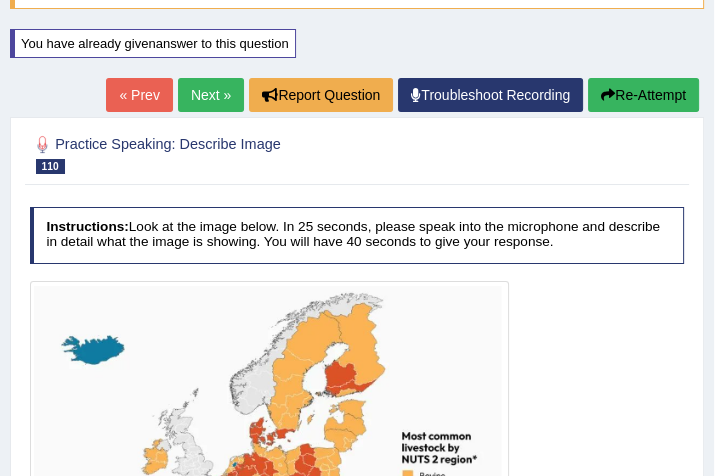 click on "Next »" at bounding box center (211, 95) 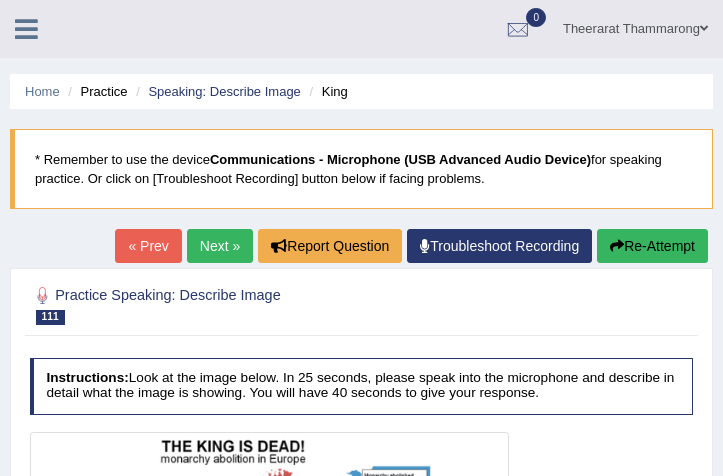 scroll, scrollTop: 400, scrollLeft: 0, axis: vertical 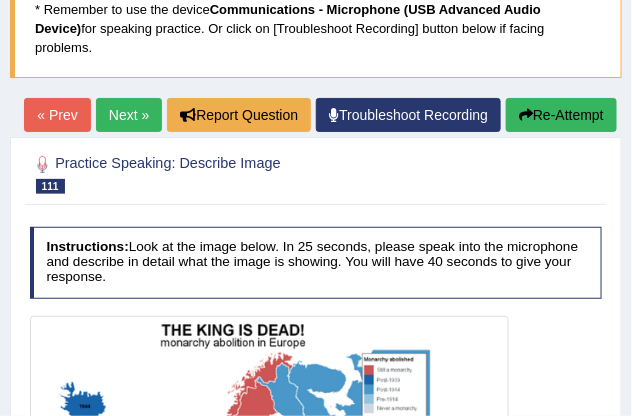 click on "Next »" at bounding box center (129, 115) 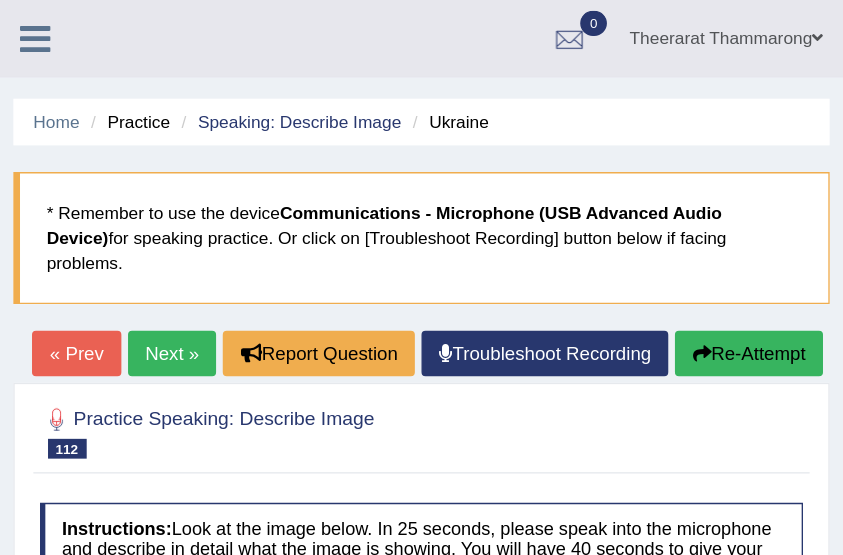 scroll, scrollTop: 0, scrollLeft: 0, axis: both 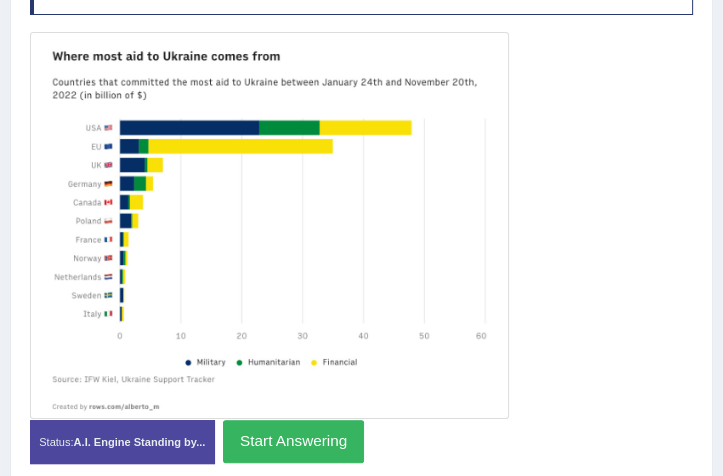 drag, startPoint x: 295, startPoint y: 448, endPoint x: 298, endPoint y: 474, distance: 26.172504 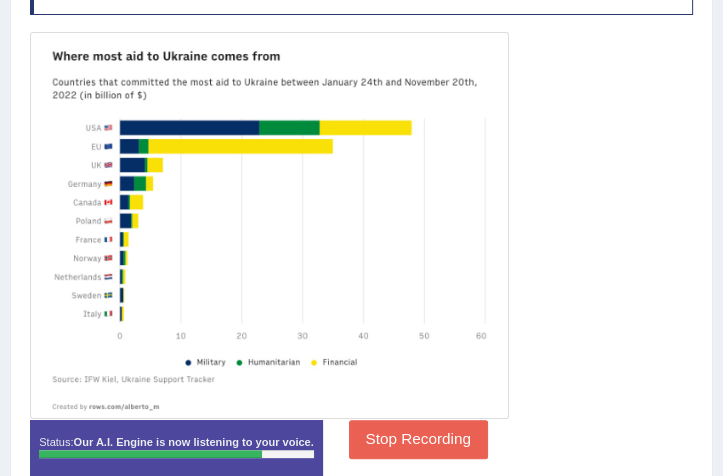 click on "Stop Recording" at bounding box center (418, 439) 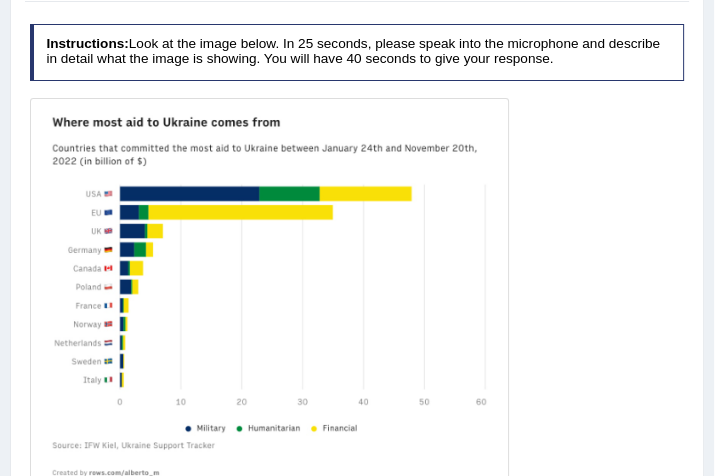 scroll, scrollTop: 228, scrollLeft: 0, axis: vertical 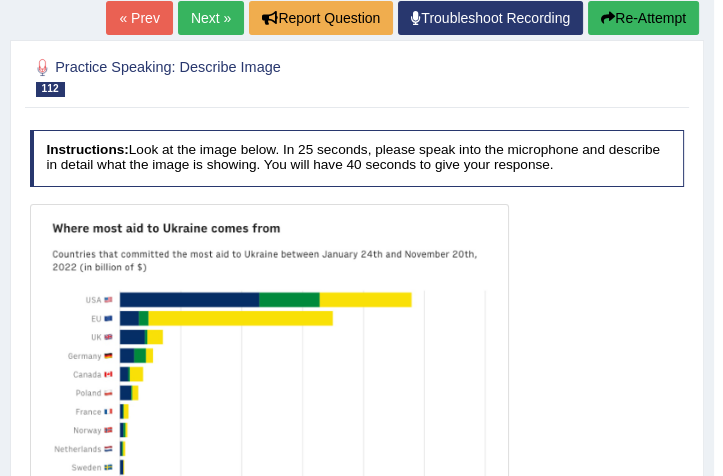 click at bounding box center [608, 18] 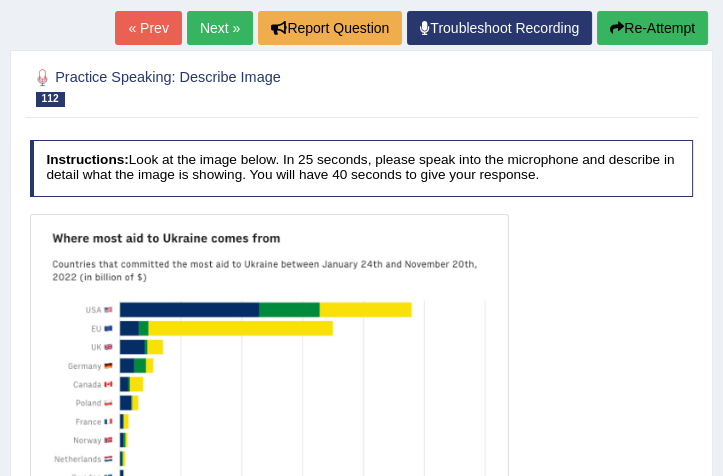 scroll, scrollTop: 0, scrollLeft: 0, axis: both 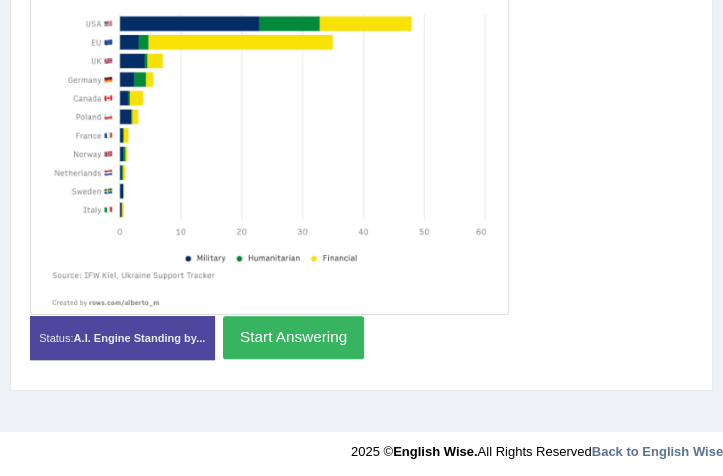 click on "Start Answering" at bounding box center [293, 337] 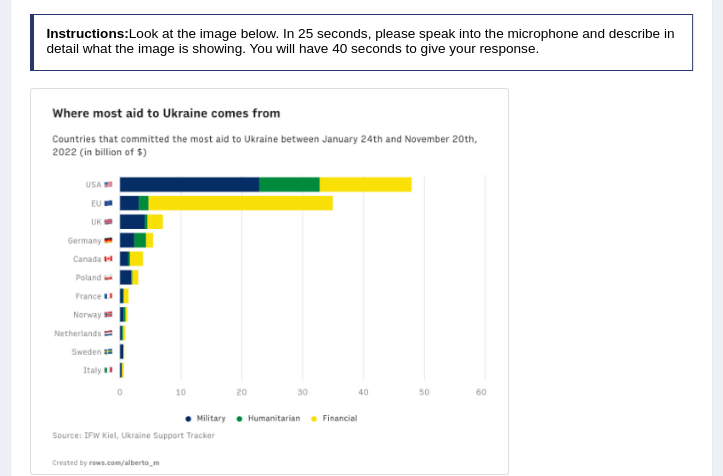 scroll, scrollTop: 382, scrollLeft: 0, axis: vertical 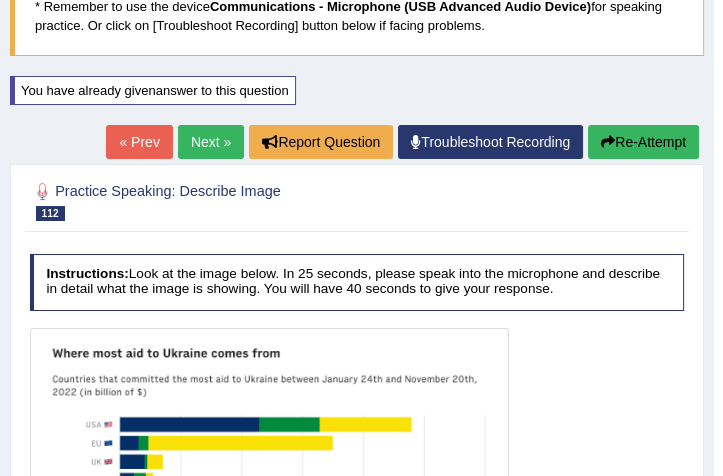 click on "Re-Attempt" at bounding box center (643, 142) 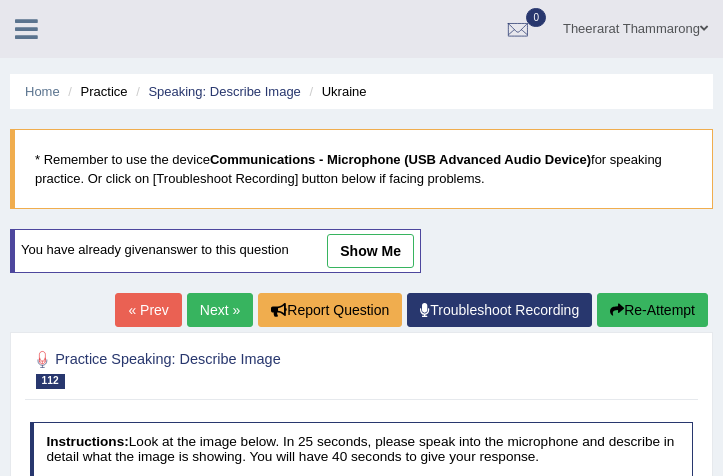 scroll, scrollTop: 131, scrollLeft: 0, axis: vertical 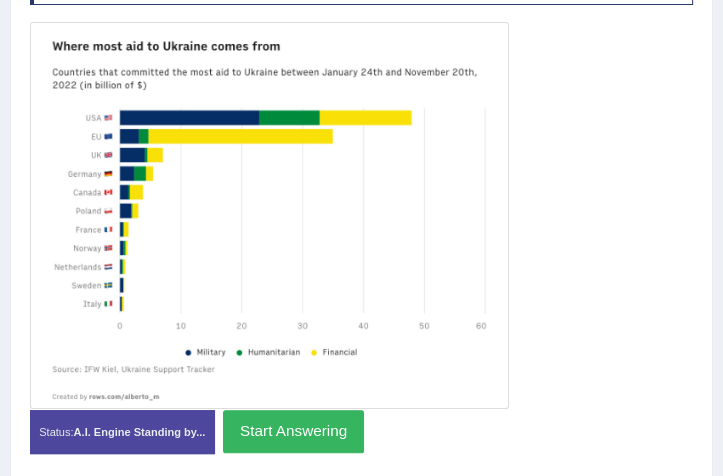 click on "Start Answering" 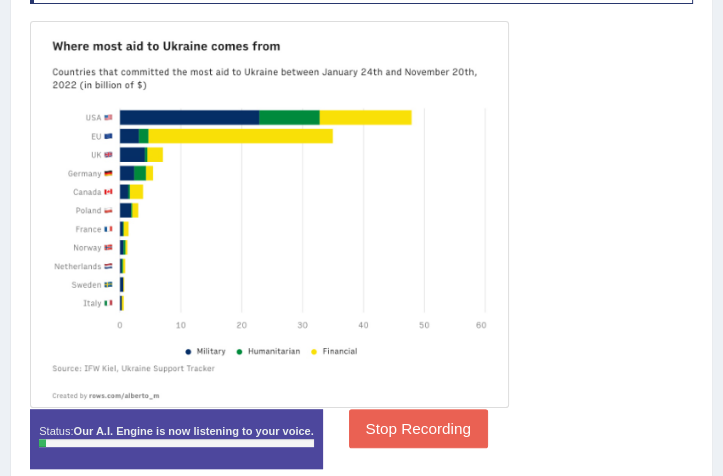 click on "Stop Recording" 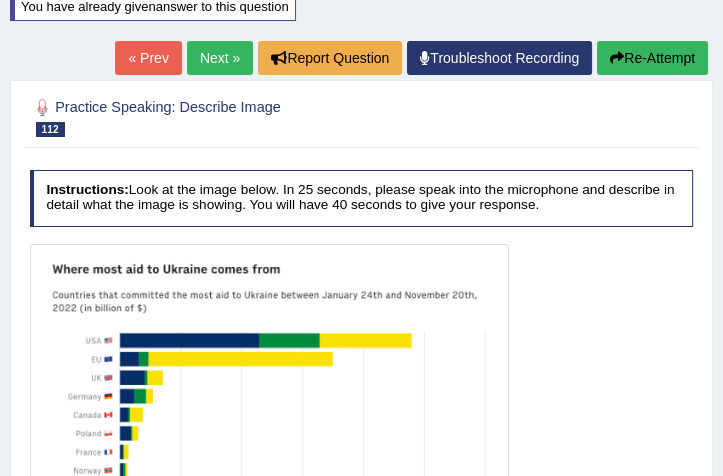 scroll, scrollTop: 232, scrollLeft: 0, axis: vertical 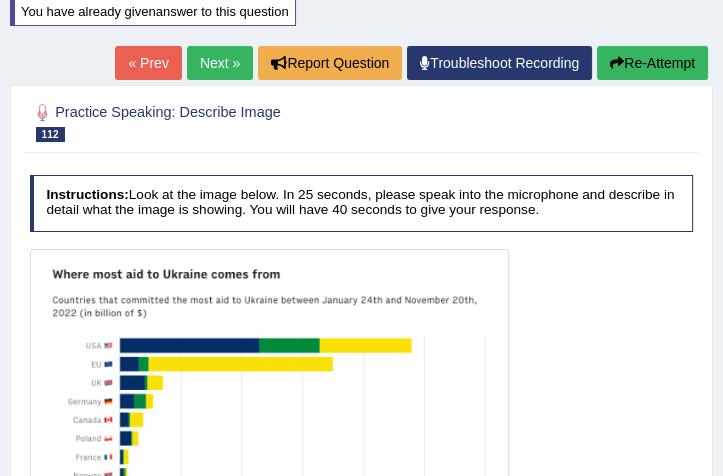 click on "Re-Attempt" 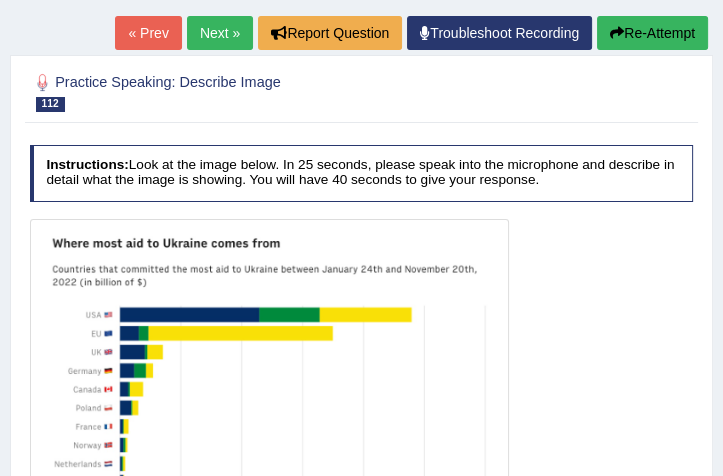 scroll, scrollTop: 454, scrollLeft: 0, axis: vertical 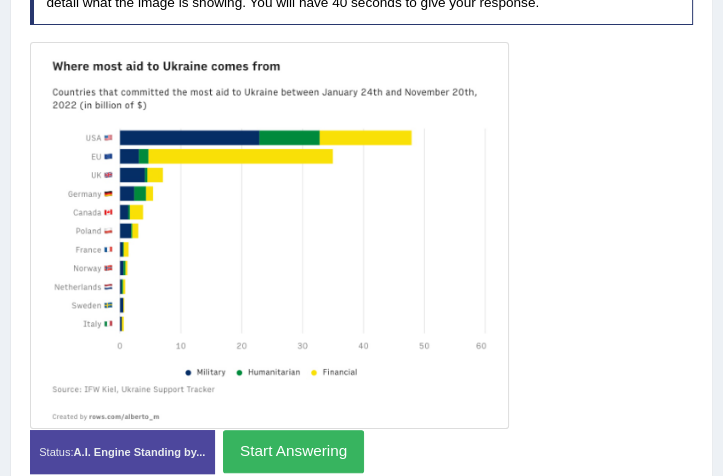 click on "Start Answering" at bounding box center [293, 451] 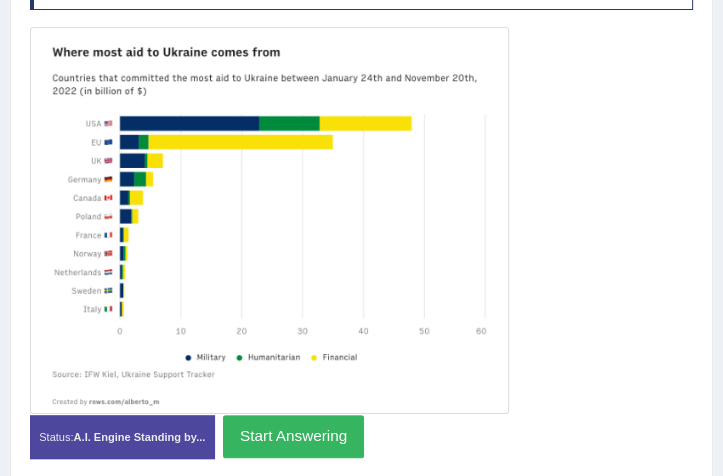 scroll, scrollTop: 440, scrollLeft: 0, axis: vertical 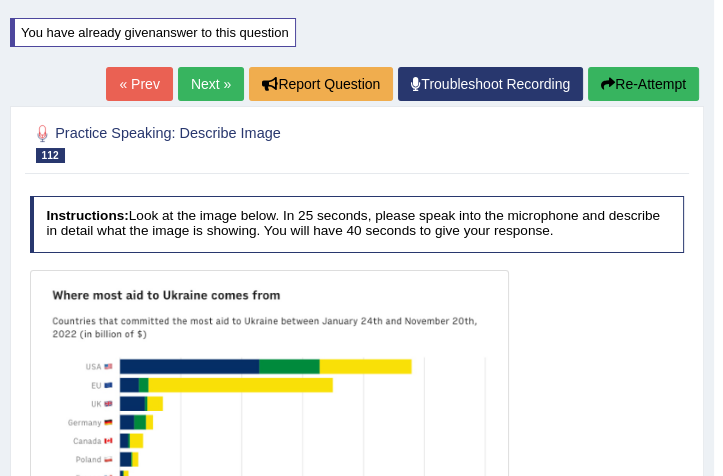 click at bounding box center (608, 84) 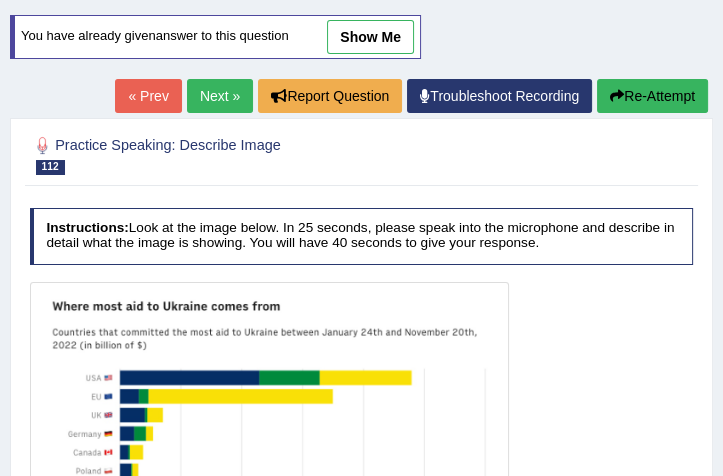 scroll, scrollTop: 440, scrollLeft: 0, axis: vertical 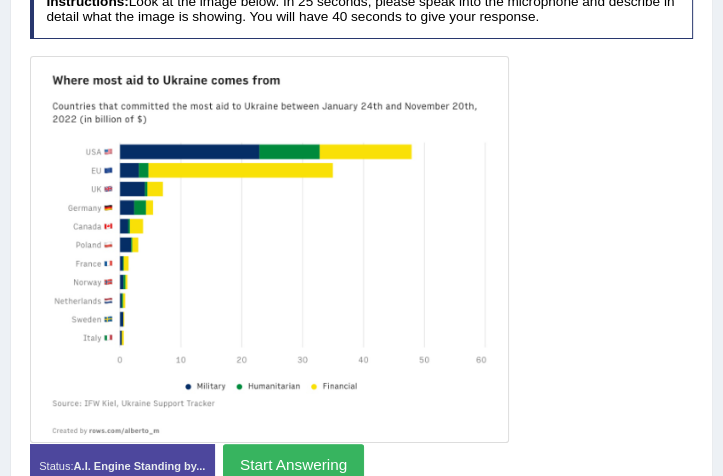 click on "Start Answering" at bounding box center (293, 465) 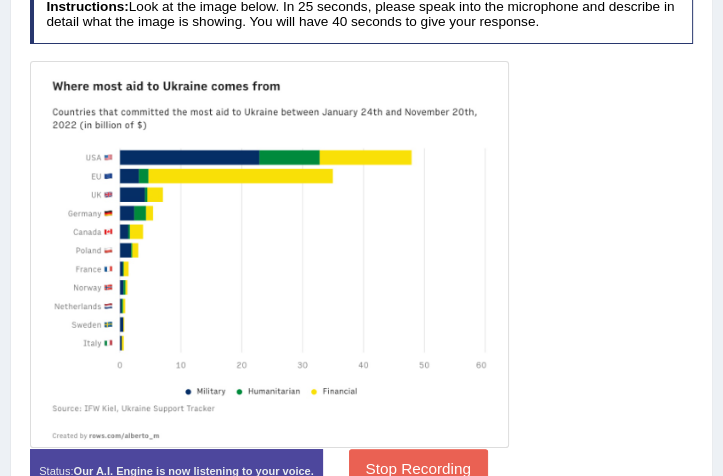 scroll, scrollTop: 402, scrollLeft: 0, axis: vertical 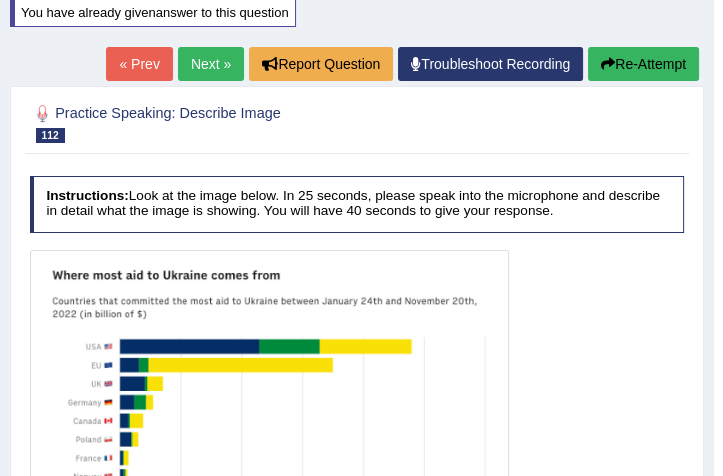 click on "Next »" at bounding box center (211, 64) 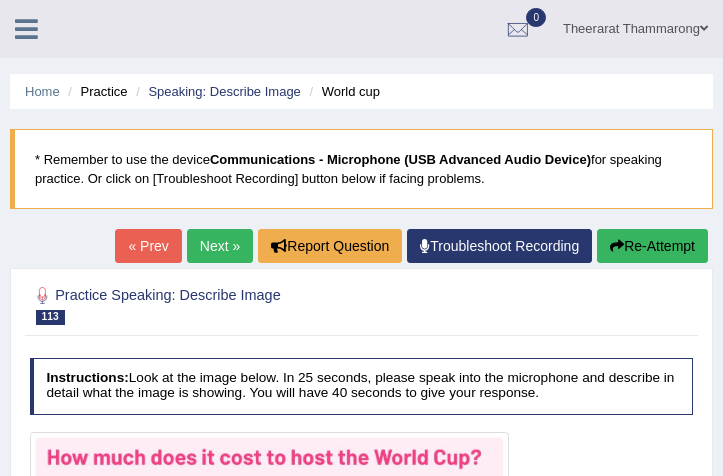 scroll, scrollTop: 228, scrollLeft: 0, axis: vertical 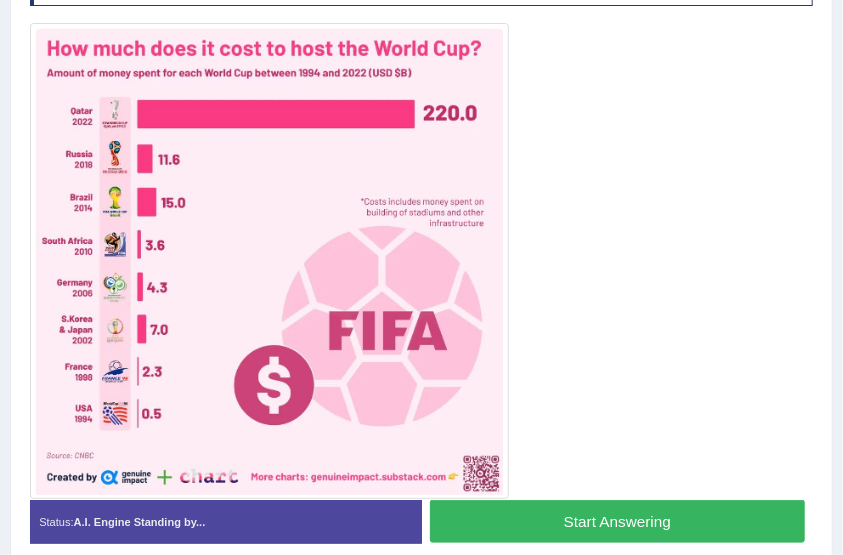 click on "Start Answering" at bounding box center (617, 521) 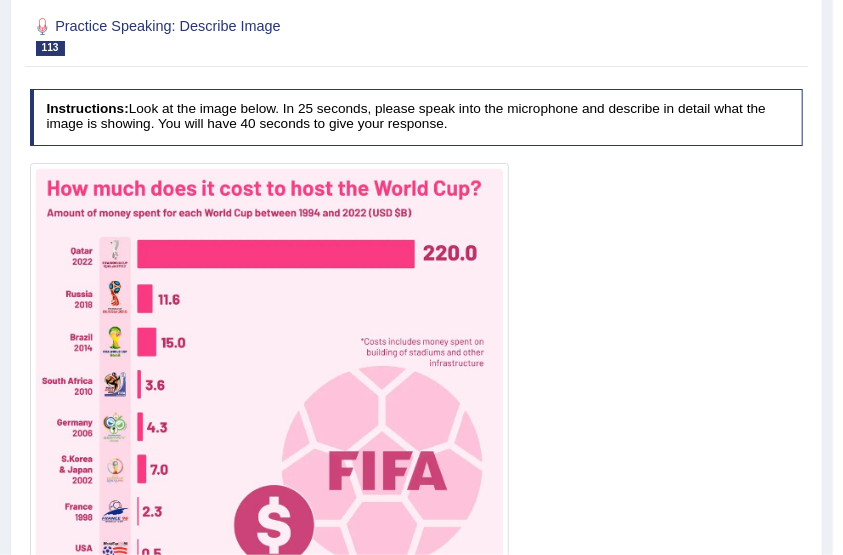 scroll, scrollTop: 209, scrollLeft: 0, axis: vertical 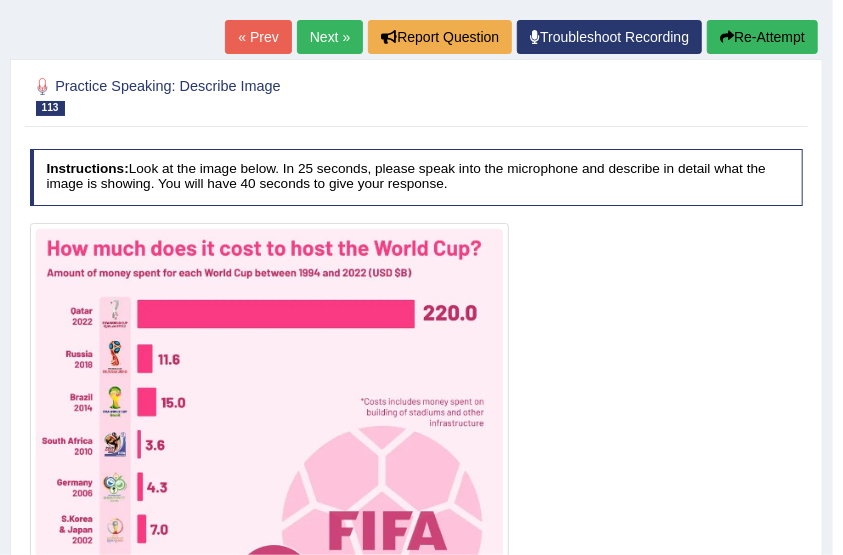 click on "Re-Attempt" at bounding box center [762, 37] 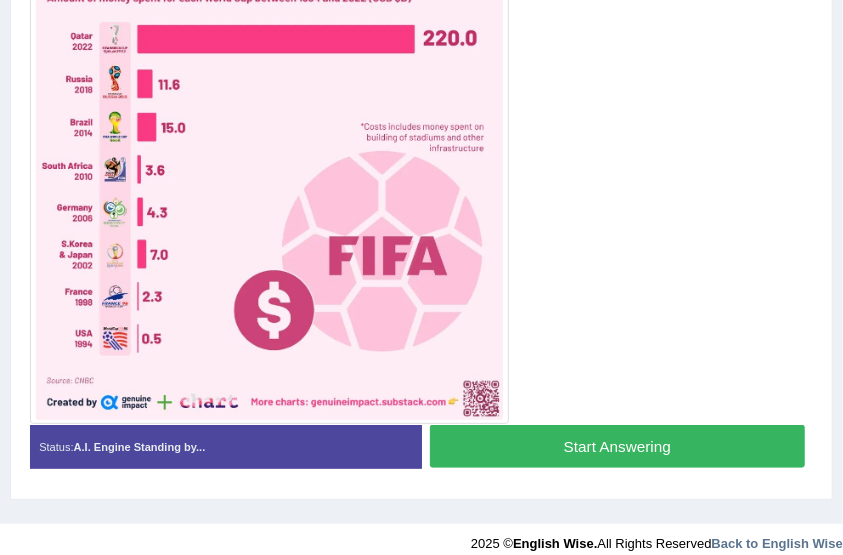 scroll, scrollTop: 0, scrollLeft: 0, axis: both 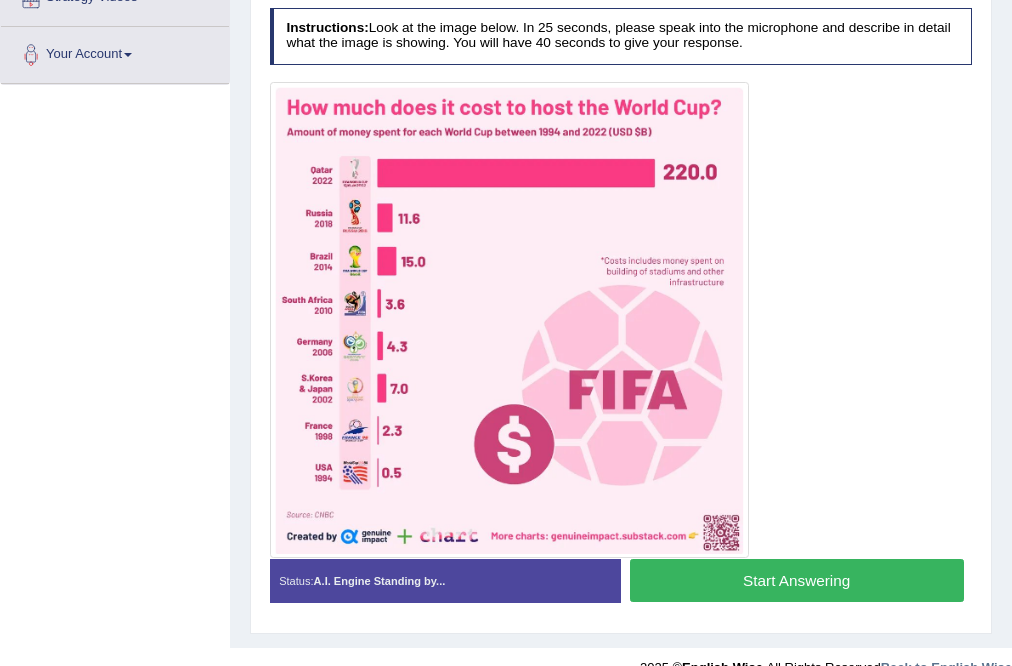 click on "Start Answering" at bounding box center [797, 580] 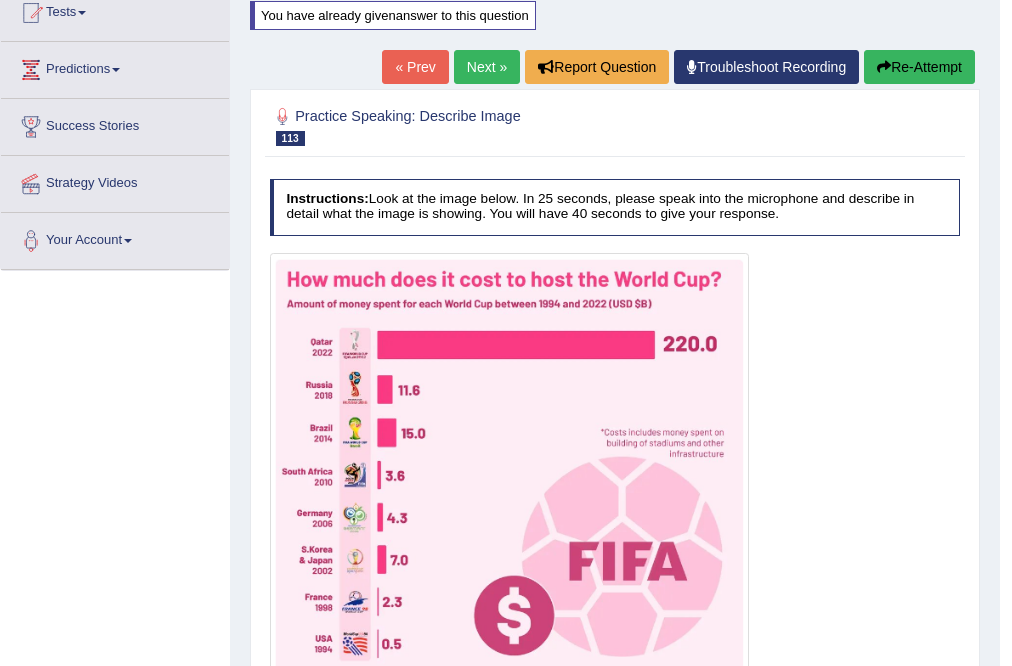scroll, scrollTop: 174, scrollLeft: 0, axis: vertical 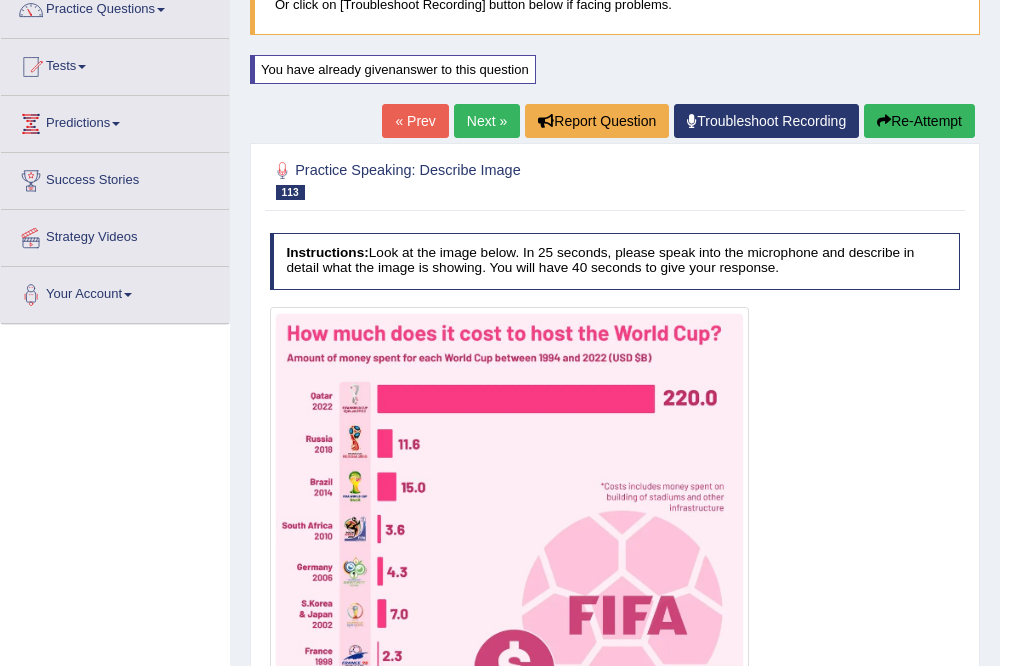 click on "Re-Attempt" at bounding box center [919, 121] 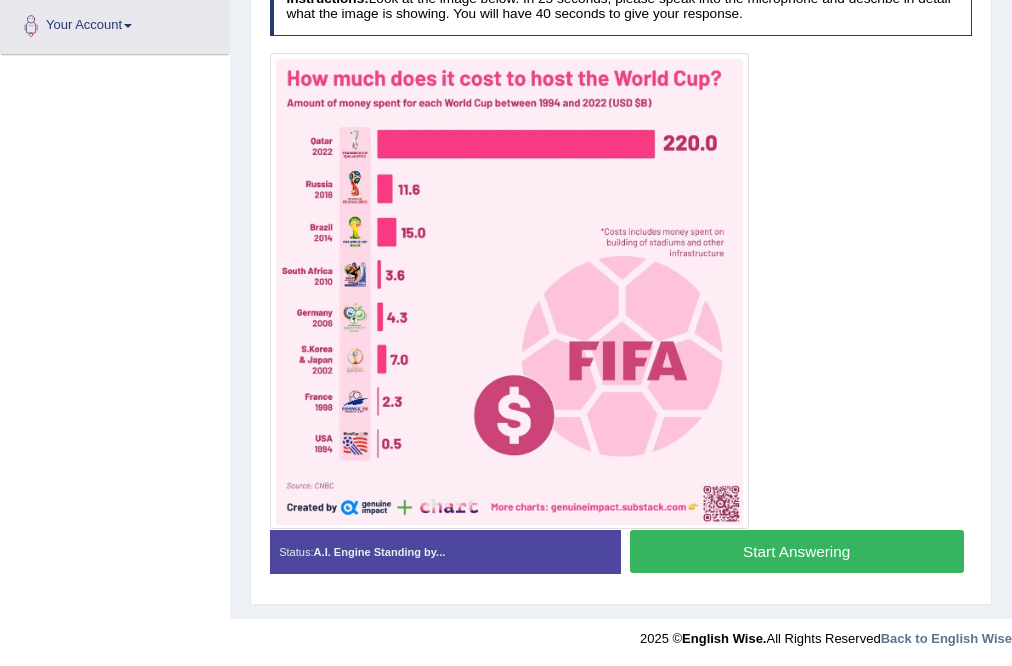 scroll, scrollTop: 443, scrollLeft: 0, axis: vertical 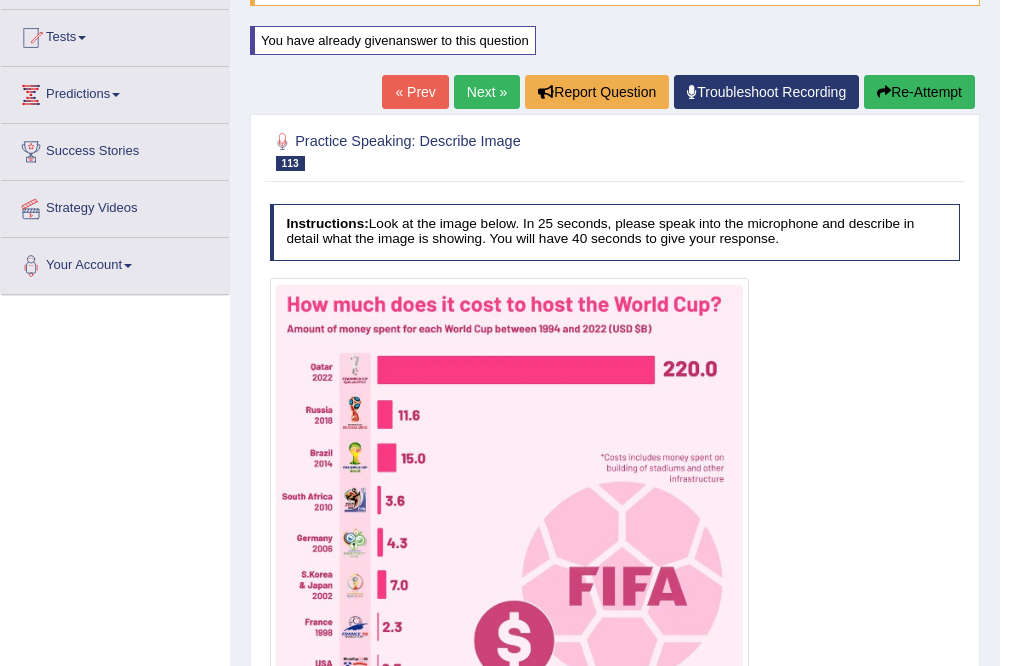 click on "Re-Attempt" at bounding box center (919, 92) 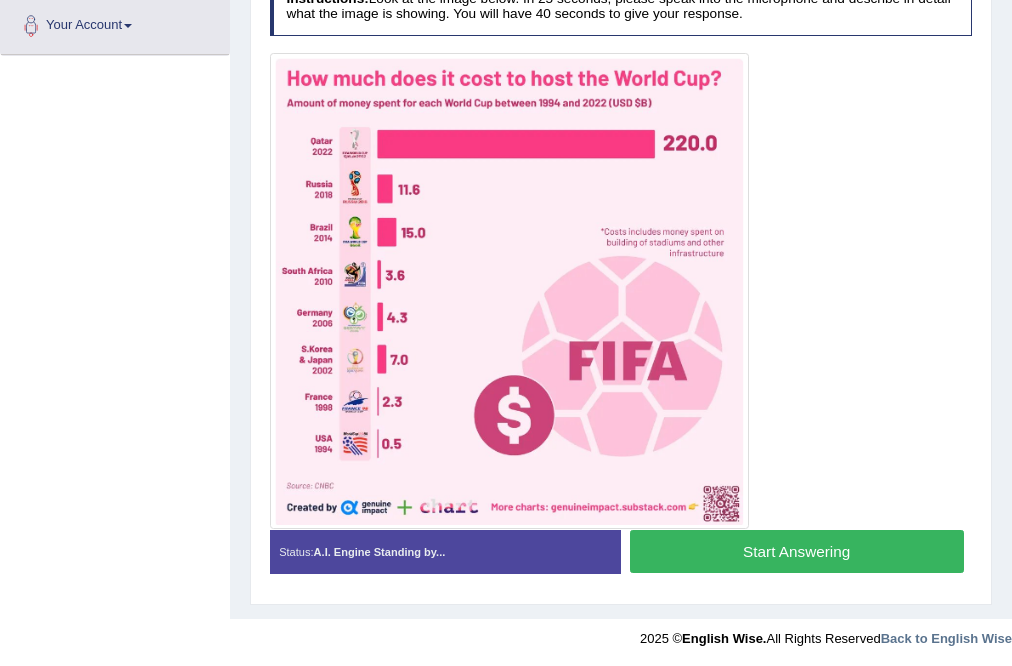 scroll, scrollTop: 0, scrollLeft: 0, axis: both 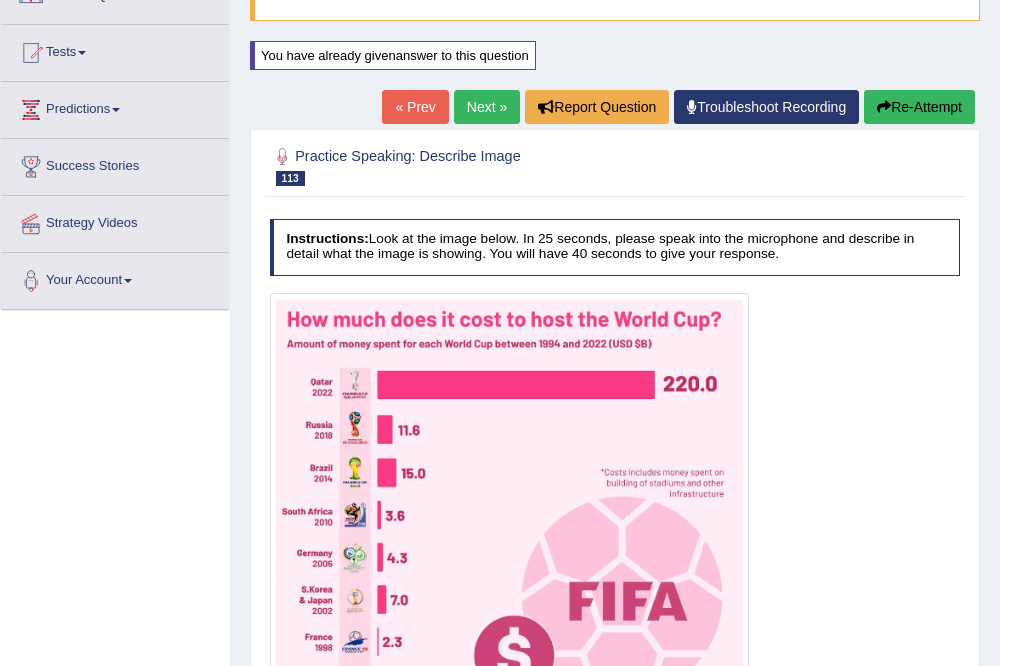 click on "Re-Attempt" at bounding box center (919, 107) 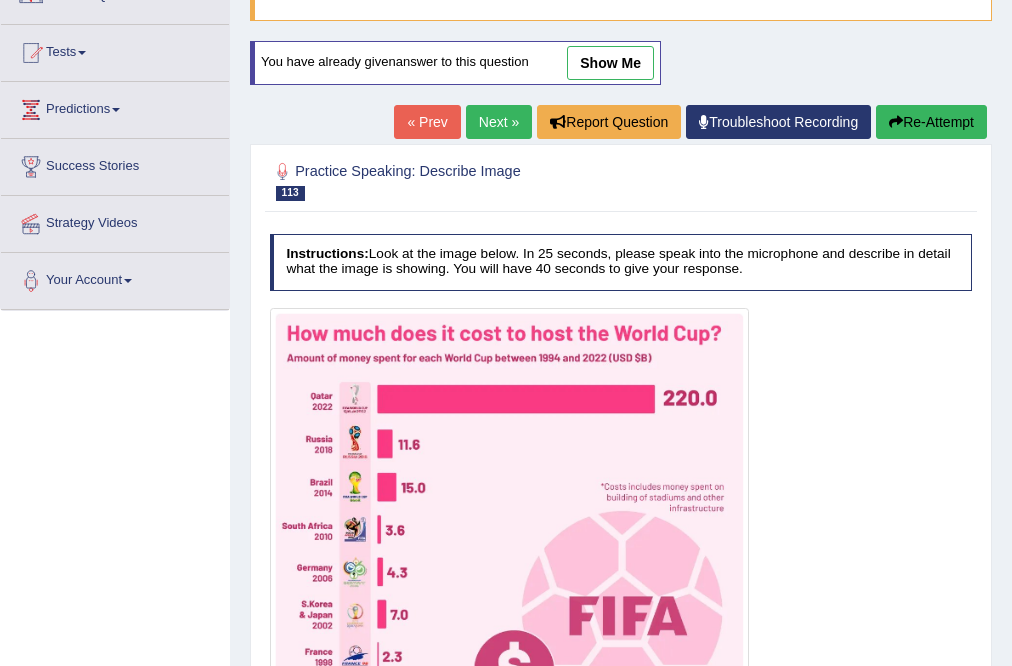 scroll, scrollTop: 418, scrollLeft: 0, axis: vertical 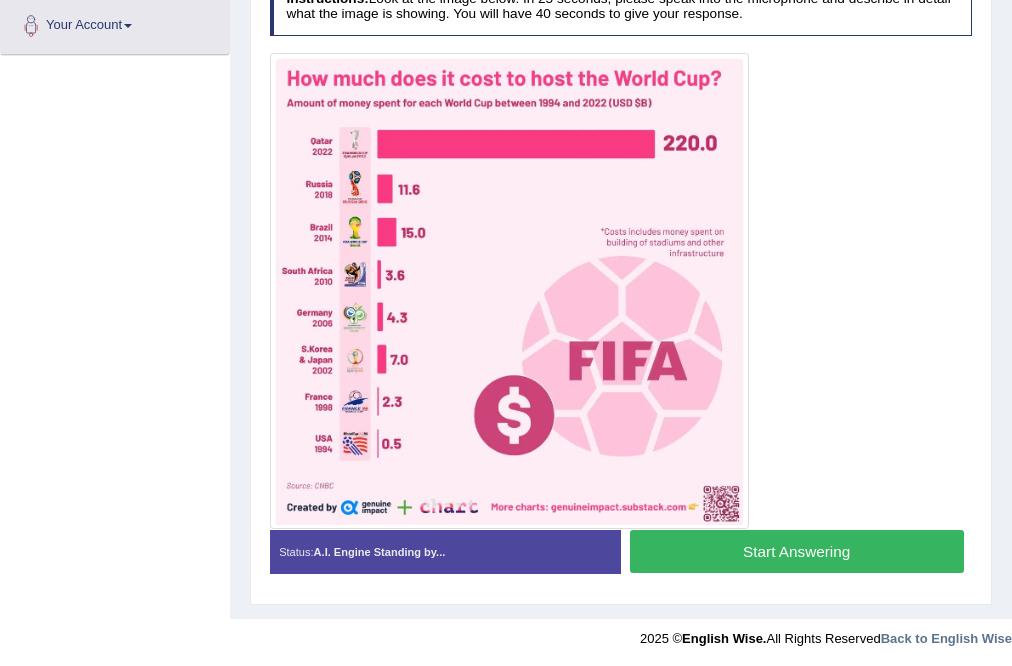click on "Start Answering" at bounding box center [797, 551] 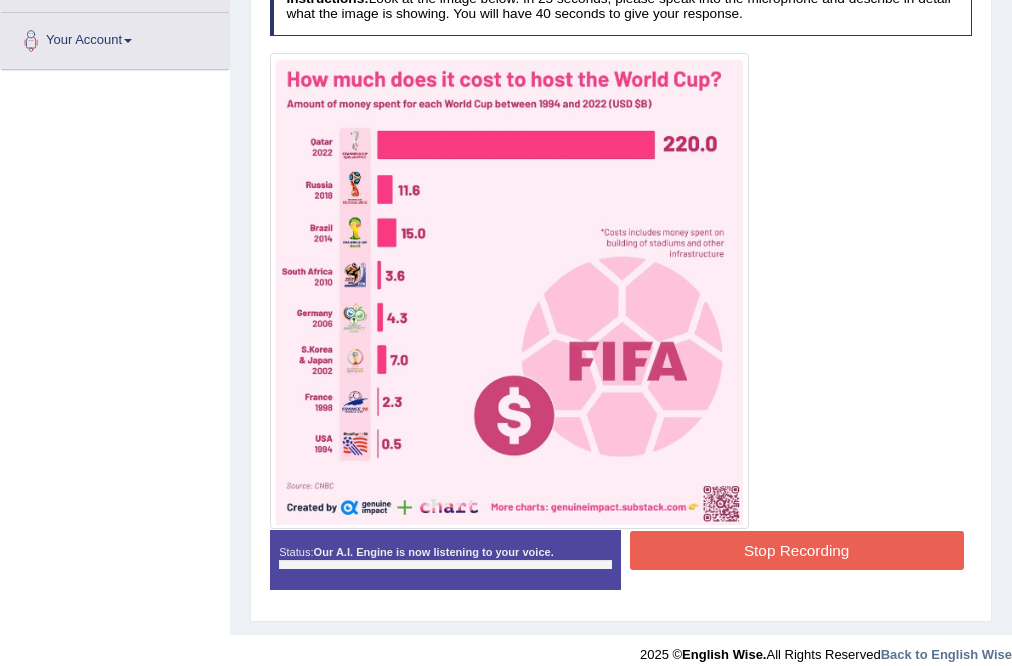 scroll, scrollTop: 443, scrollLeft: 0, axis: vertical 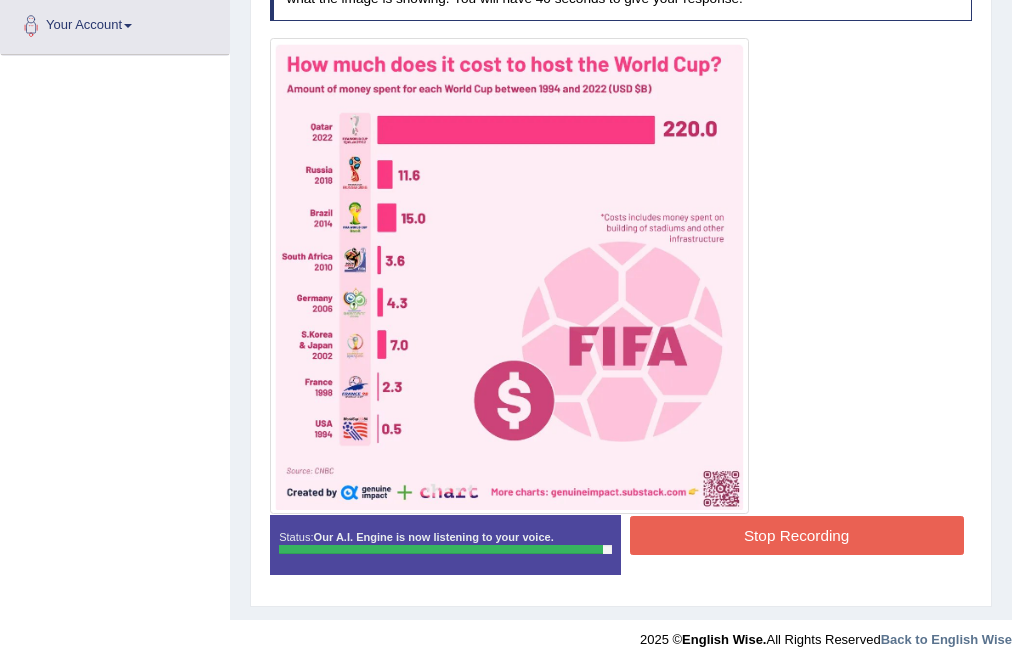 click on "Stop Recording" at bounding box center (797, 535) 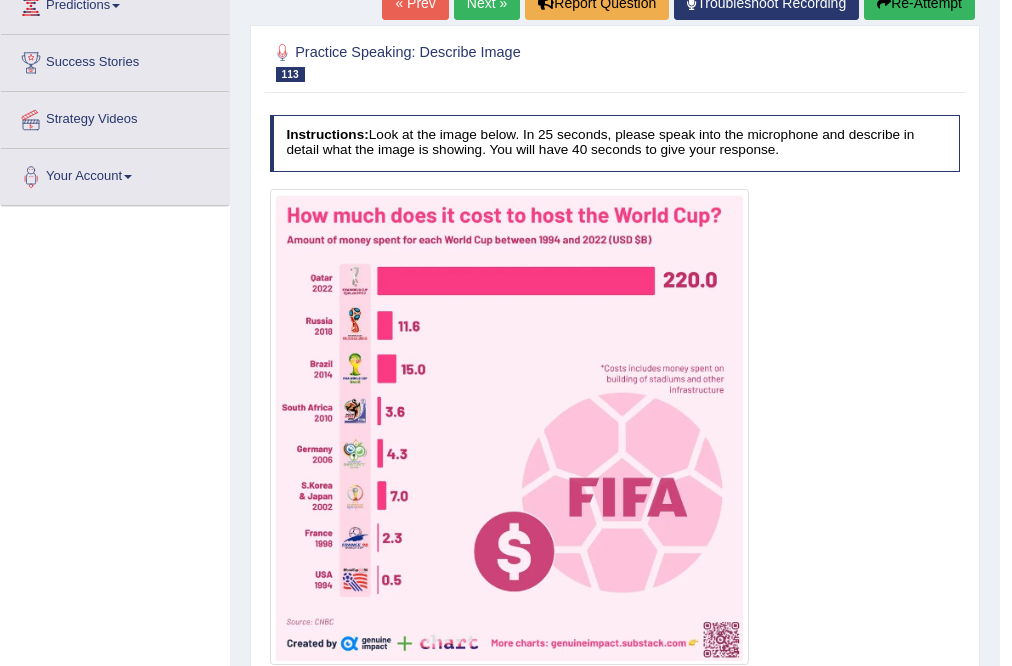 scroll, scrollTop: 283, scrollLeft: 0, axis: vertical 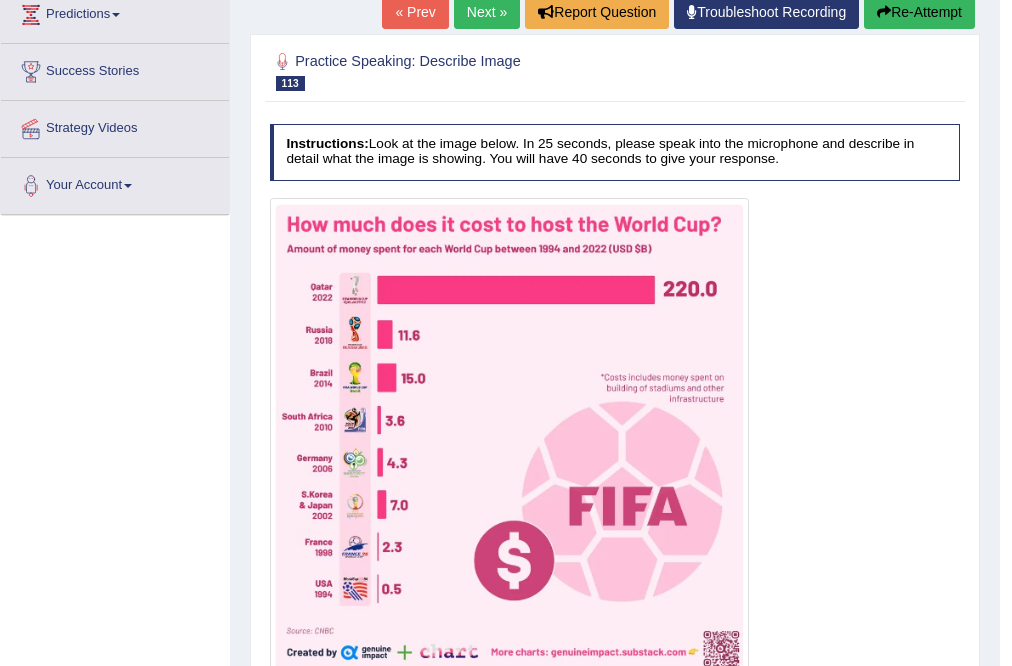 click on "Re-Attempt" at bounding box center [919, 12] 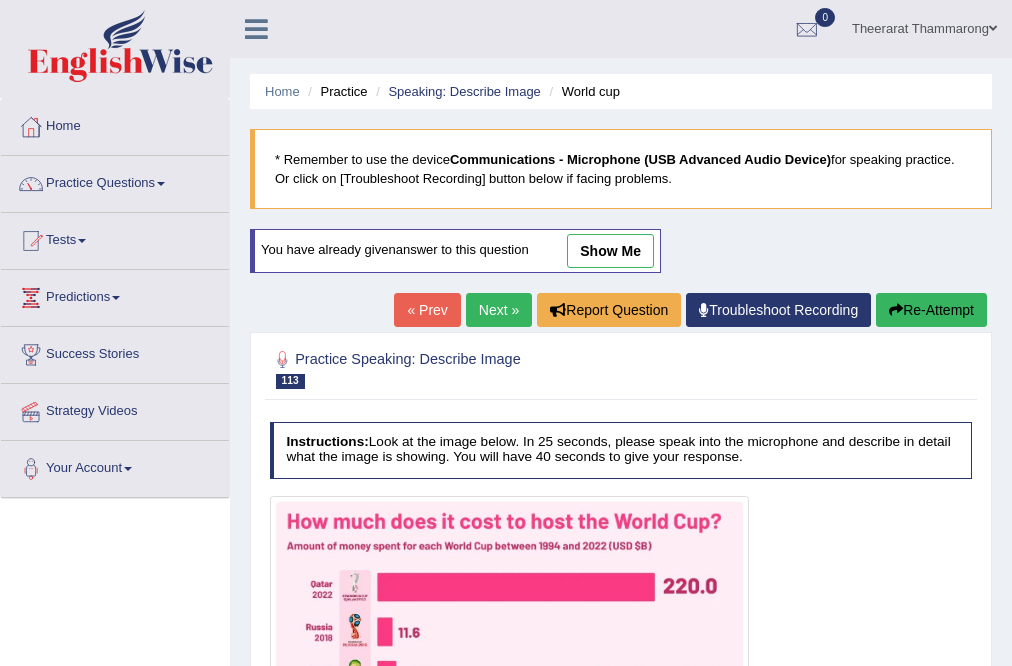 scroll, scrollTop: 443, scrollLeft: 0, axis: vertical 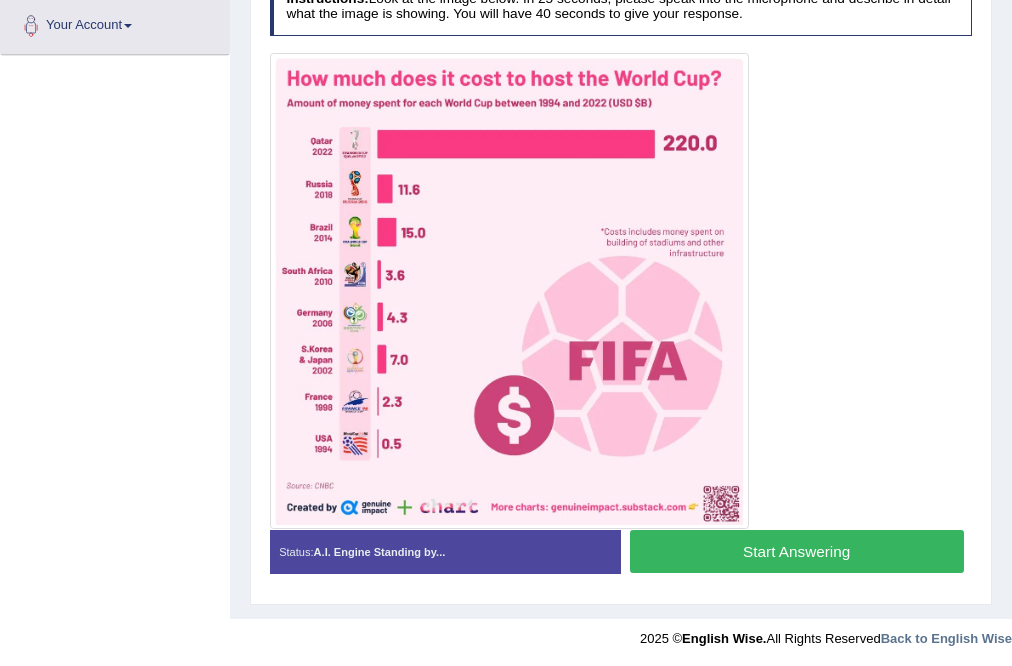 click on "Start Answering" at bounding box center [797, 551] 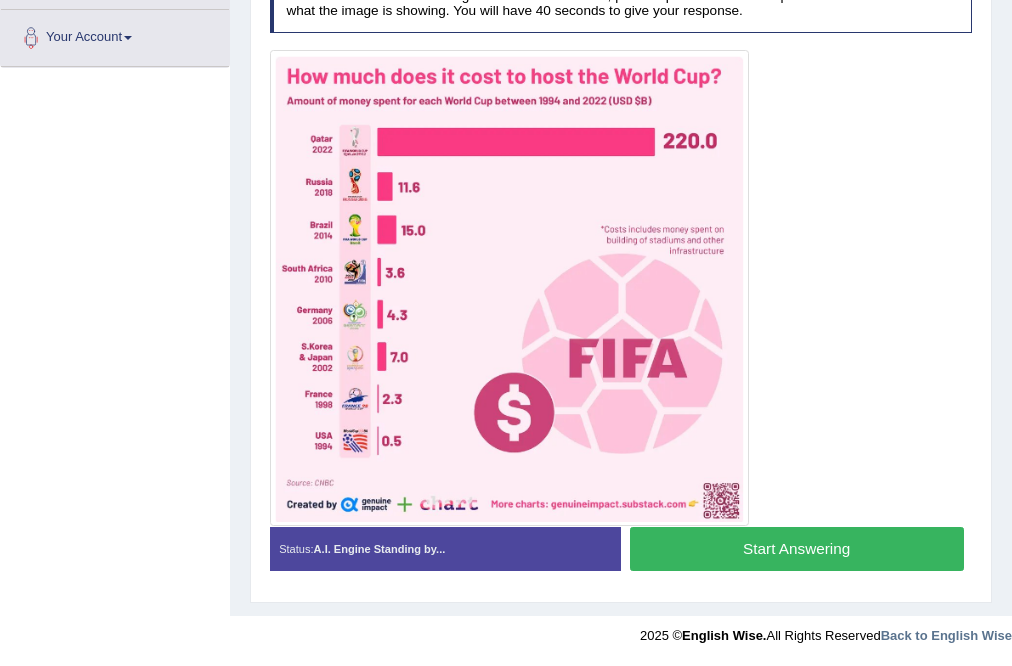 scroll, scrollTop: 428, scrollLeft: 0, axis: vertical 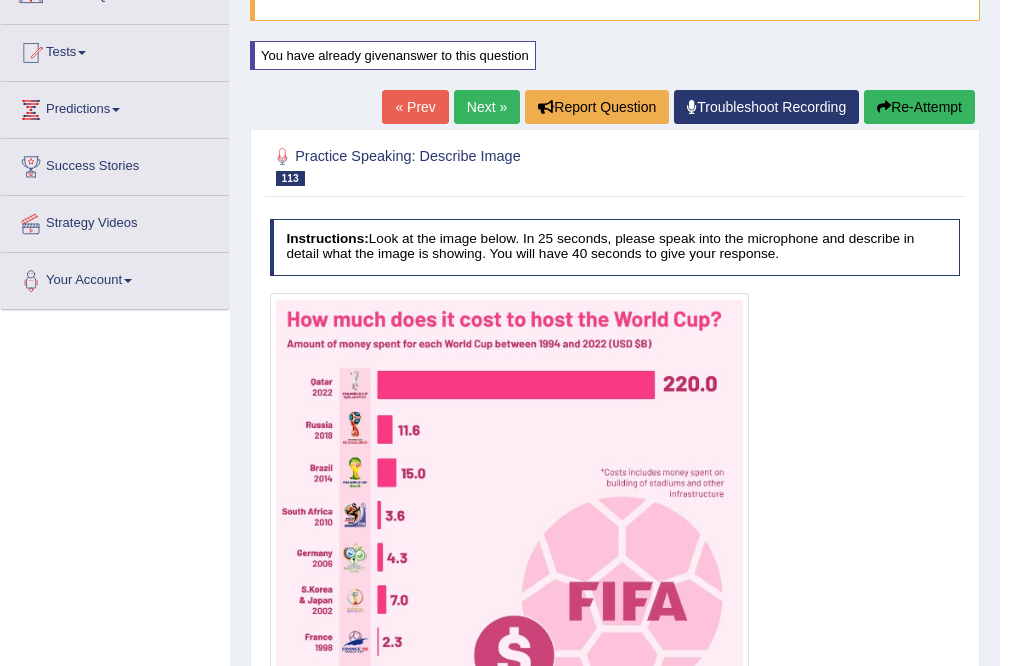 click on "Next »" at bounding box center (487, 107) 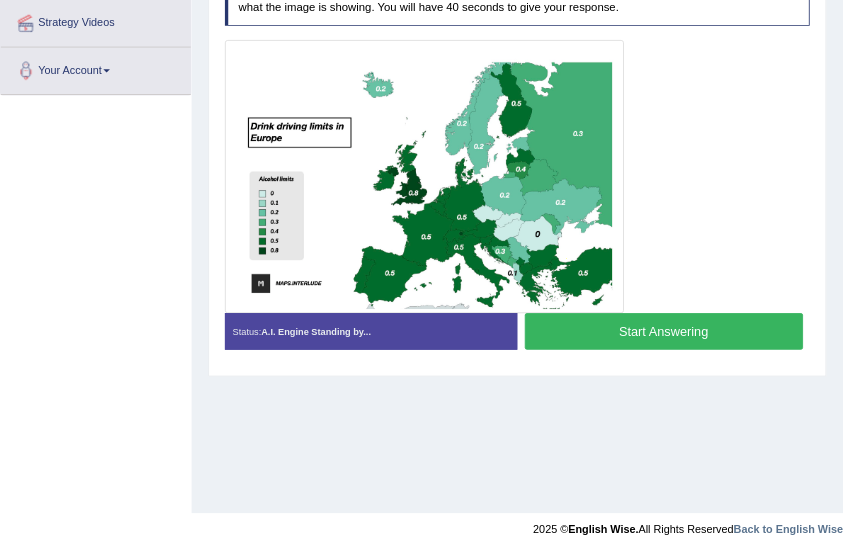 scroll, scrollTop: 0, scrollLeft: 0, axis: both 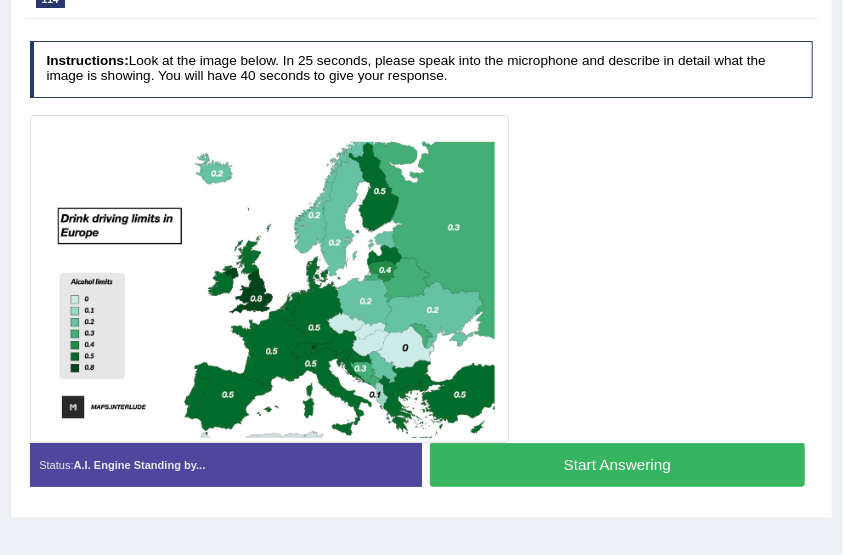 click on "Start Answering" at bounding box center (617, 464) 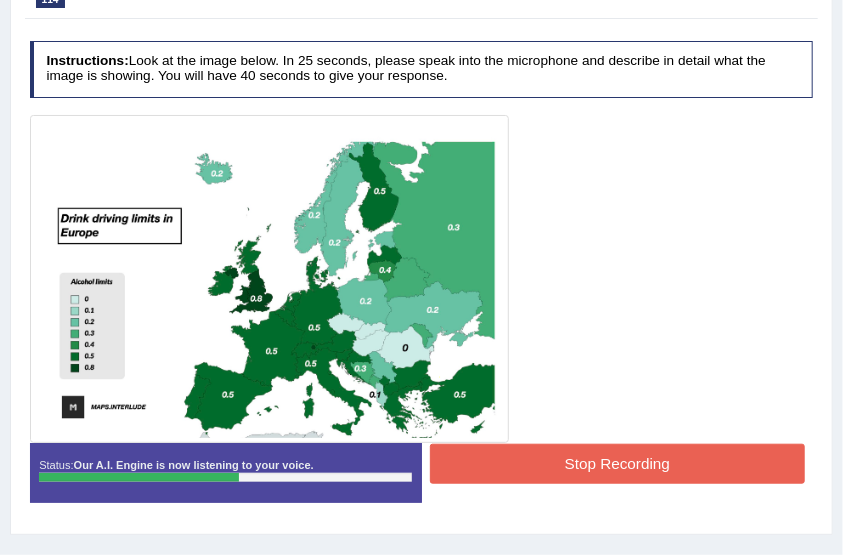 drag, startPoint x: 534, startPoint y: 466, endPoint x: 527, endPoint y: 452, distance: 15.652476 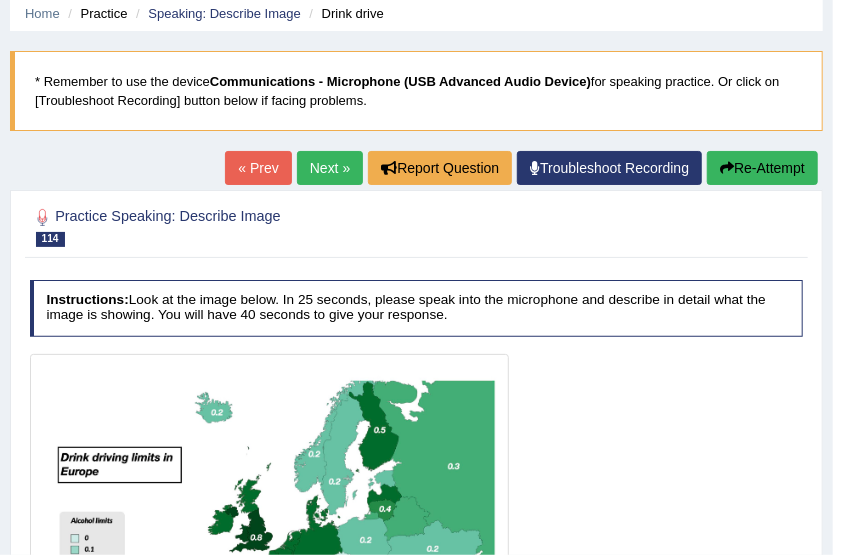 scroll, scrollTop: 50, scrollLeft: 0, axis: vertical 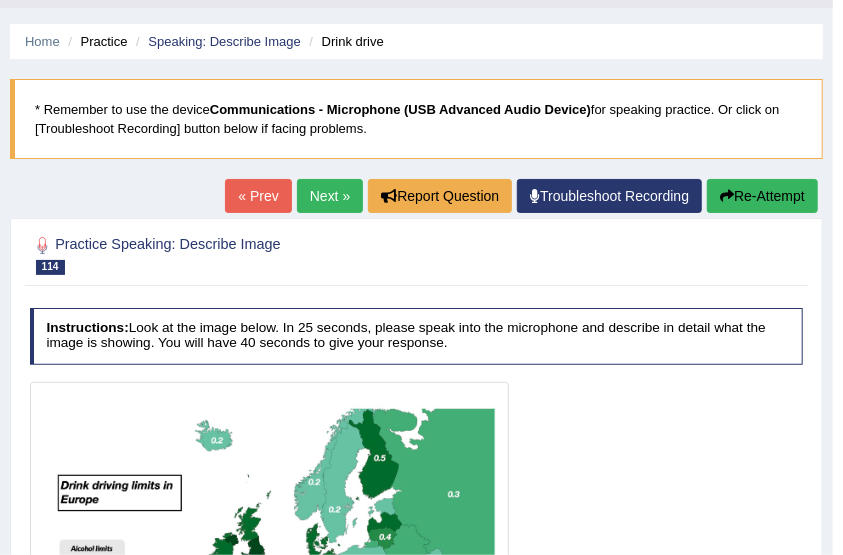 click on "Re-Attempt" at bounding box center [762, 196] 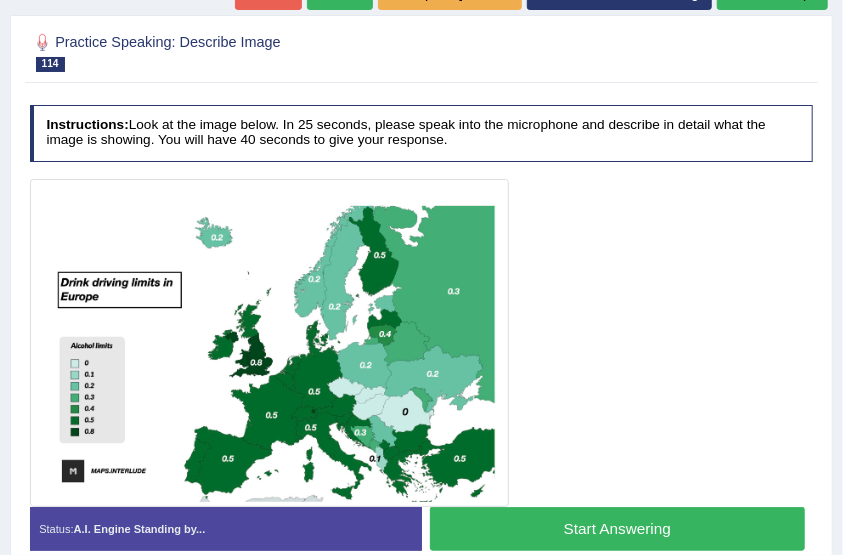scroll, scrollTop: 317, scrollLeft: 0, axis: vertical 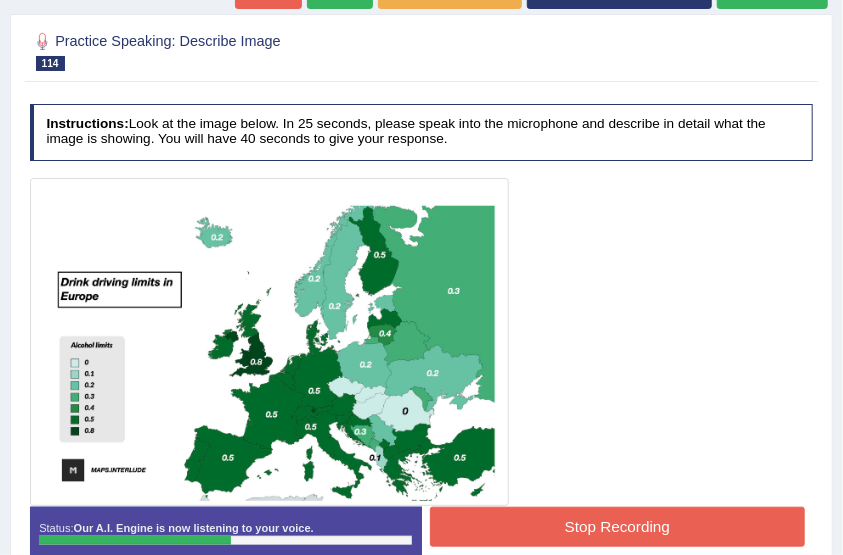 click on "Stop Recording" at bounding box center (617, 526) 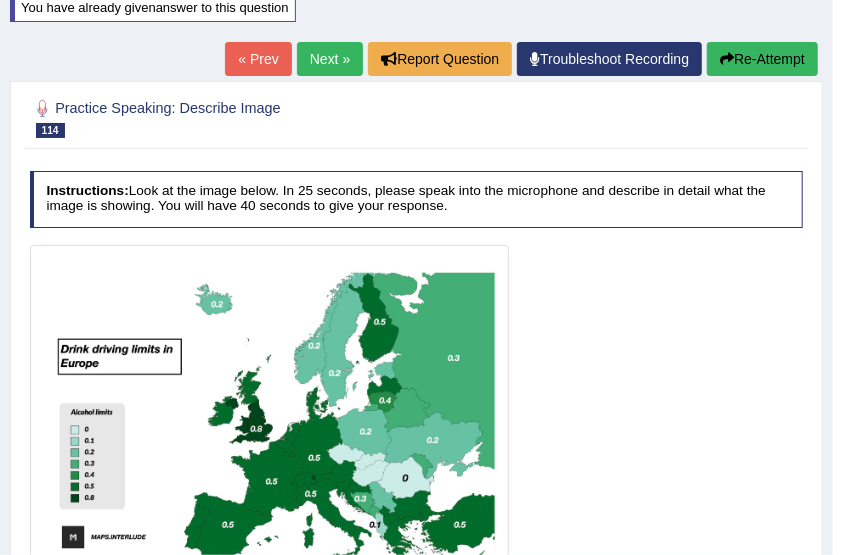 scroll, scrollTop: 170, scrollLeft: 0, axis: vertical 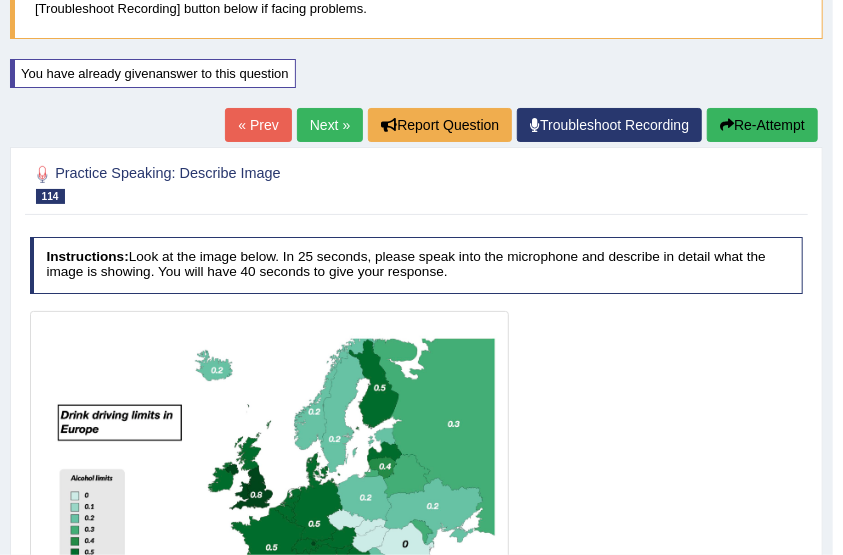 drag, startPoint x: 656, startPoint y: 316, endPoint x: 654, endPoint y: 287, distance: 29.068884 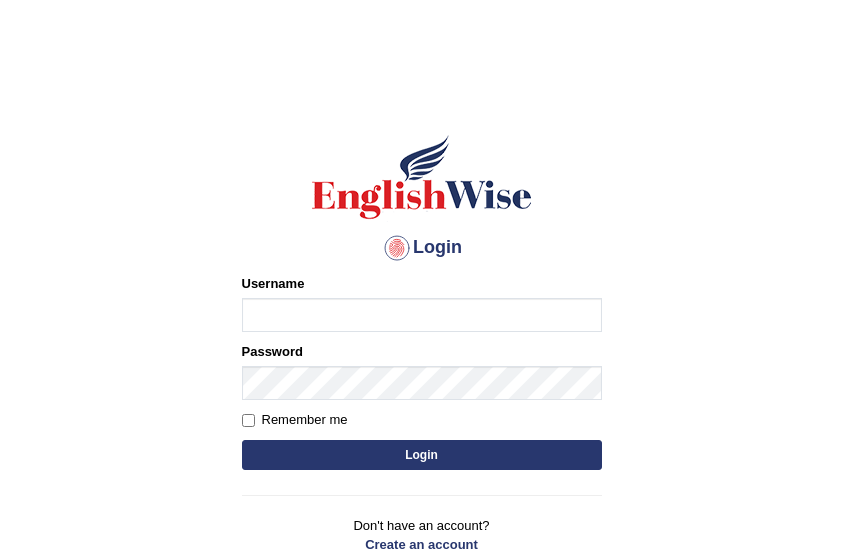 scroll, scrollTop: 0, scrollLeft: 0, axis: both 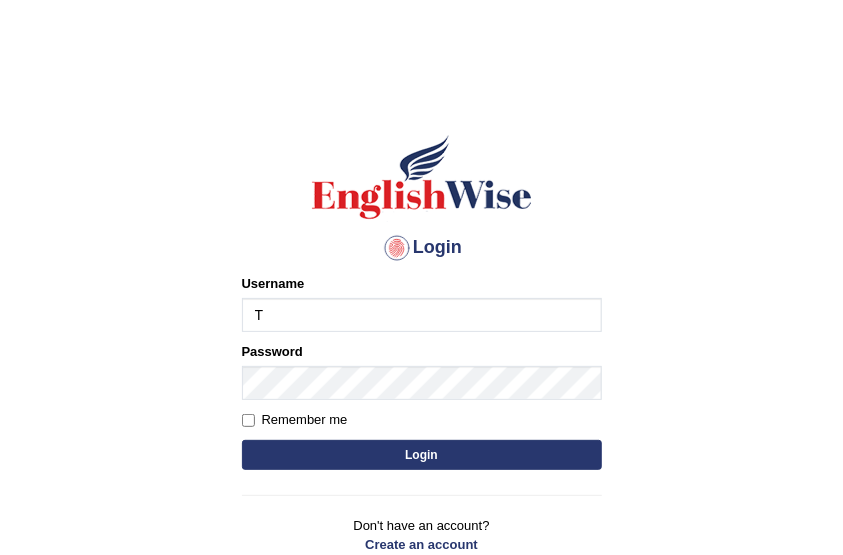 type on "[NAME]50" 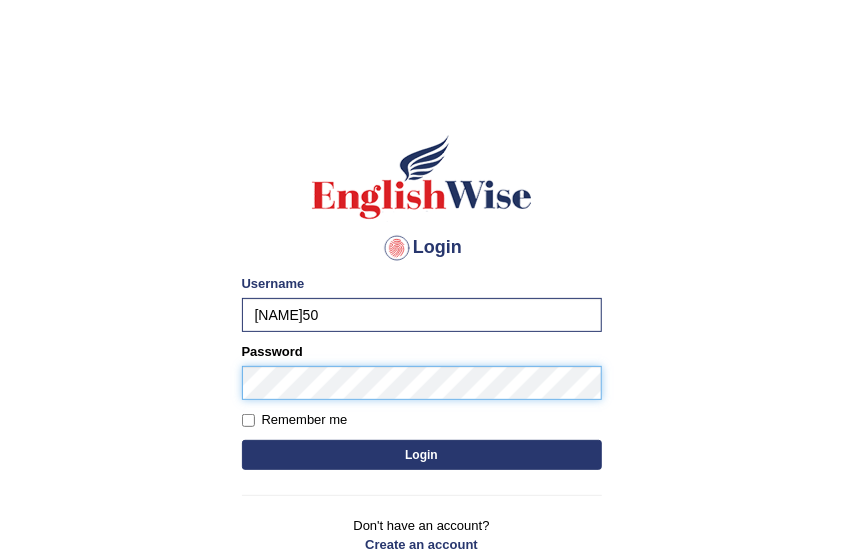 click on "Login" at bounding box center [422, 455] 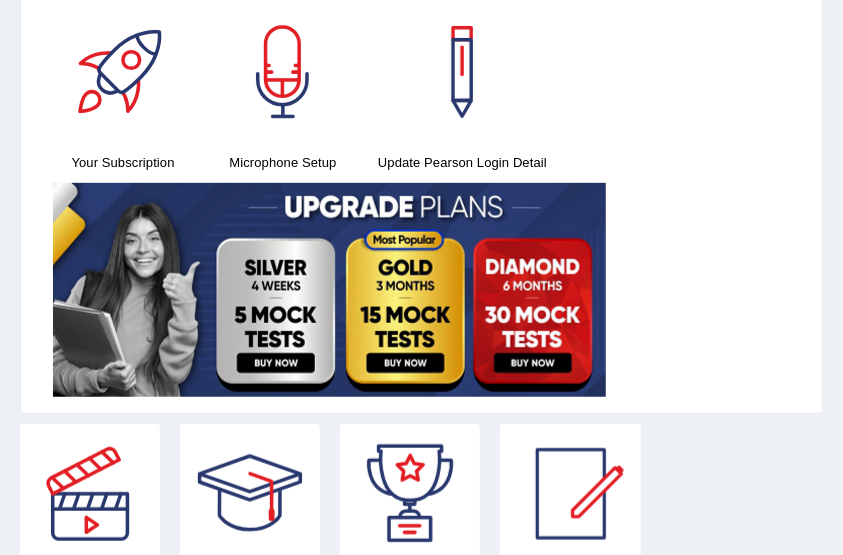 scroll, scrollTop: 266, scrollLeft: 0, axis: vertical 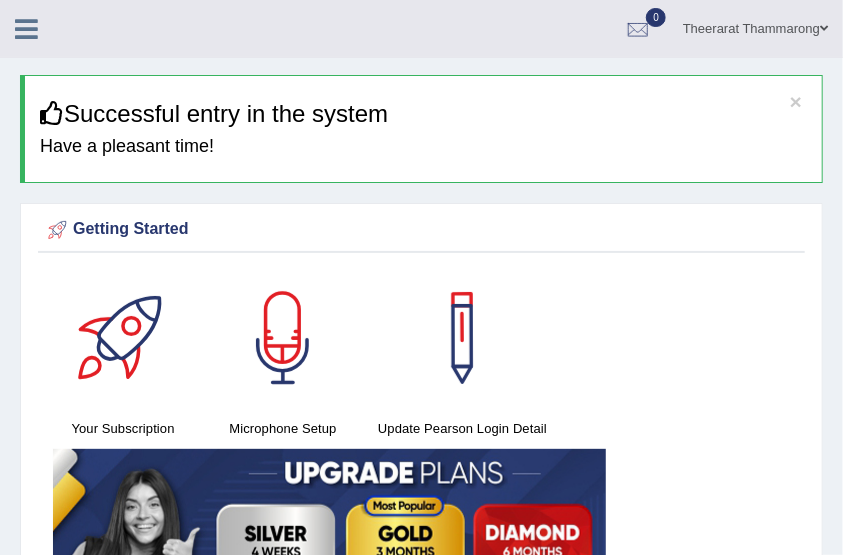 click on "Theerarat Thammarong" at bounding box center (755, 26) 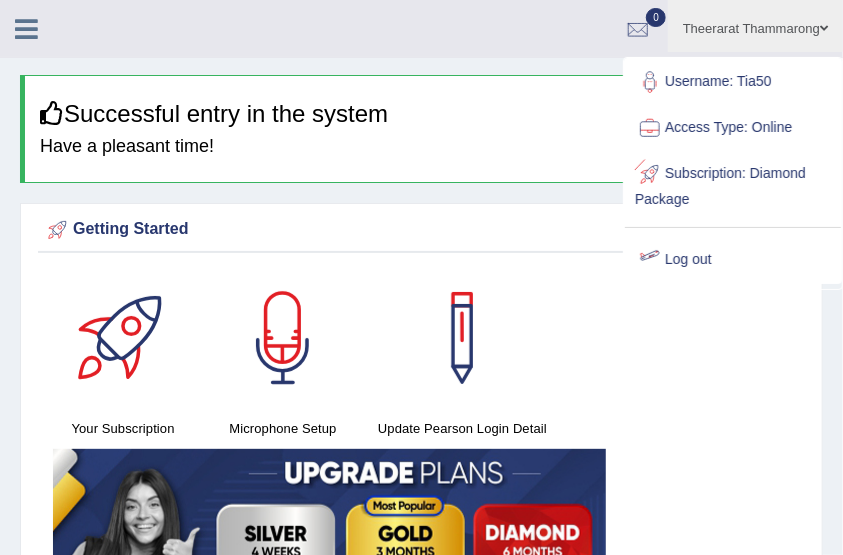 click on "Log out" at bounding box center [733, 260] 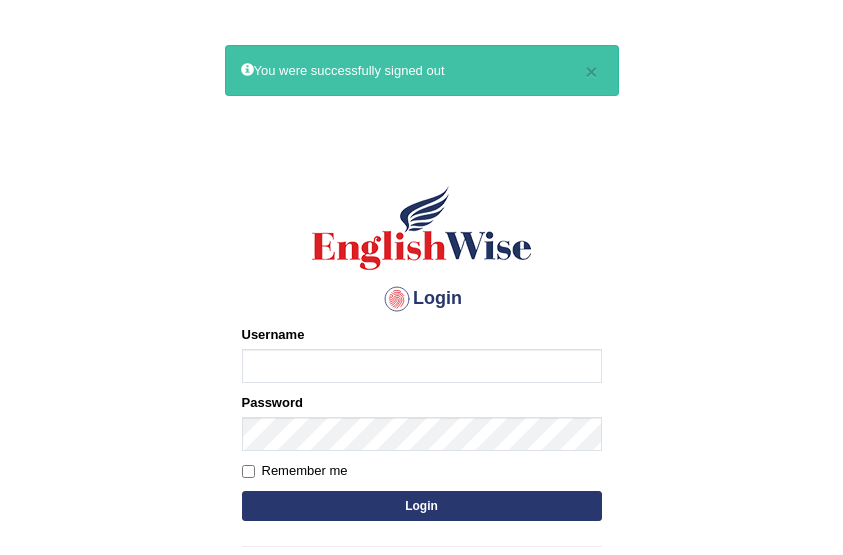 scroll, scrollTop: 0, scrollLeft: 0, axis: both 